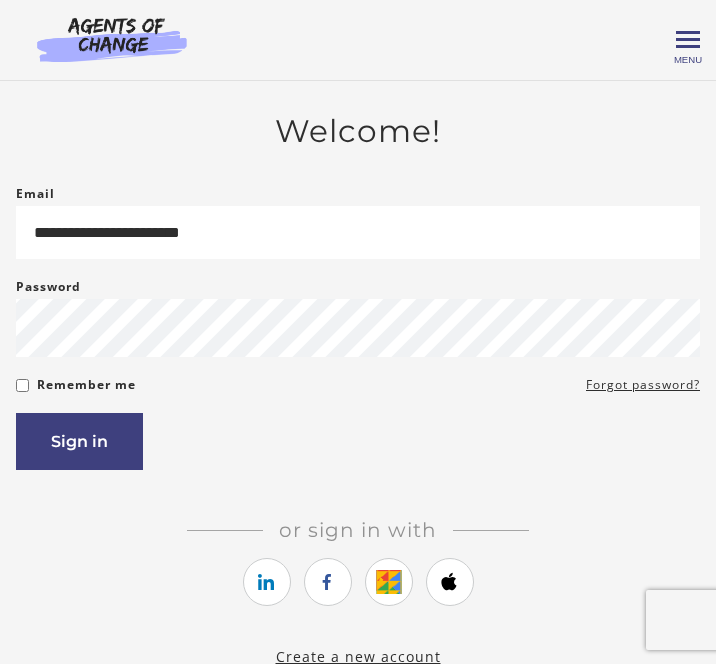 scroll, scrollTop: 0, scrollLeft: 0, axis: both 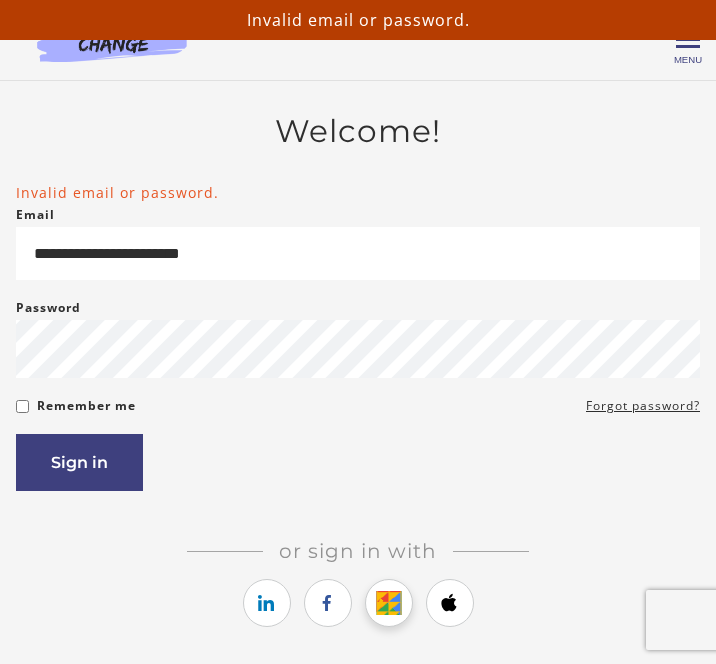 click at bounding box center (388, 603) 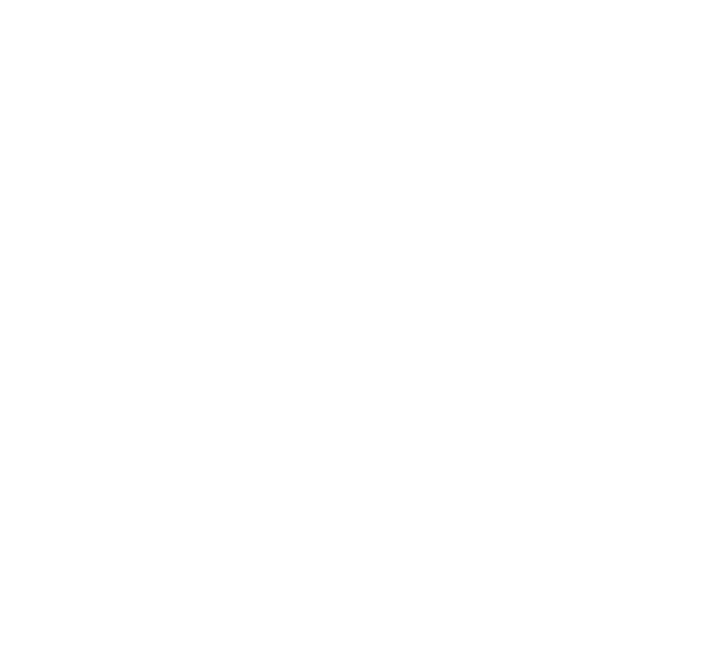 scroll, scrollTop: 0, scrollLeft: 0, axis: both 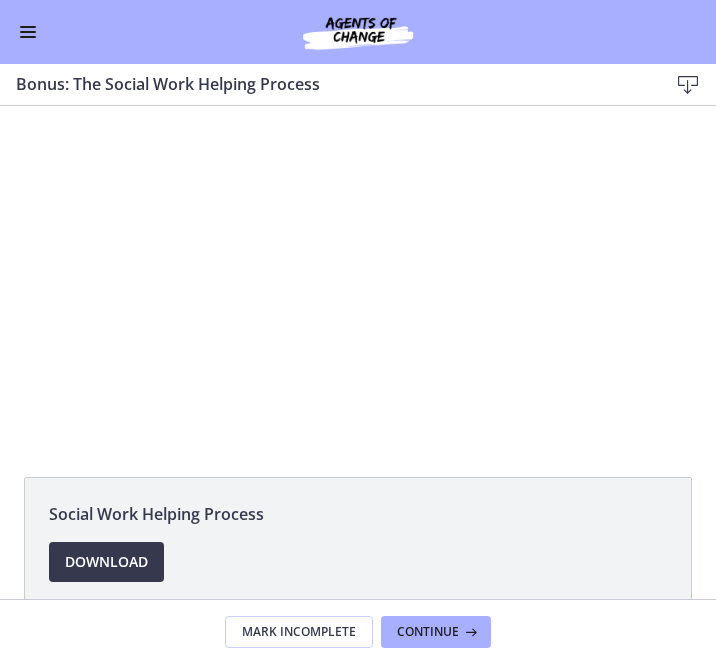 click at bounding box center [28, 32] 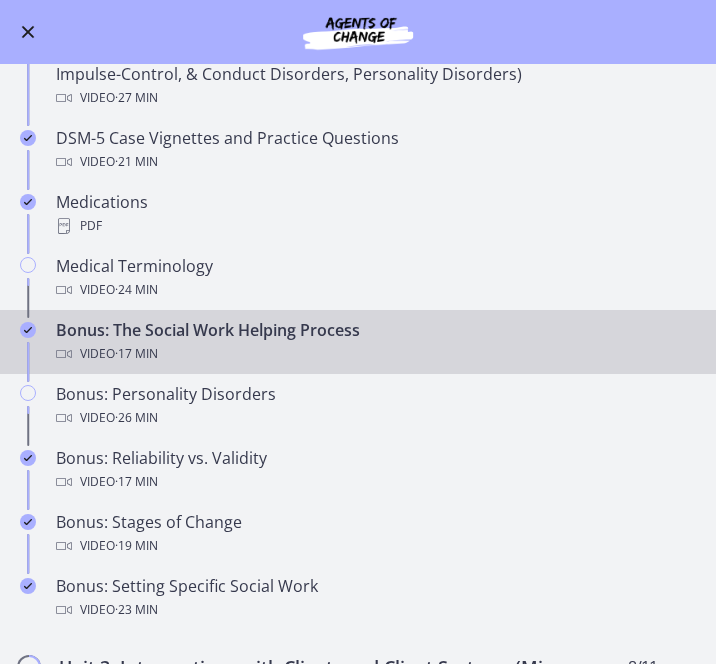 scroll, scrollTop: 949, scrollLeft: 0, axis: vertical 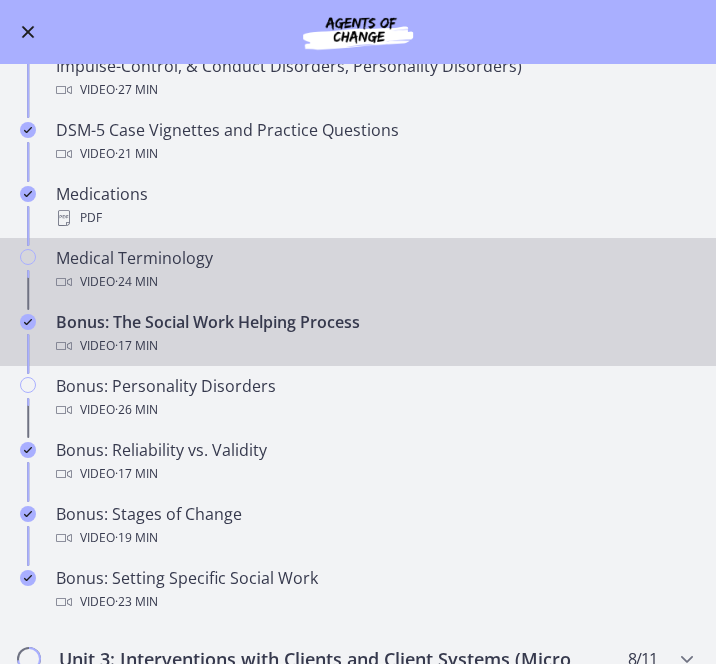 click on "Video
·  24 min" at bounding box center [378, 282] 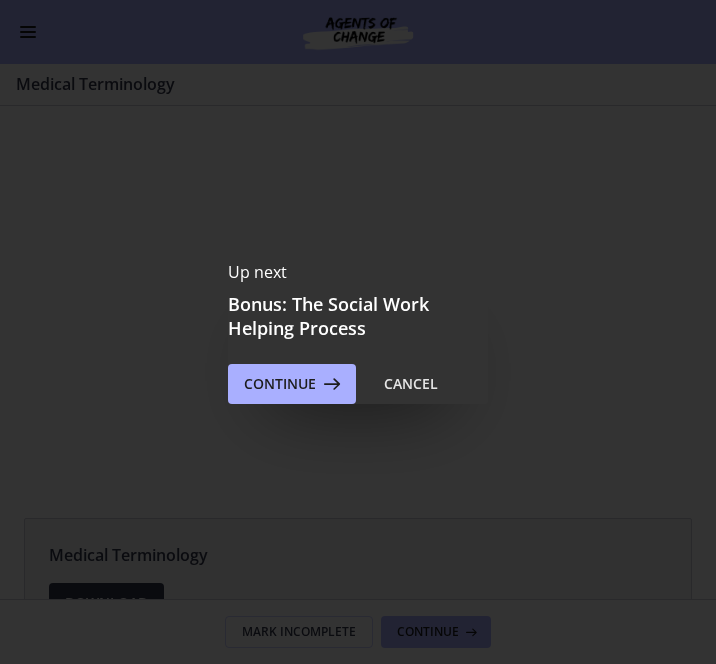 scroll, scrollTop: 0, scrollLeft: 0, axis: both 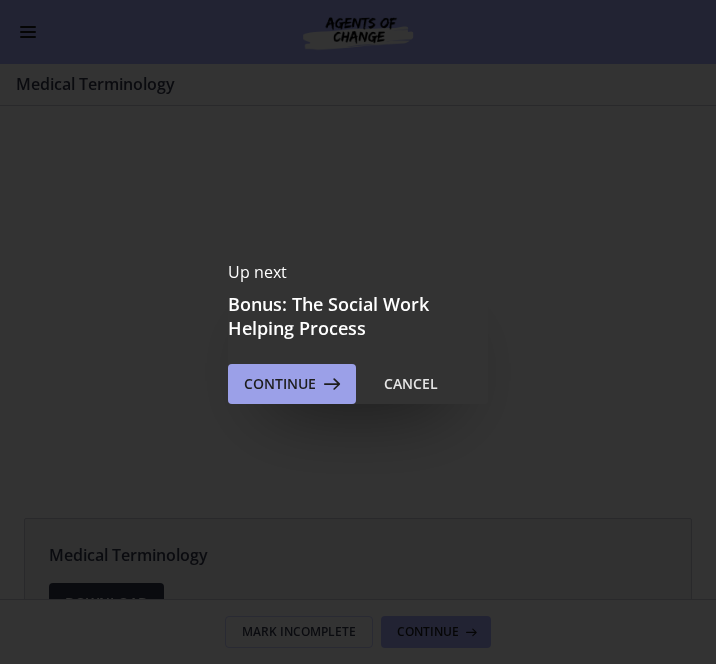 click on "Continue" at bounding box center (292, 384) 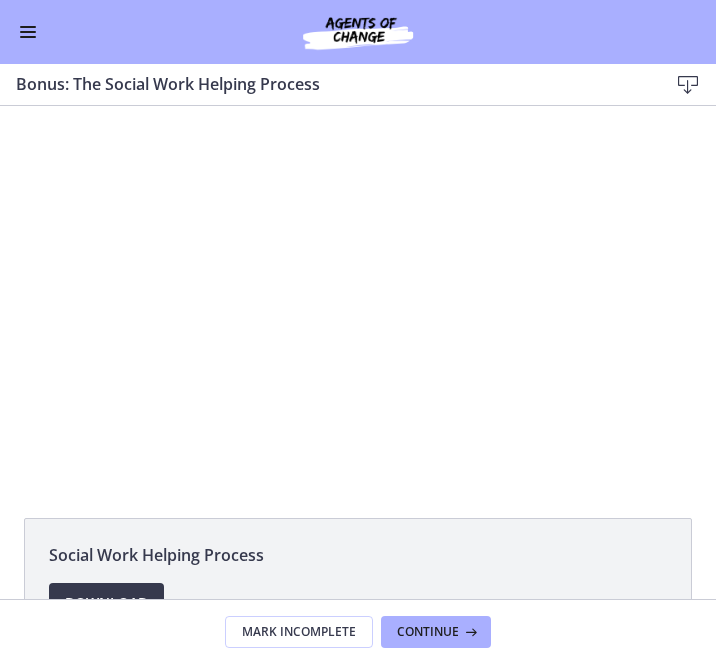 scroll, scrollTop: 0, scrollLeft: 0, axis: both 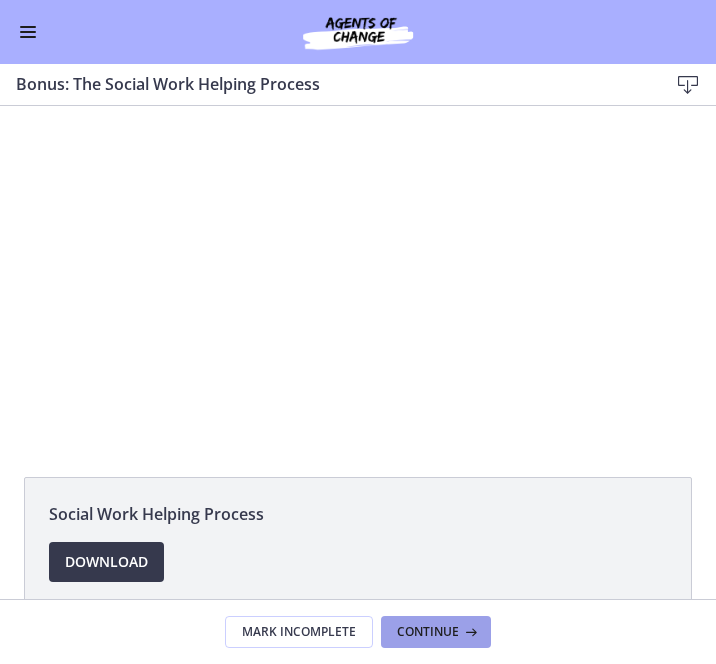 click on "Continue" at bounding box center [428, 632] 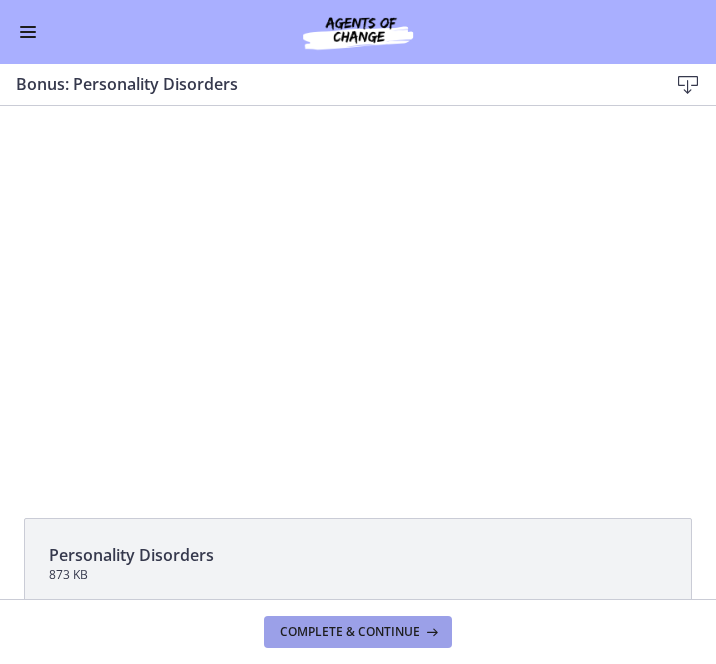 scroll, scrollTop: 0, scrollLeft: 0, axis: both 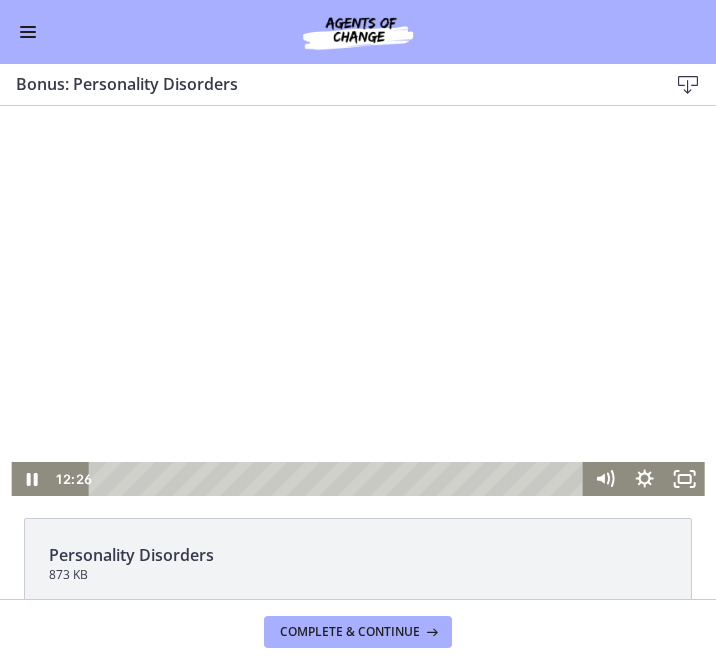 click at bounding box center (357, 301) 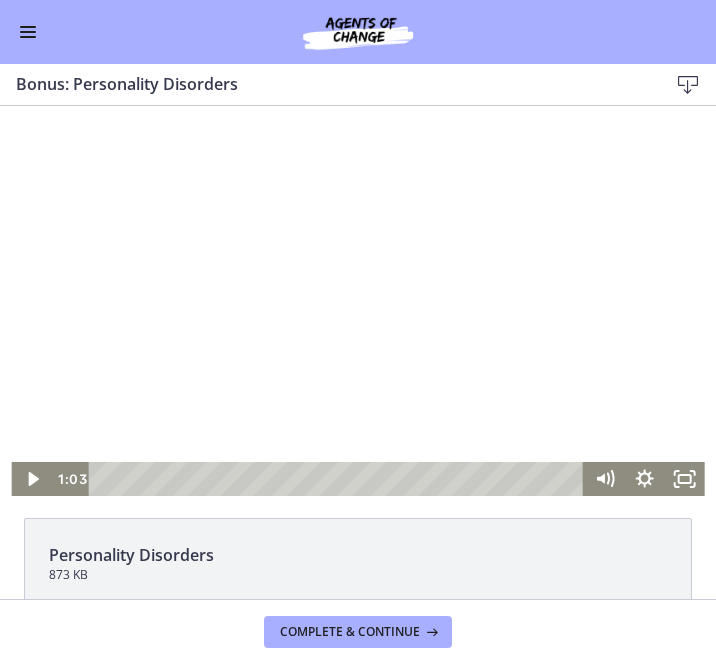 click at bounding box center [339, 479] 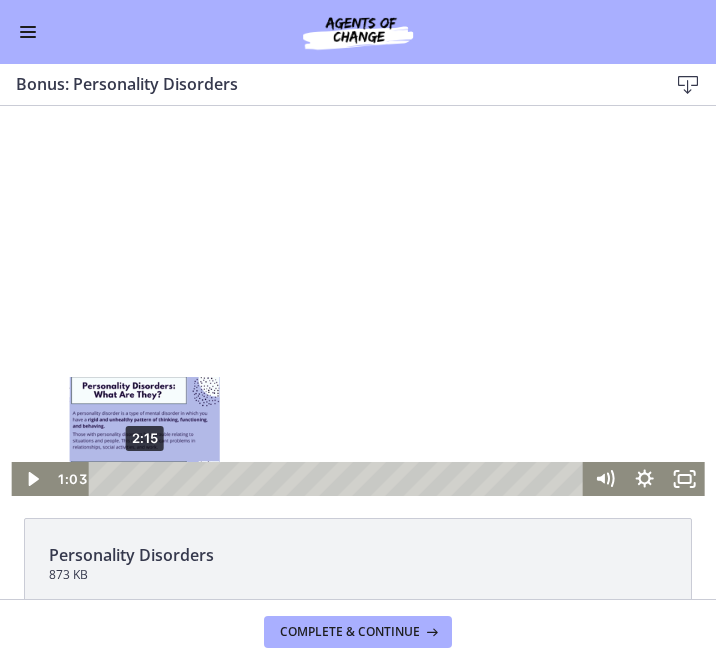 click on "2:15" at bounding box center (339, 479) 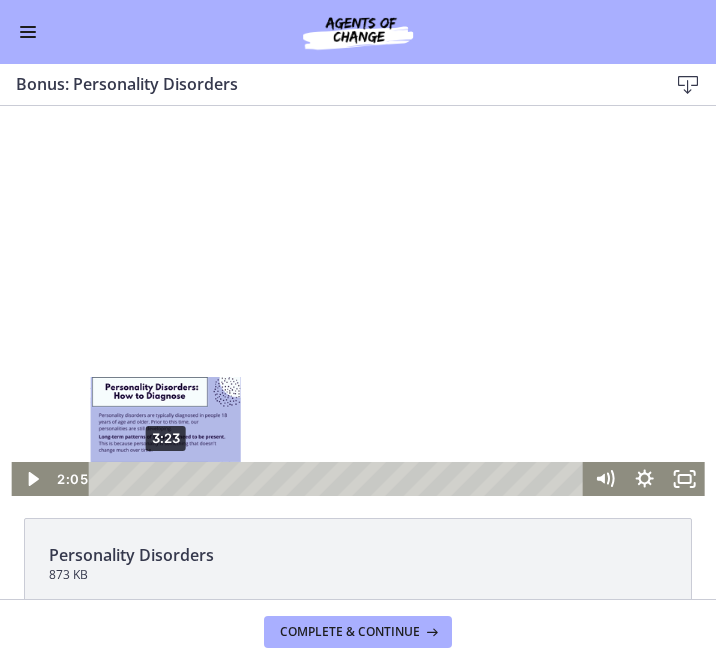 click on "3:23" at bounding box center (339, 479) 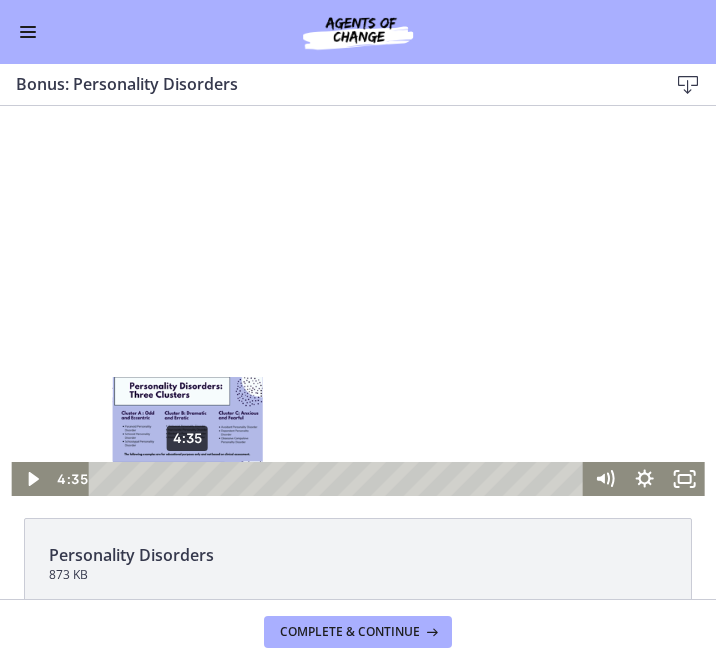 click on "4:35" at bounding box center [339, 479] 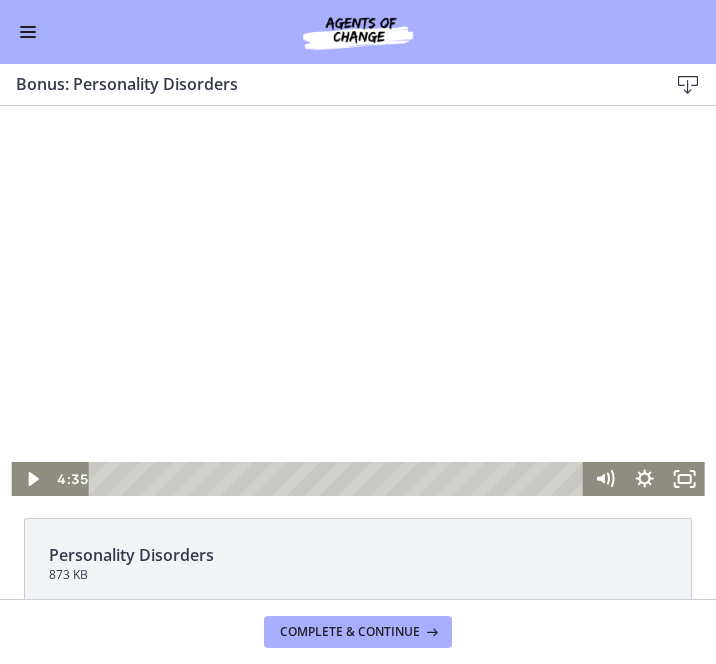 click at bounding box center [357, 301] 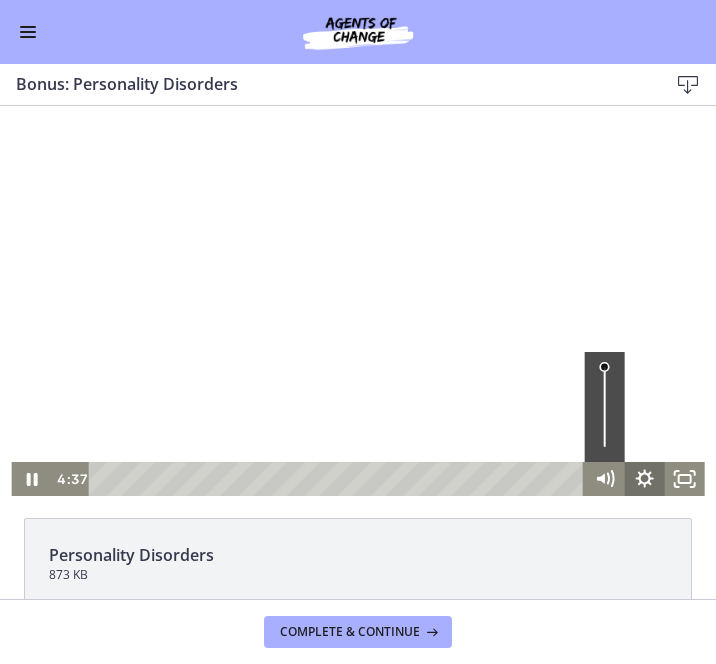 click 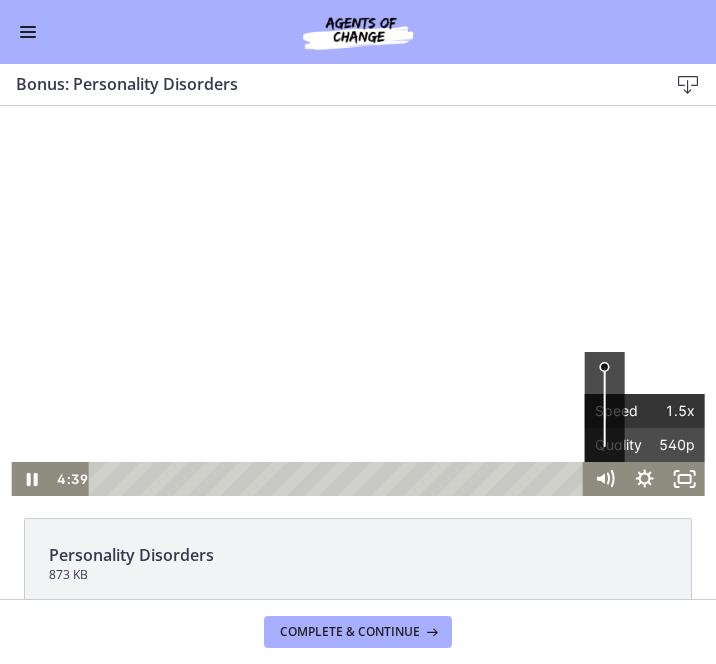 click on "1.5x" at bounding box center (670, 411) 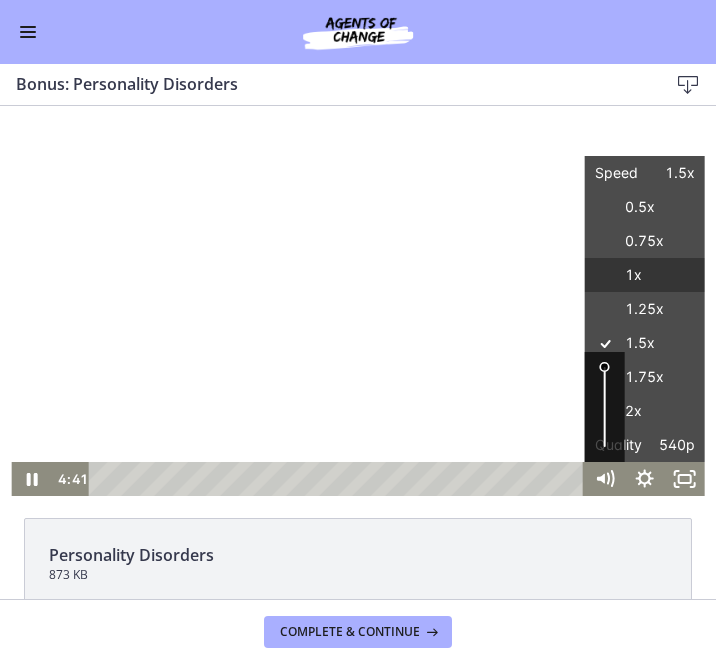 click on "1x" at bounding box center [645, 275] 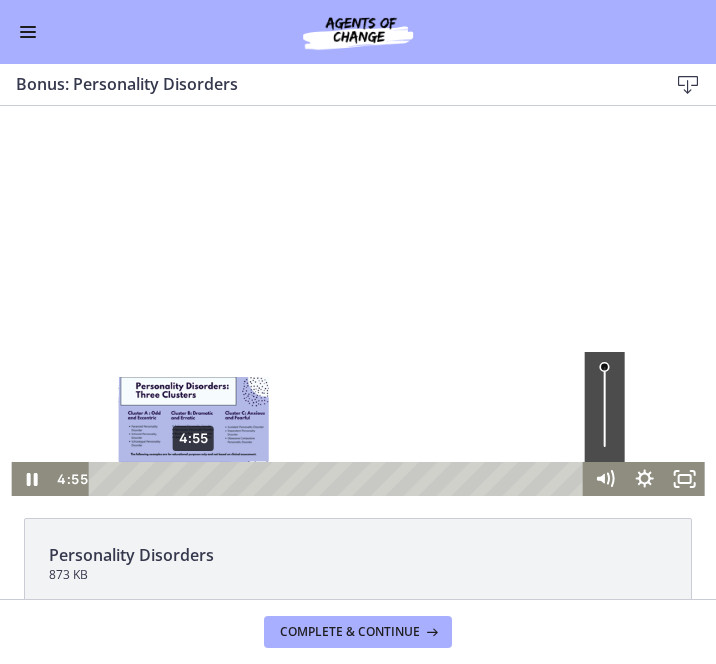 click on "4:55" at bounding box center [339, 479] 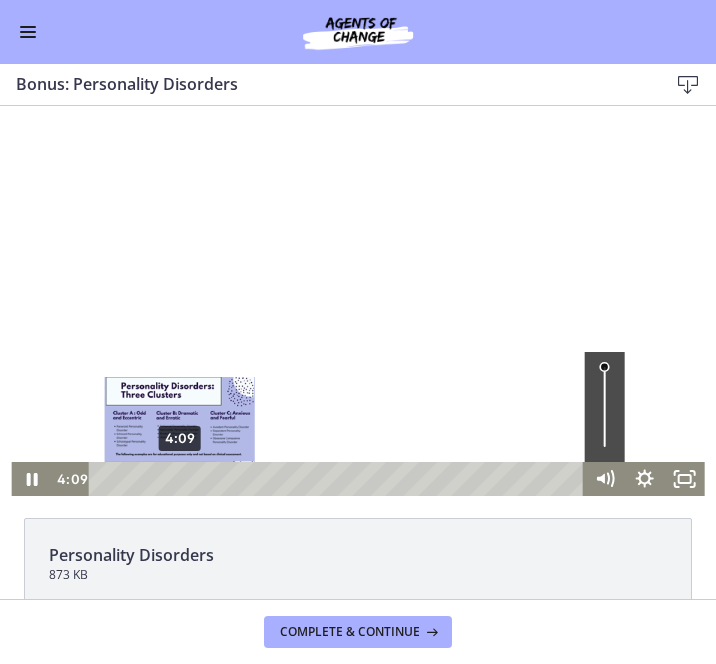 click on "4:09" at bounding box center [339, 479] 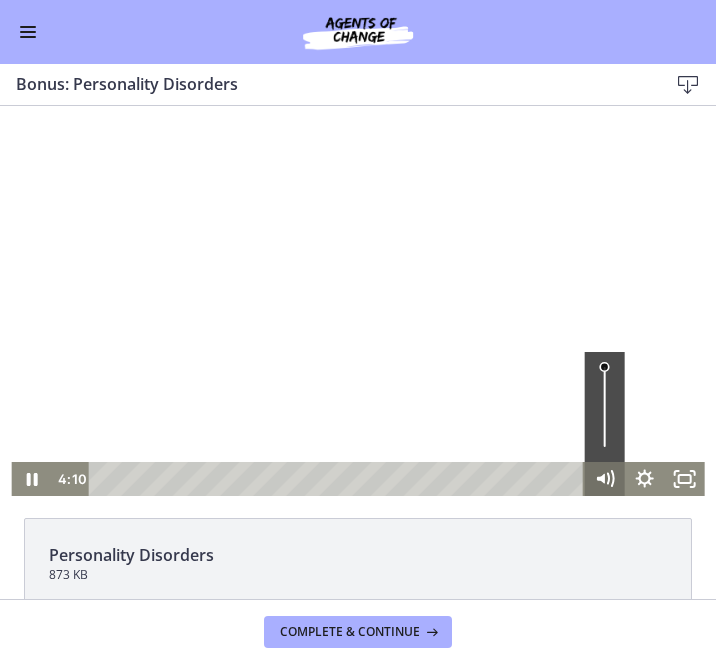 click 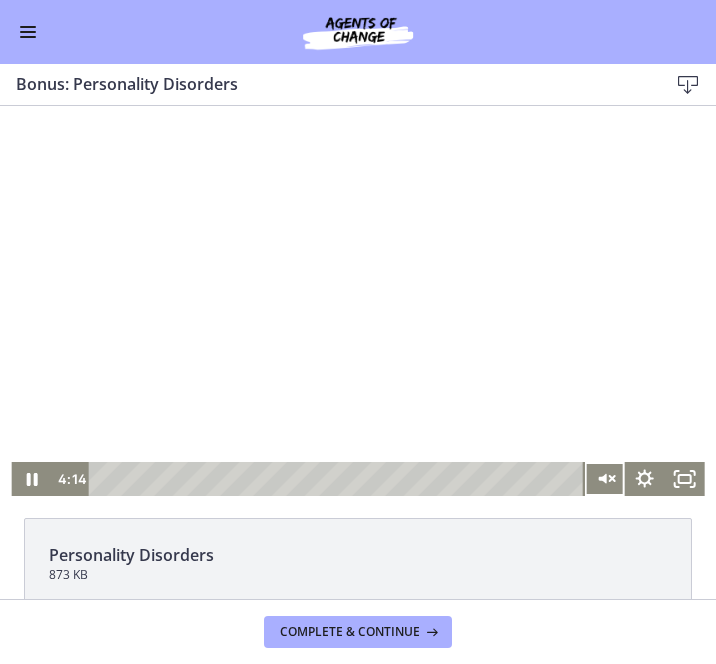 click at bounding box center [357, 301] 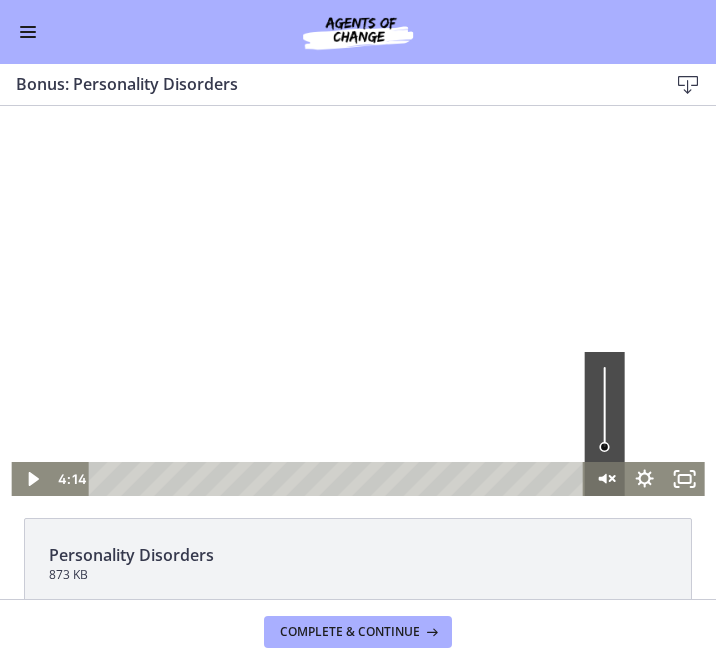 click 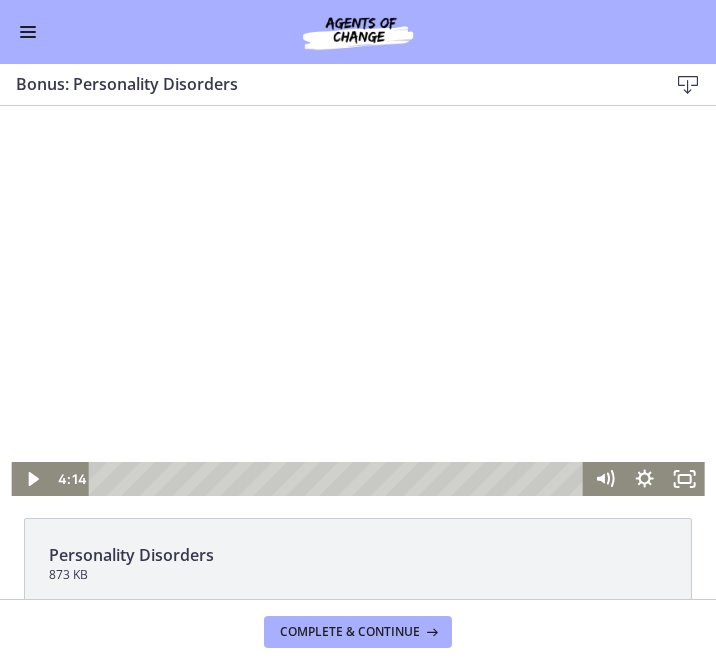 click at bounding box center [357, 301] 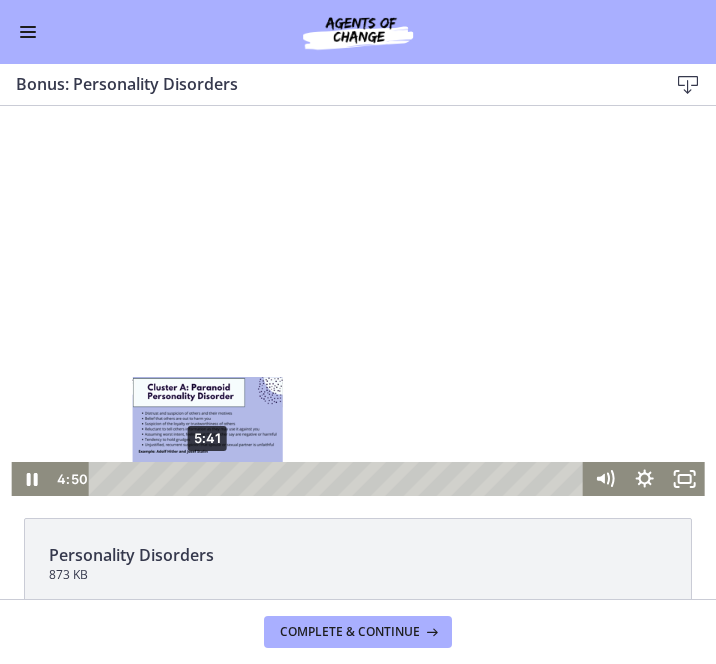 click on "5:41" at bounding box center [339, 479] 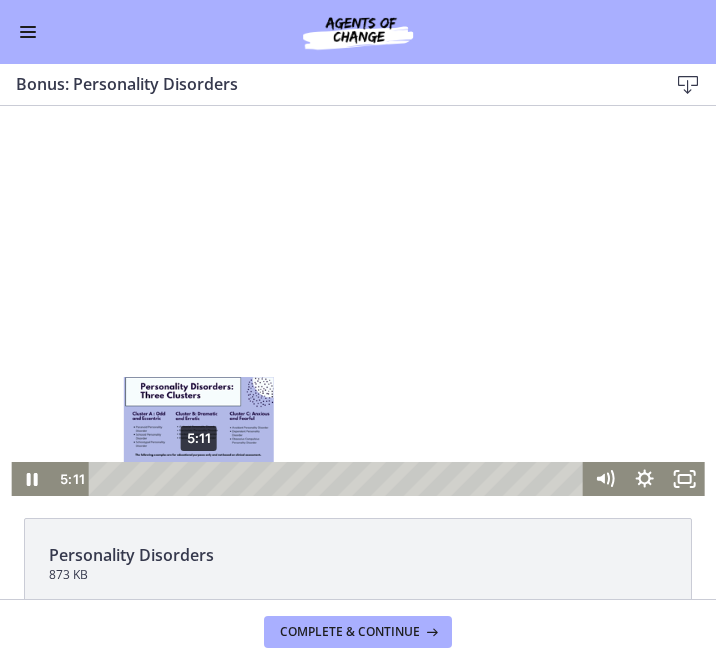 click on "5:11" at bounding box center [339, 479] 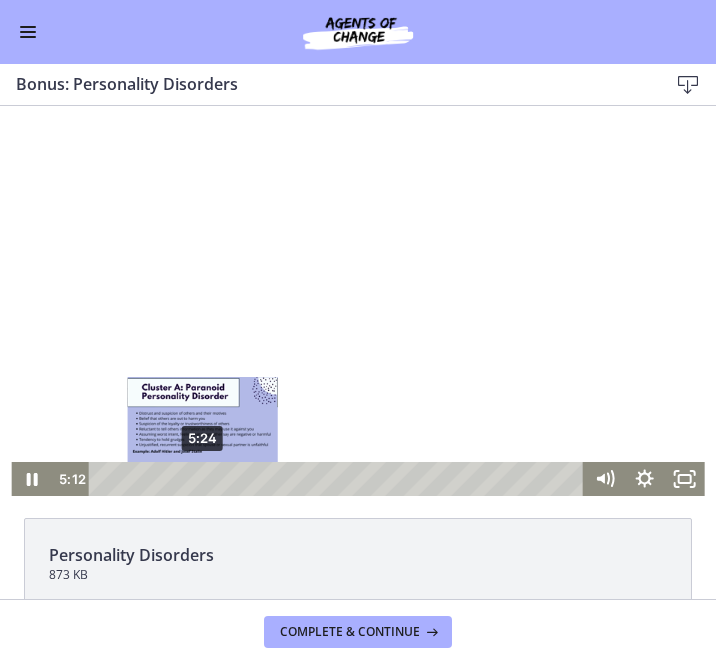 click on "5:24" at bounding box center [339, 479] 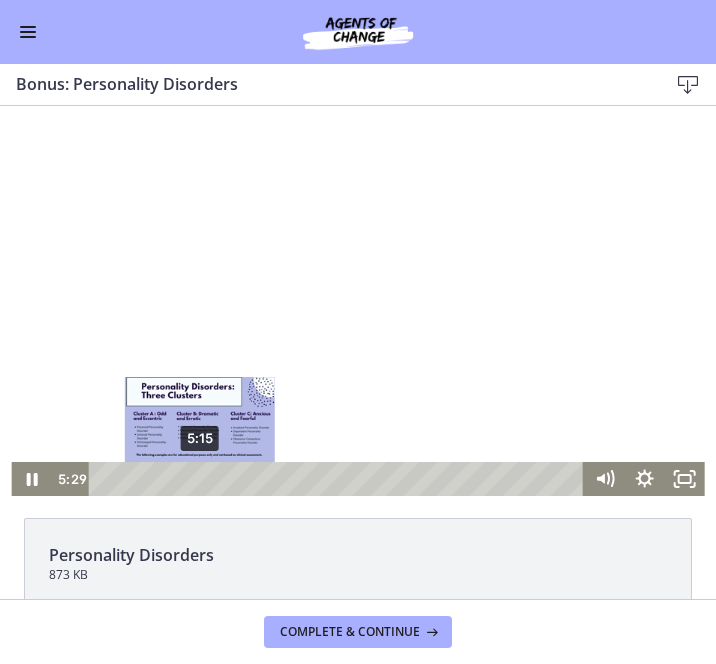 click at bounding box center [203, 478] 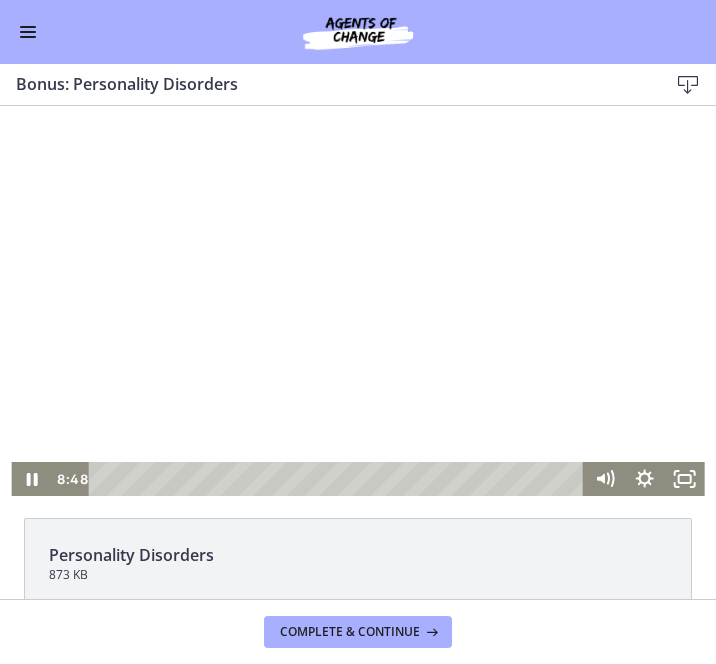 click on "9:30" at bounding box center [339, 479] 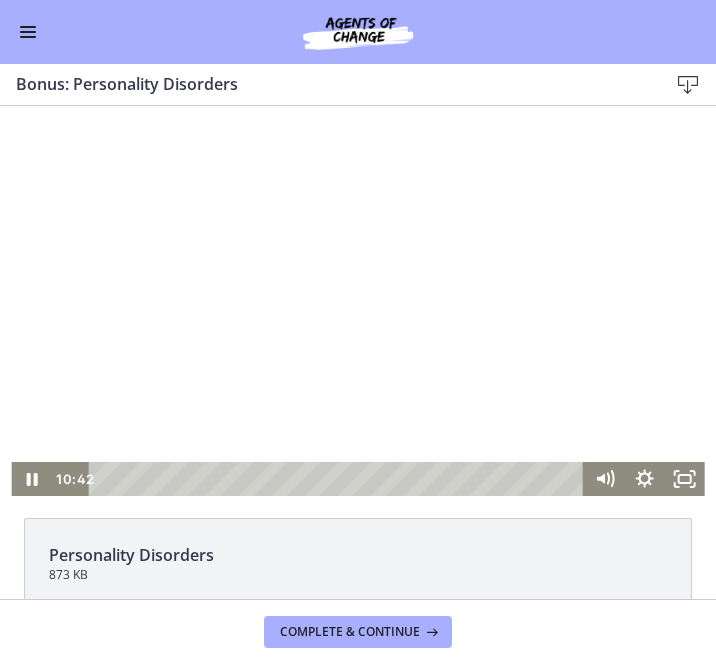 click on "11:31" at bounding box center [339, 479] 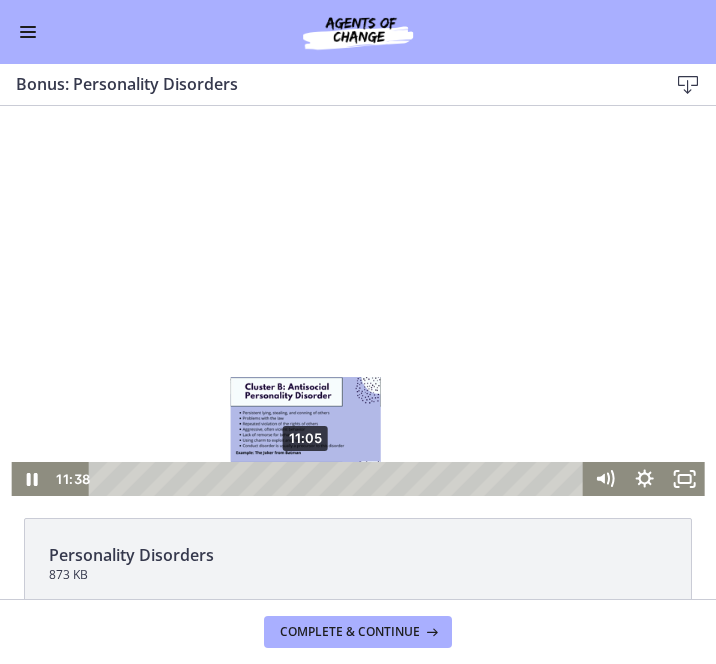 click on "11:05" at bounding box center (339, 479) 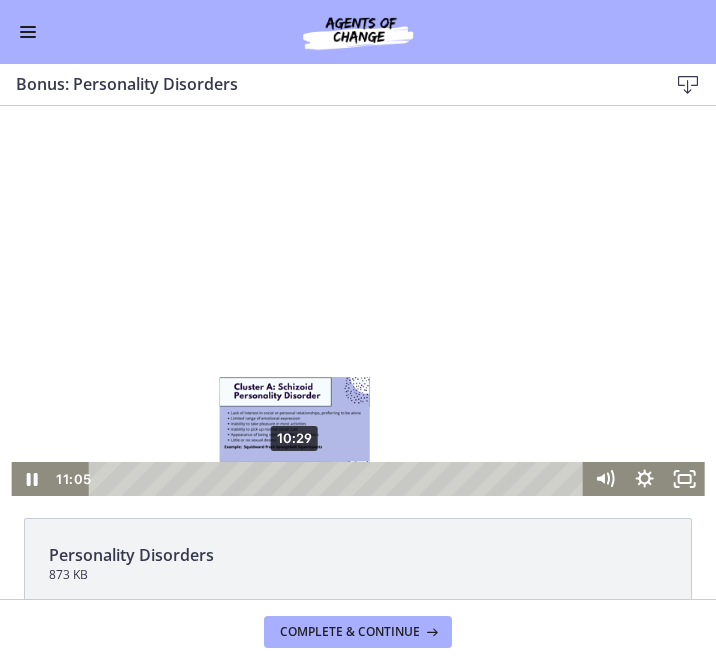 click on "10:29" at bounding box center (339, 479) 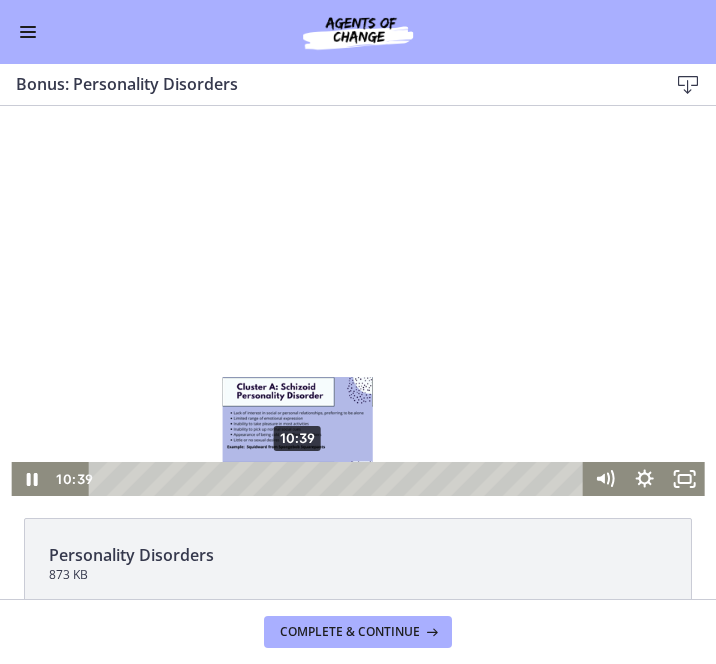 click at bounding box center (297, 478) 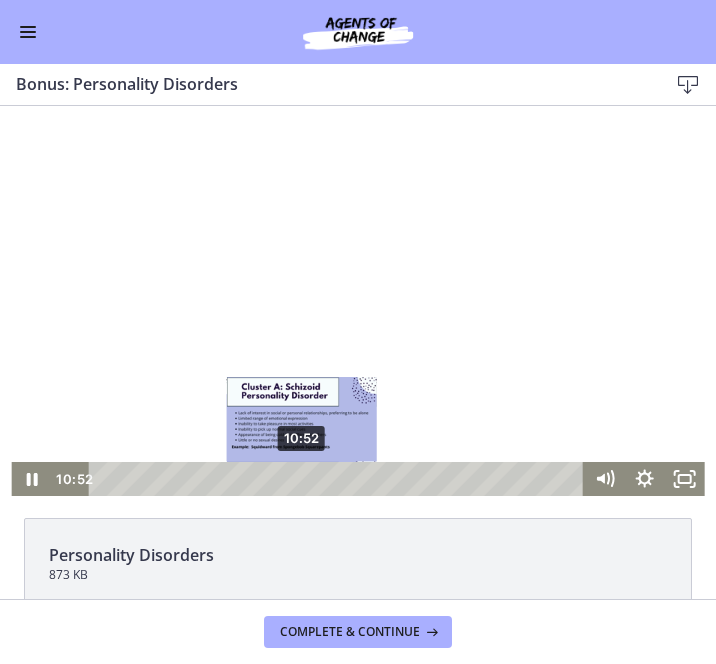 click on "10:52" at bounding box center [339, 479] 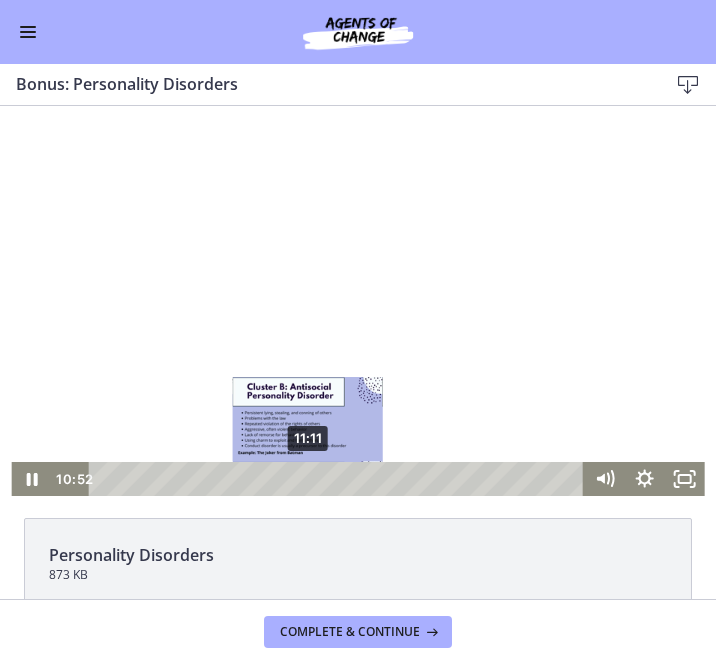 click on "11:11" at bounding box center [339, 479] 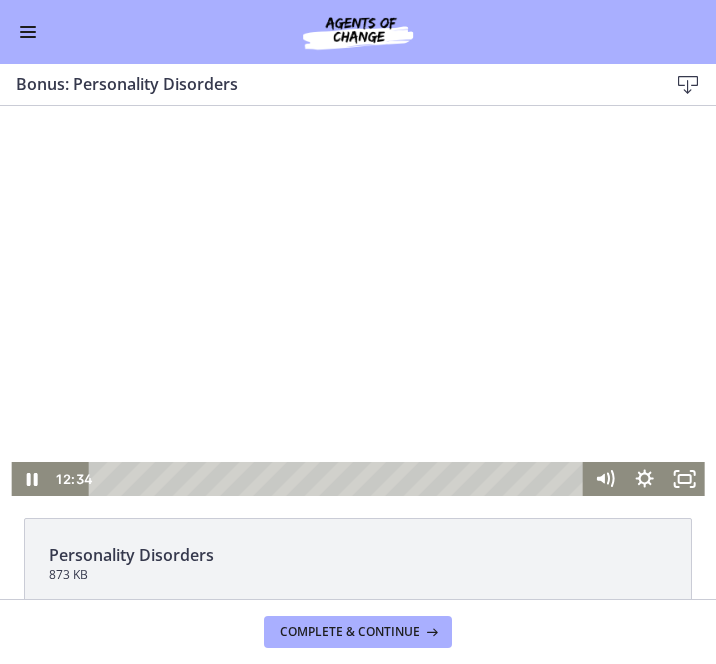 click on "17:11" at bounding box center [339, 479] 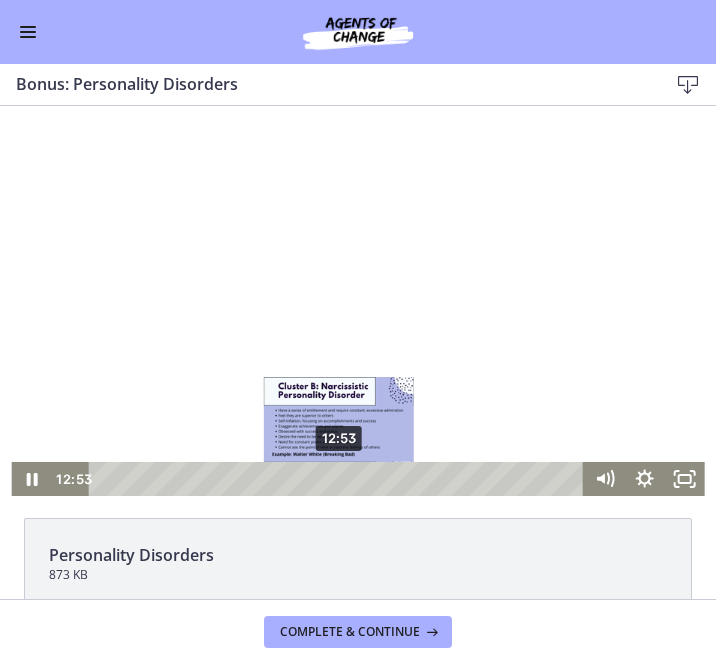 click at bounding box center (338, 478) 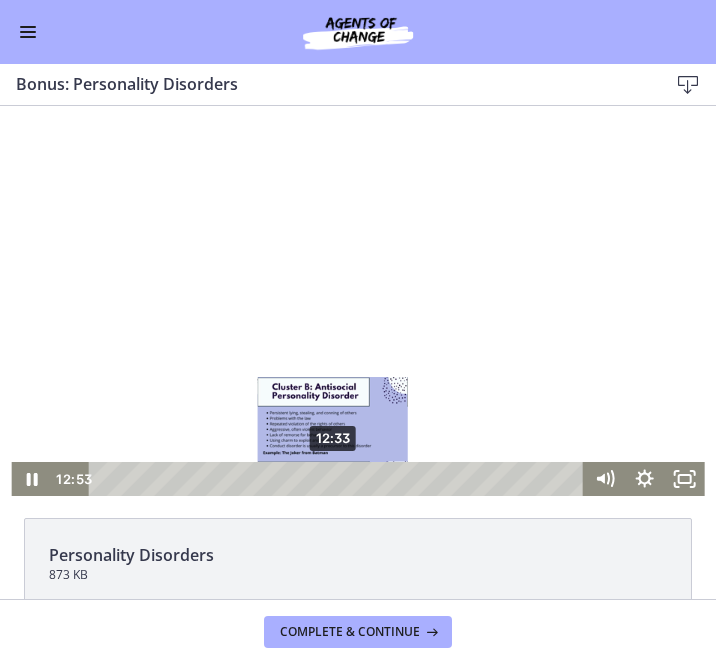 click at bounding box center [338, 478] 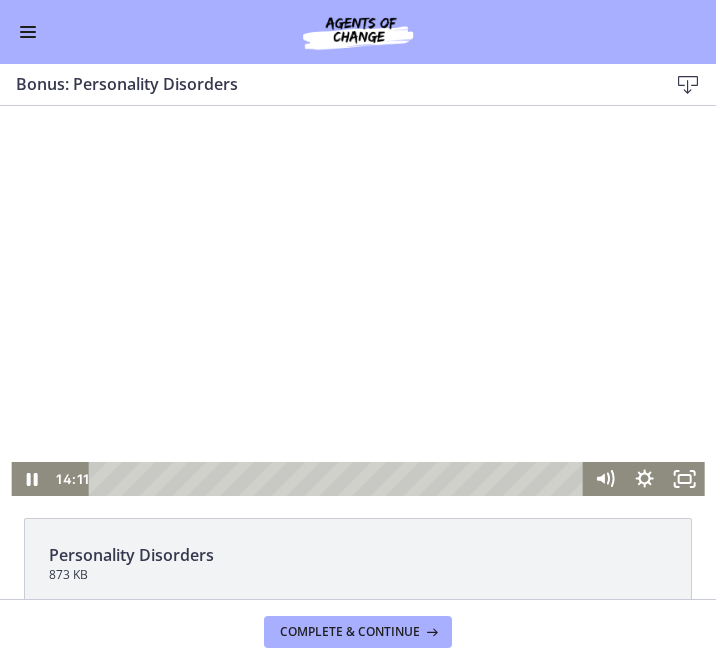 click on "25:25" at bounding box center [339, 479] 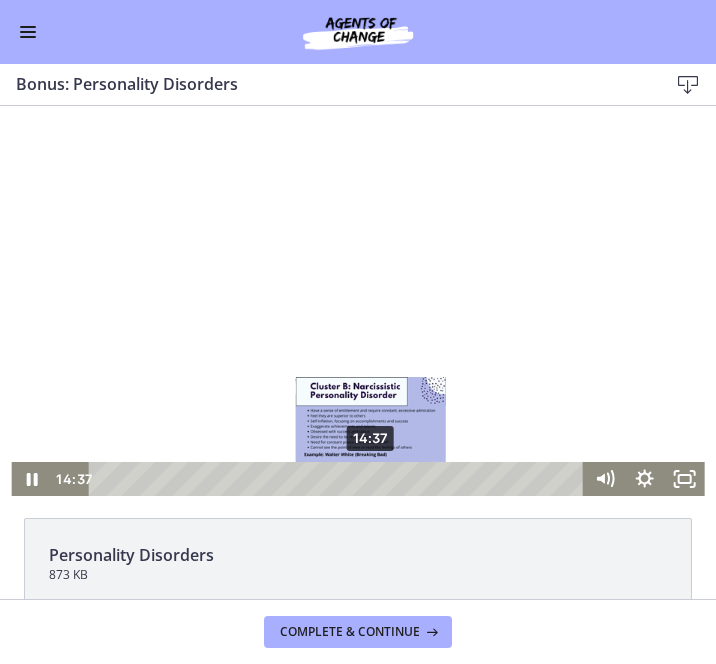 click at bounding box center (370, 478) 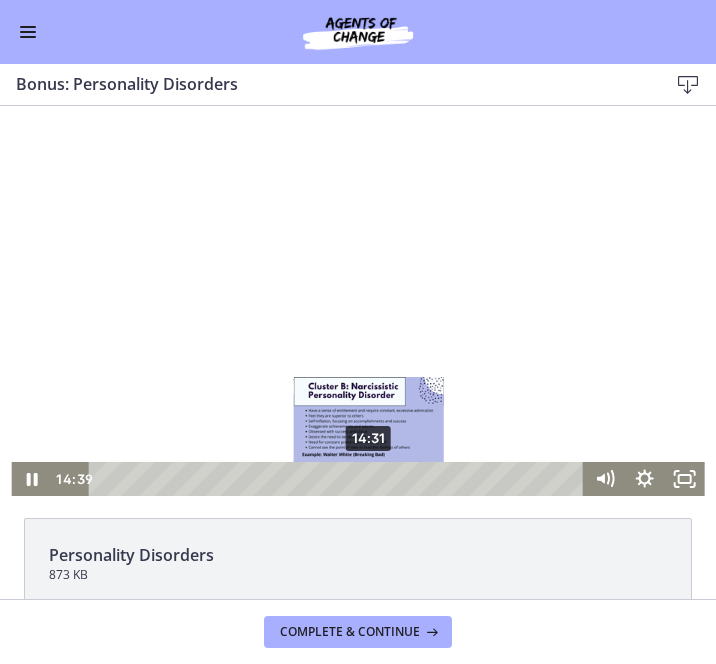 click at bounding box center [370, 478] 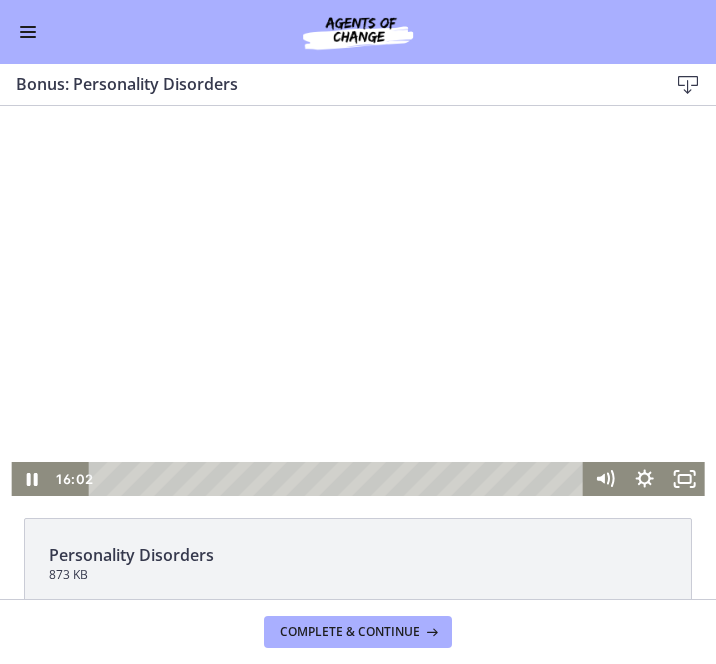 click on "15:17" at bounding box center [339, 479] 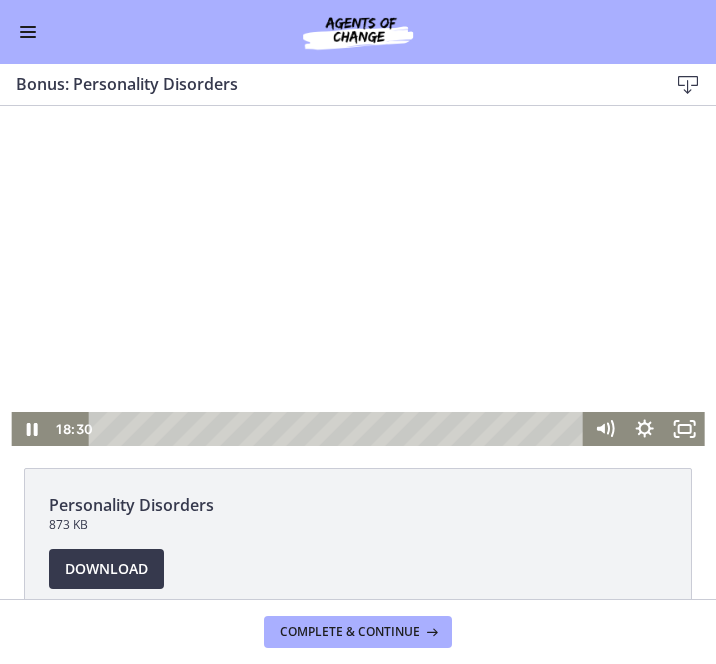 scroll, scrollTop: 0, scrollLeft: 0, axis: both 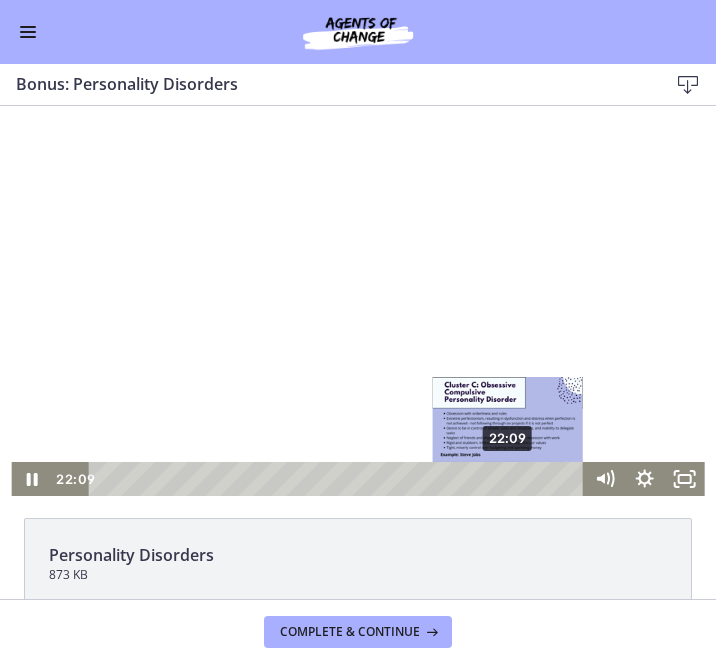 click on "22:09" at bounding box center (339, 479) 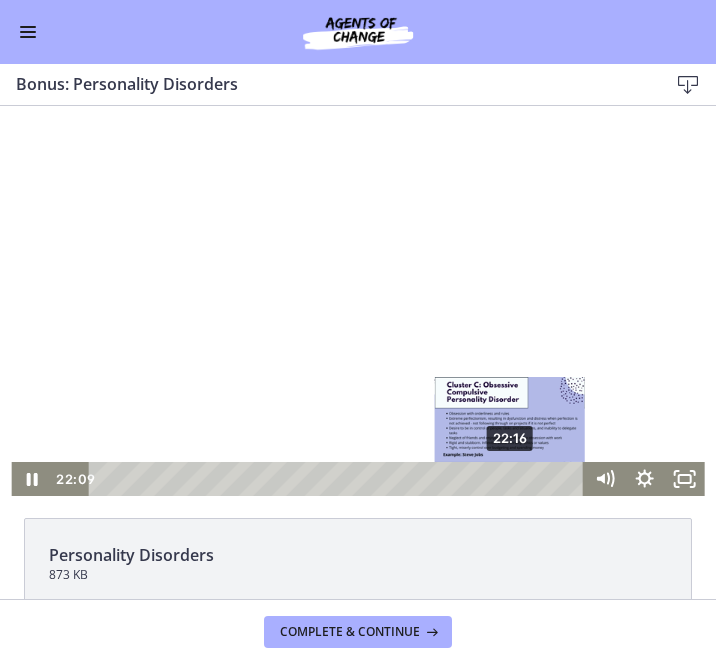 click at bounding box center (507, 478) 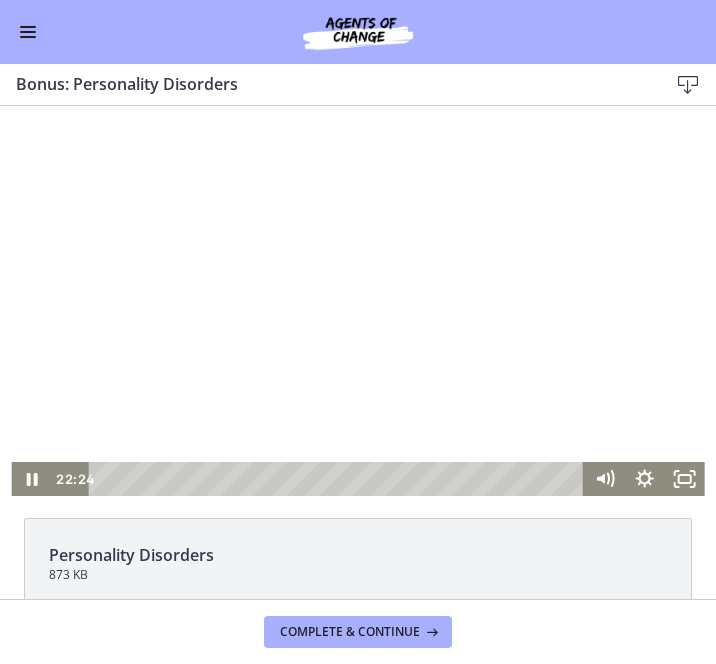 click on "23:50" at bounding box center (339, 479) 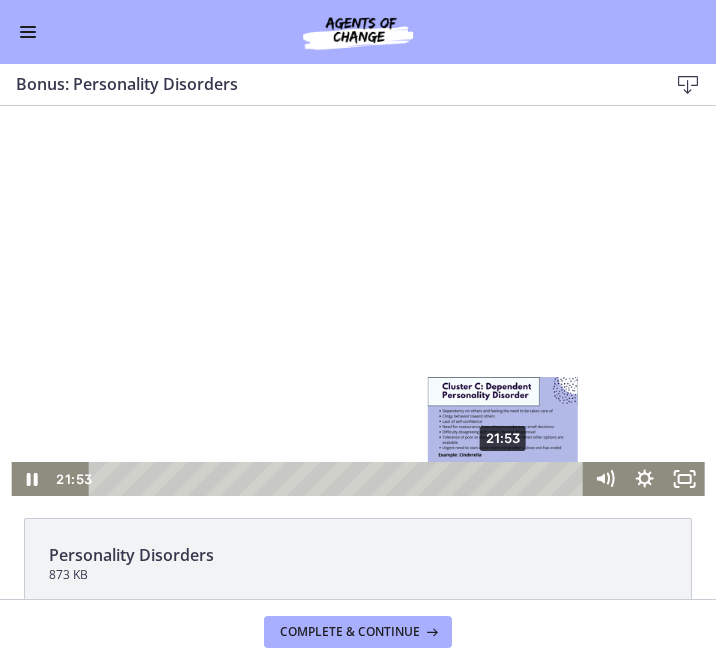 click at bounding box center [502, 478] 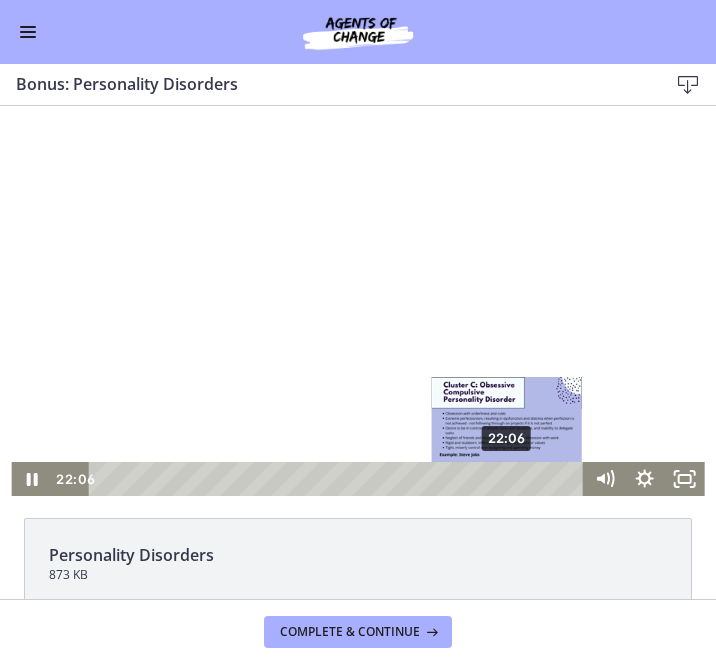 click on "22:06" at bounding box center [339, 479] 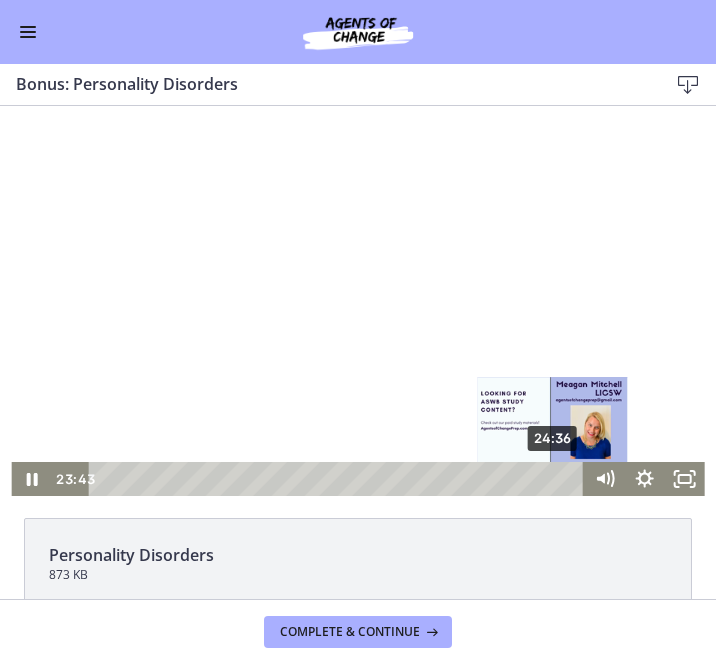 click on "24:36" at bounding box center (339, 479) 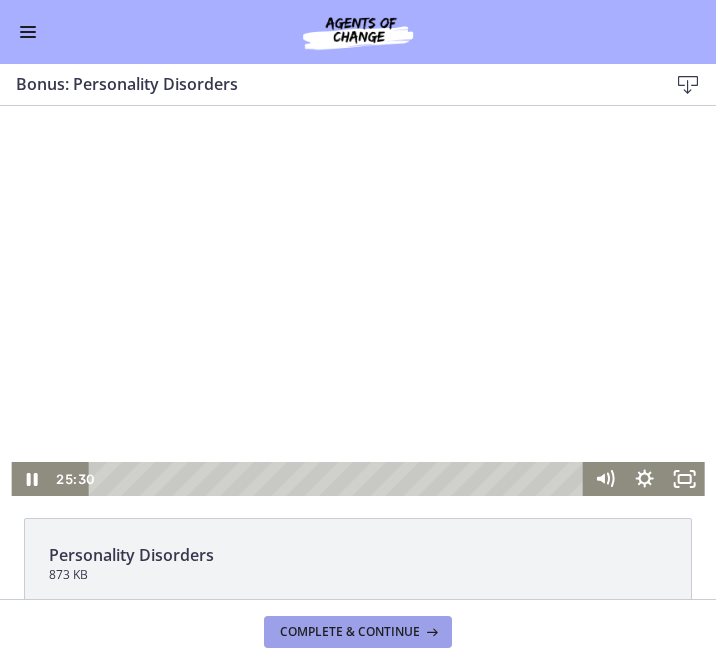 click on "Complete & continue" at bounding box center (350, 632) 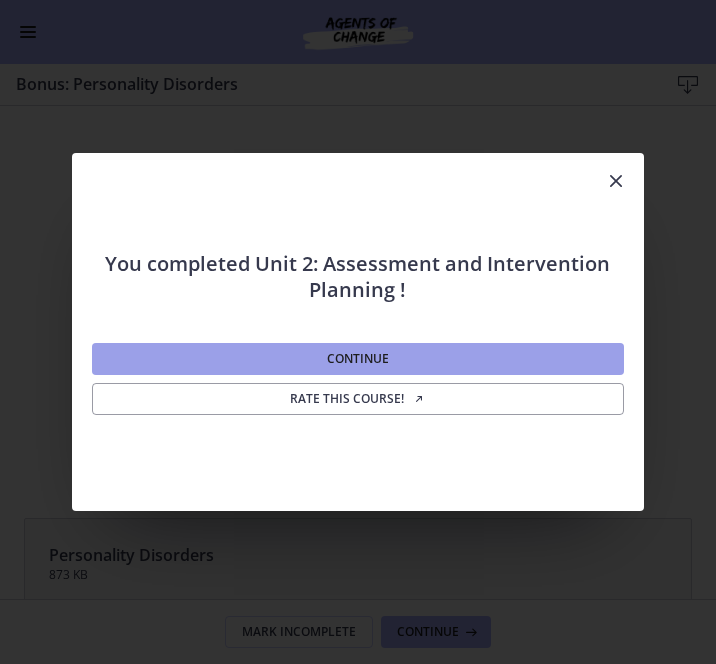 click on "Continue" at bounding box center [358, 359] 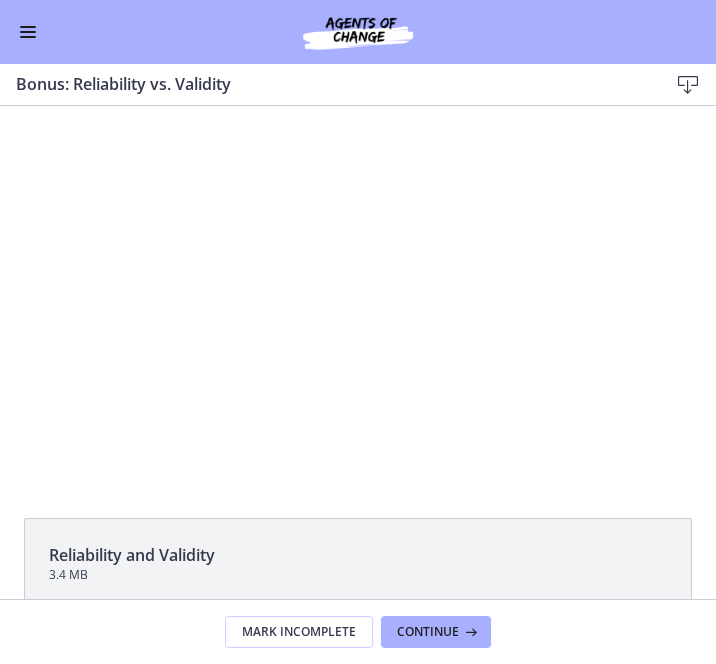 scroll, scrollTop: 0, scrollLeft: 0, axis: both 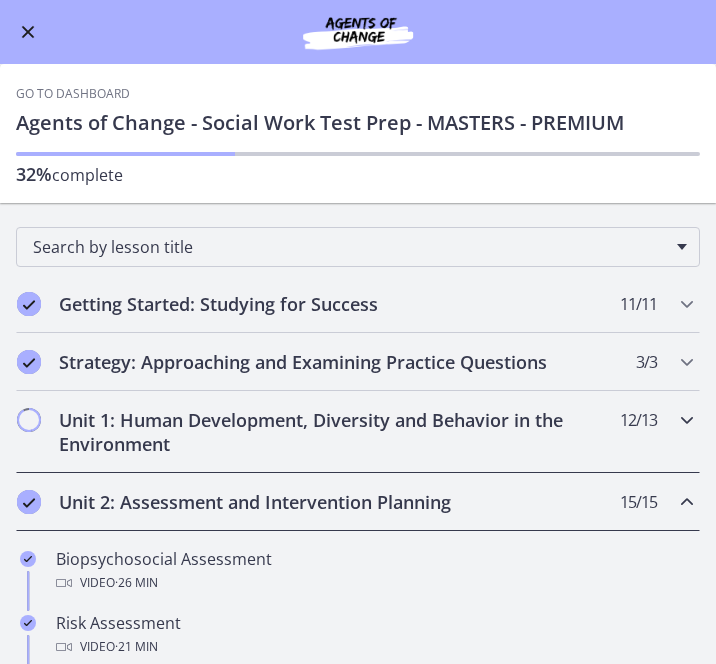 click on "Unit 1: Human Development, Diversity and Behavior in the Environment" at bounding box center [339, 432] 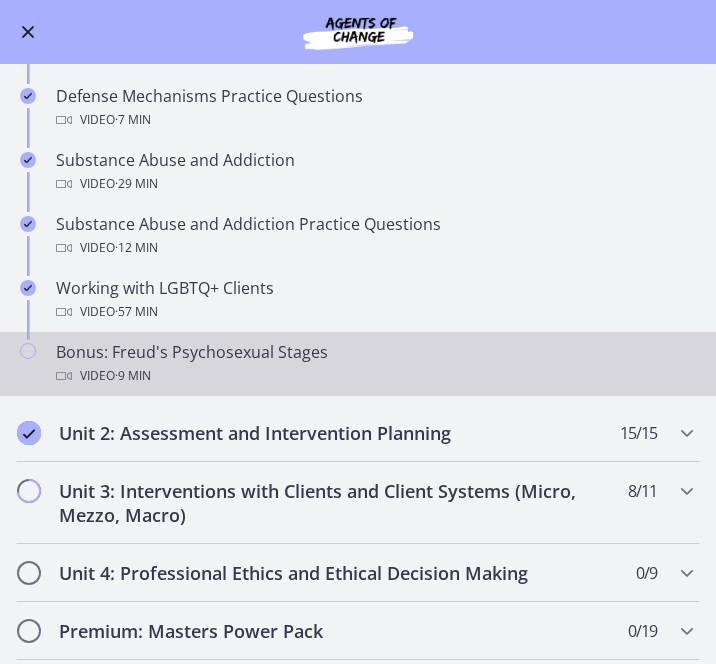 scroll, scrollTop: 905, scrollLeft: 0, axis: vertical 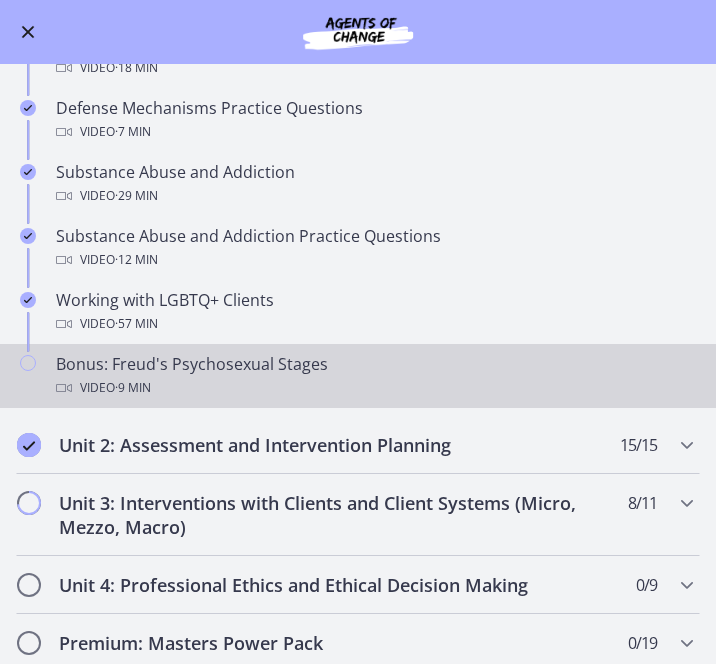 click on "Video
·  9 min" at bounding box center (378, 388) 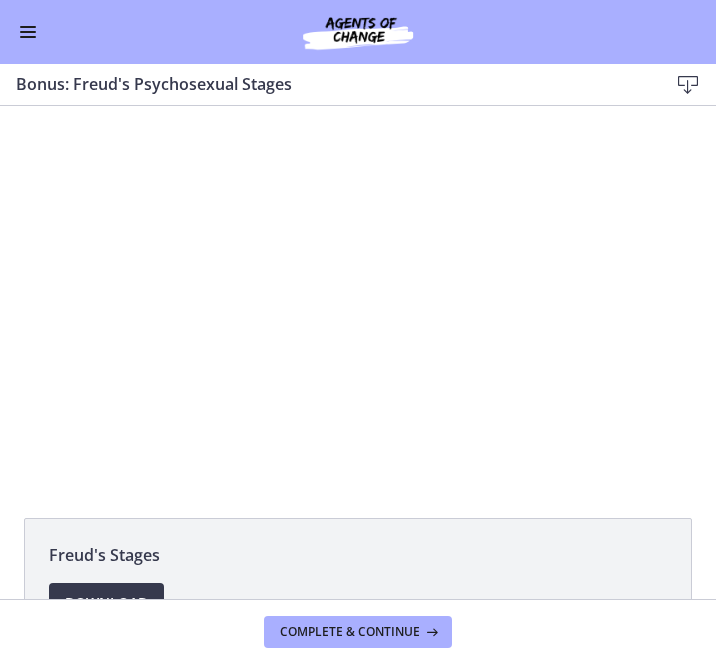 scroll, scrollTop: 0, scrollLeft: 0, axis: both 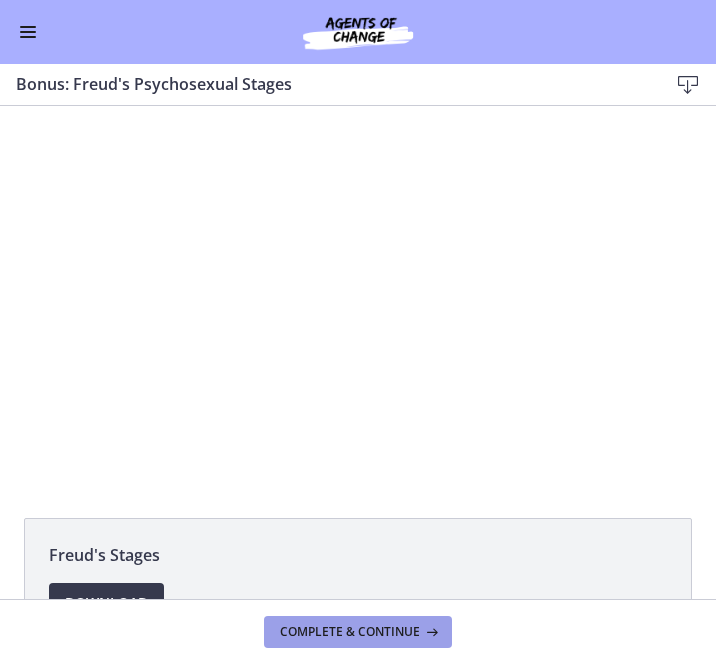 click on "Complete & continue" at bounding box center (350, 632) 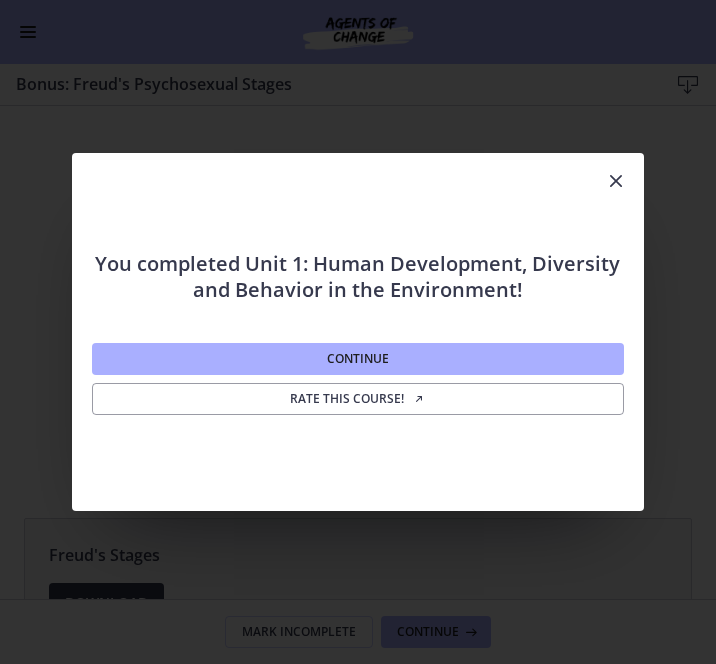 click at bounding box center (616, 181) 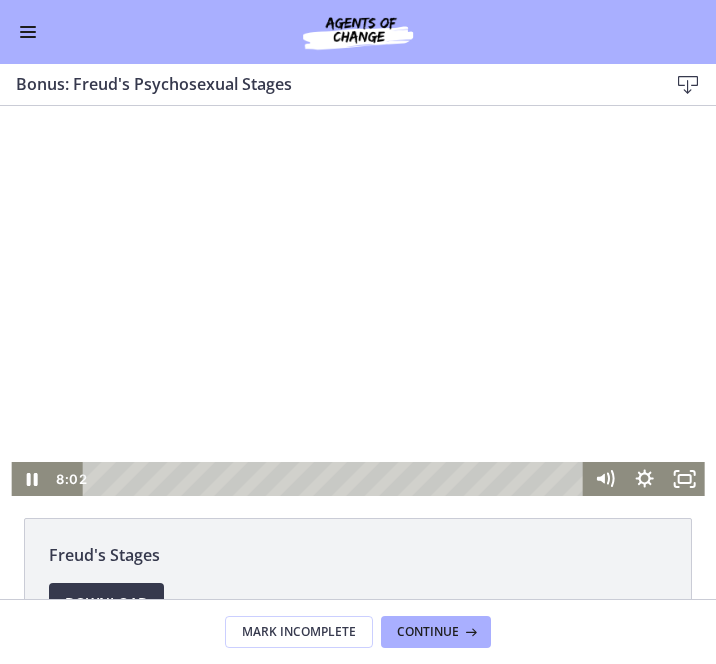 click at bounding box center [357, 301] 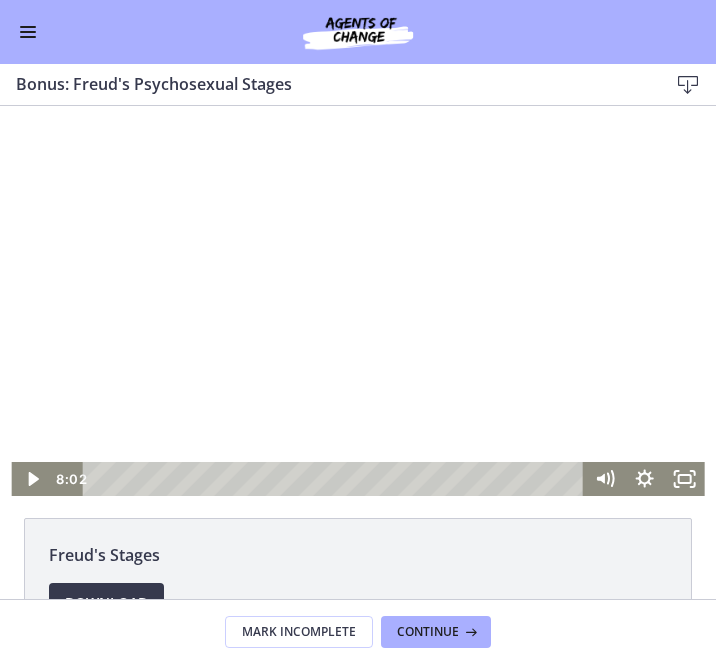 click at bounding box center (357, 301) 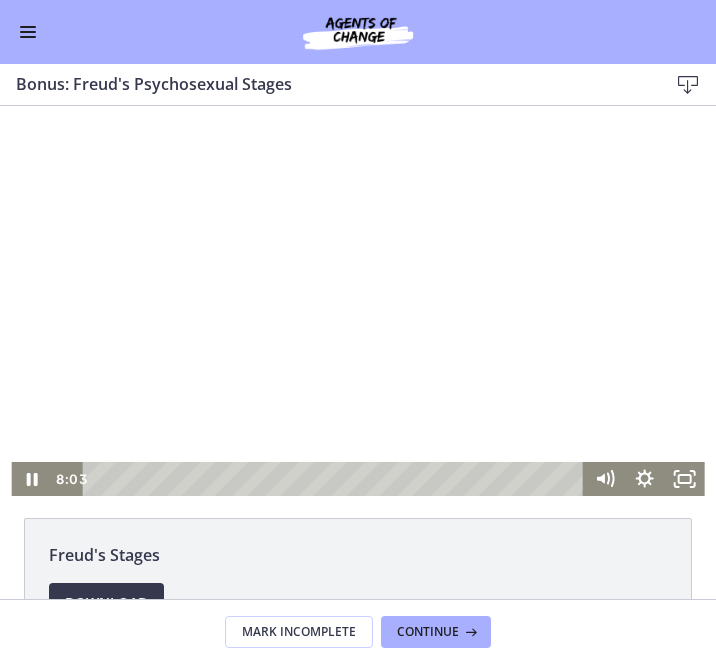 type 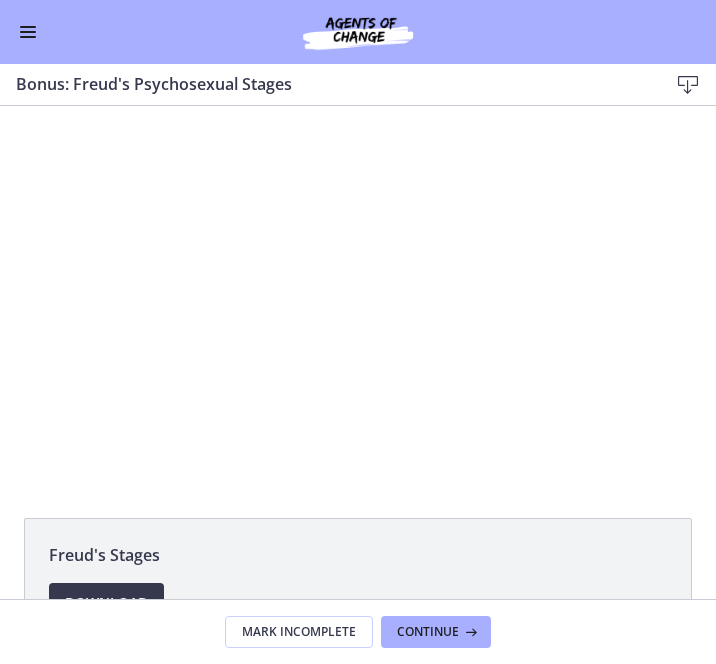 click at bounding box center [357, 301] 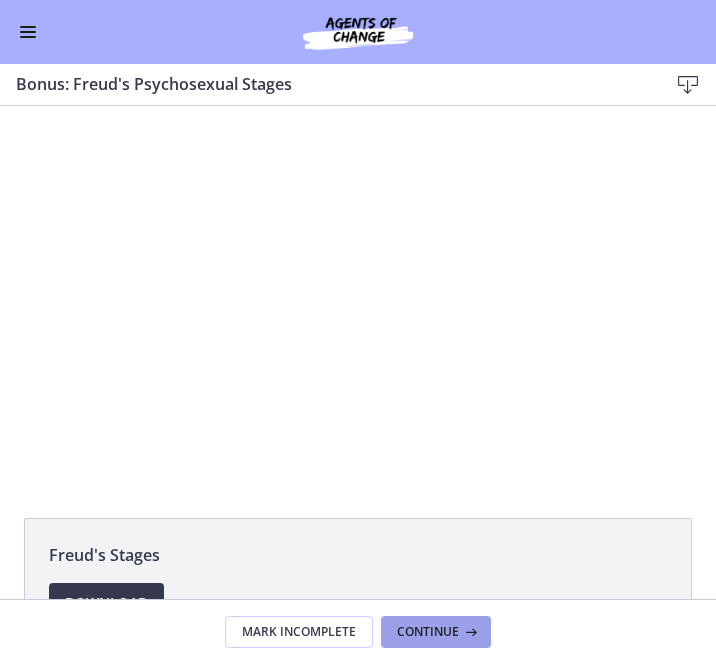 click on "Continue" at bounding box center (428, 632) 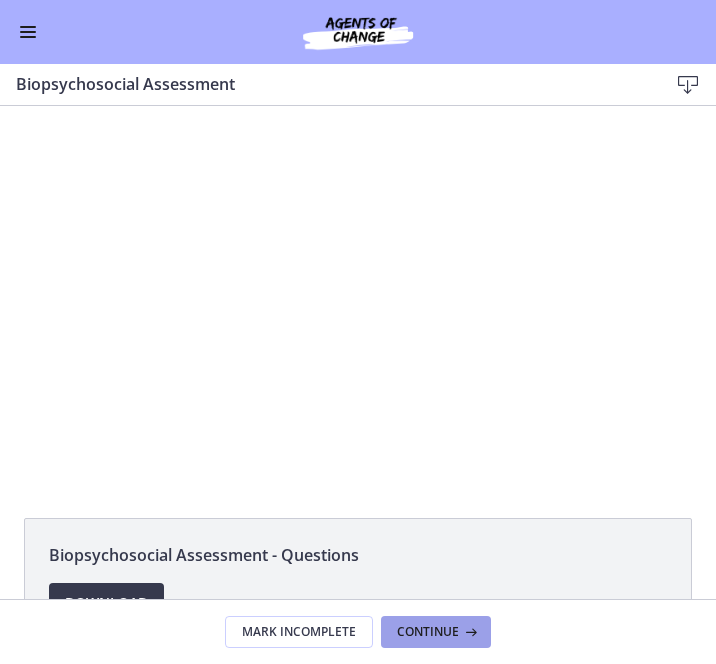 scroll, scrollTop: 0, scrollLeft: 0, axis: both 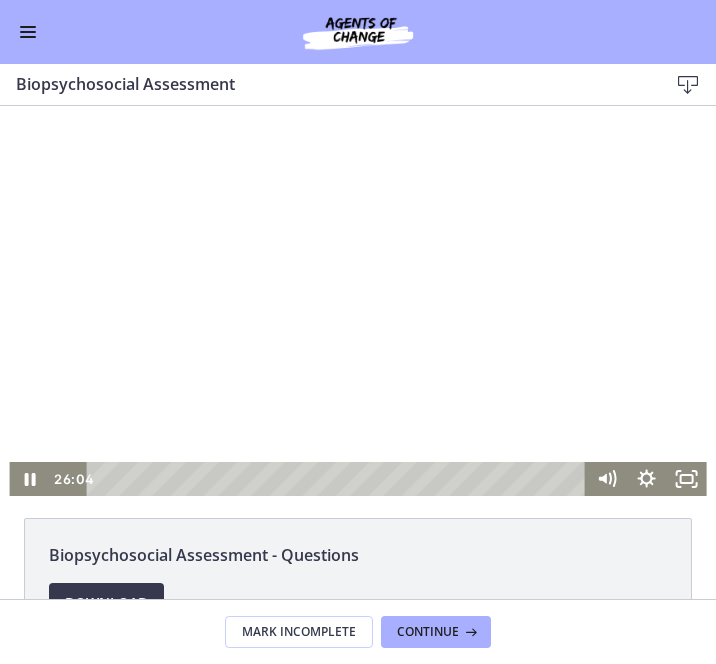 click at bounding box center (28, 32) 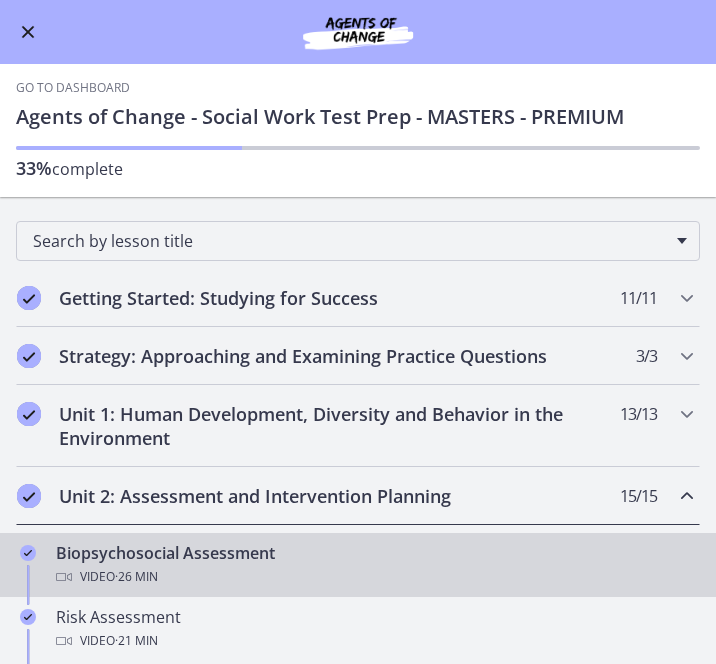 scroll, scrollTop: 12, scrollLeft: 0, axis: vertical 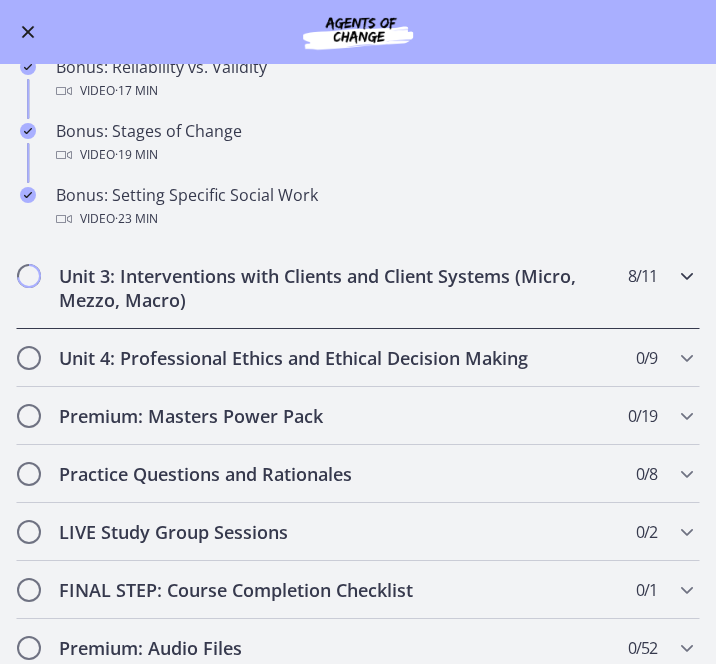 click on "Unit 3: Interventions with Clients and Client Systems (Micro, Mezzo, Macro)
8  /  11
Completed" at bounding box center (358, 288) 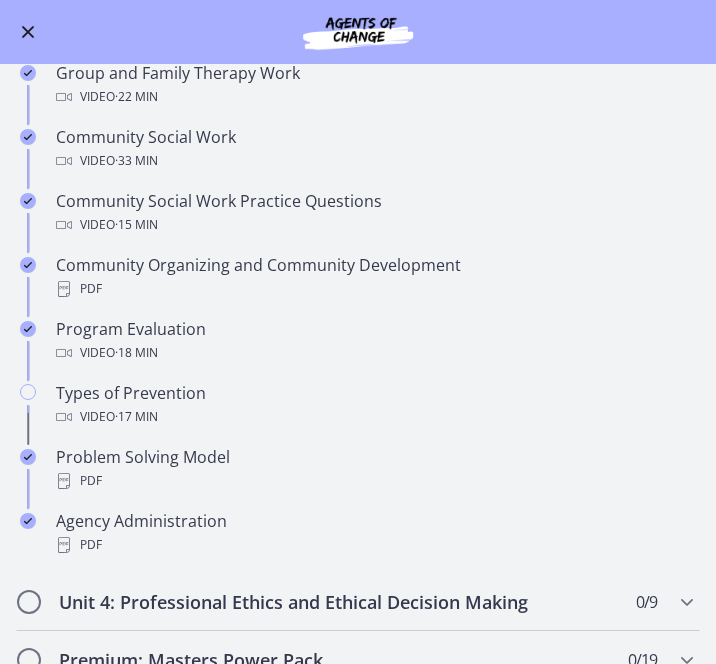 scroll, scrollTop: 755, scrollLeft: 0, axis: vertical 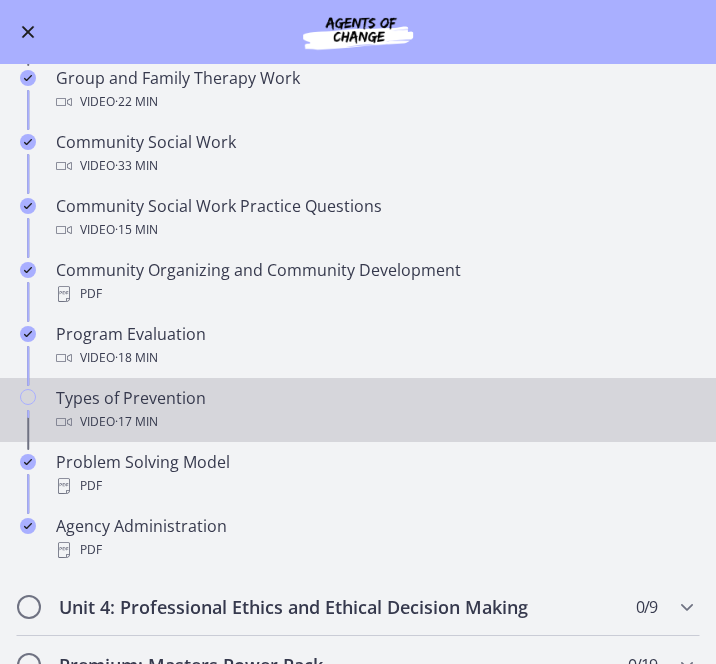 click on "Types of Prevention
Video
·  17 min" at bounding box center [378, 410] 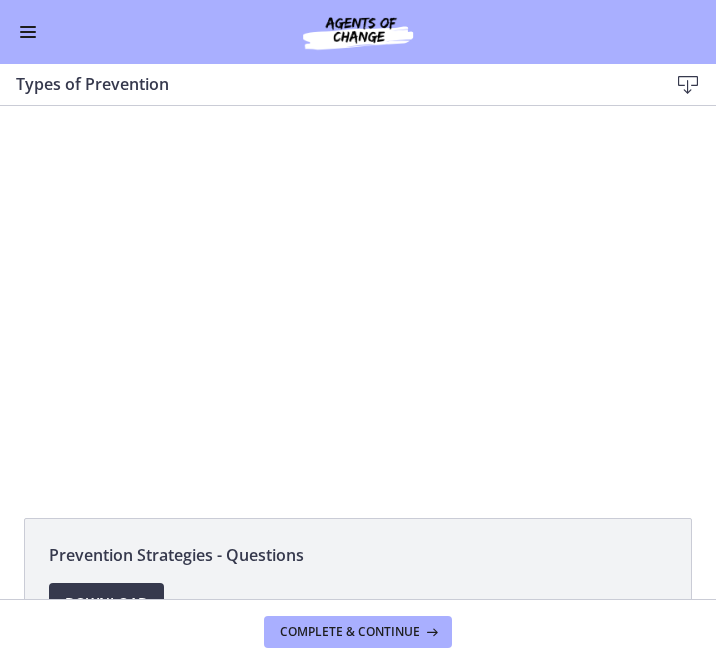 scroll, scrollTop: 0, scrollLeft: 0, axis: both 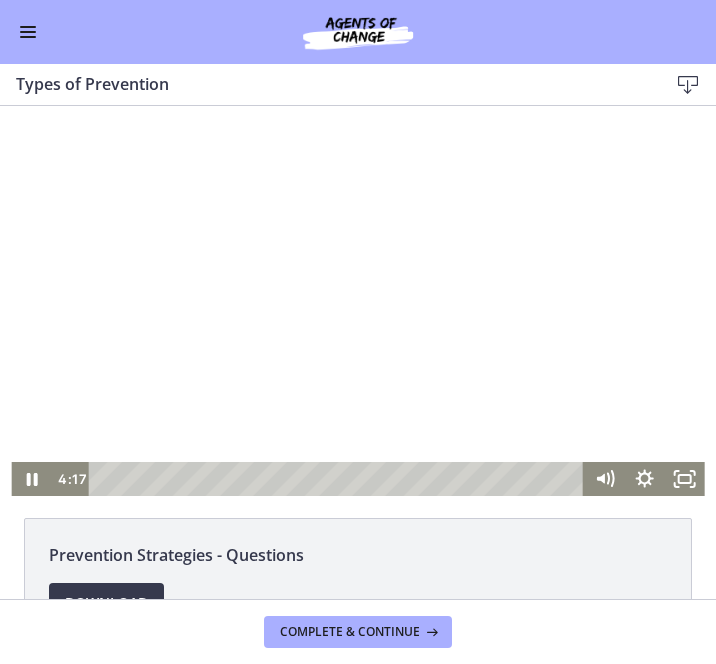 click at bounding box center (339, 479) 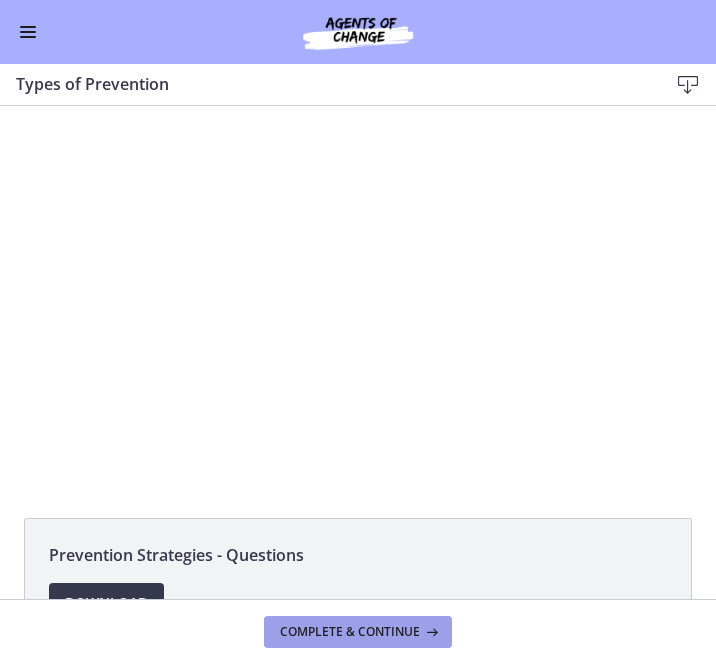 click on "Complete & continue" at bounding box center (350, 632) 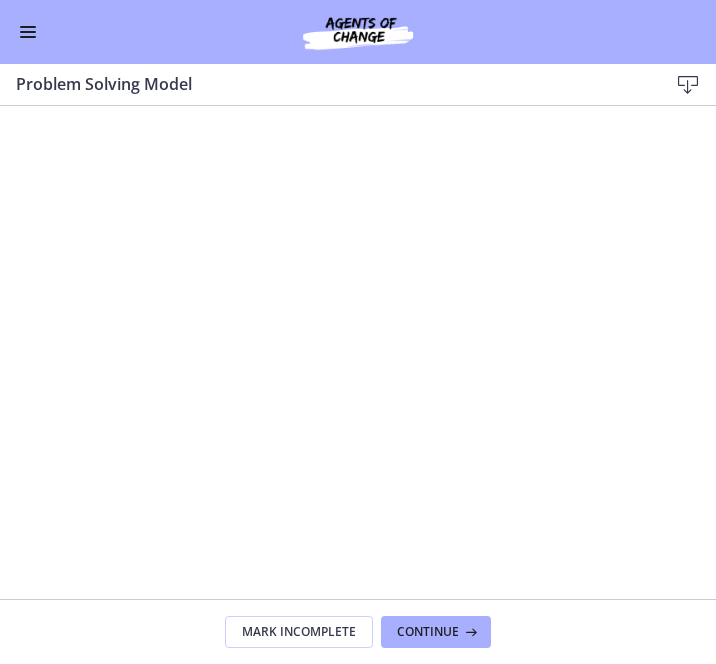 click at bounding box center (28, 37) 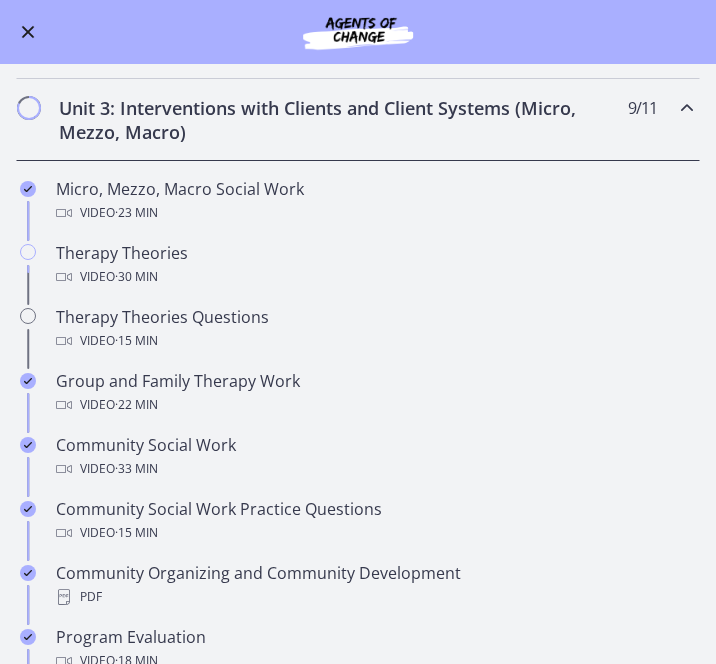 scroll, scrollTop: 432, scrollLeft: 0, axis: vertical 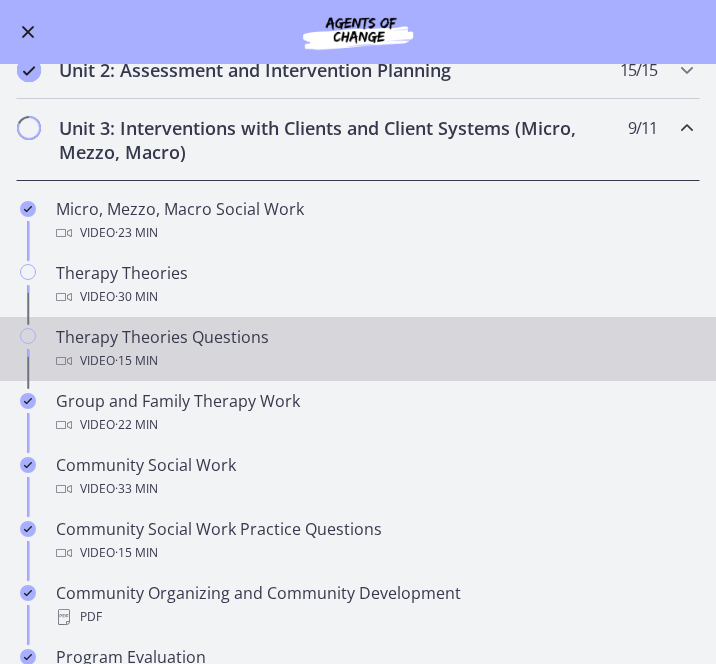 click on "Therapy Theories Questions
Video
·  15 min" at bounding box center (378, 349) 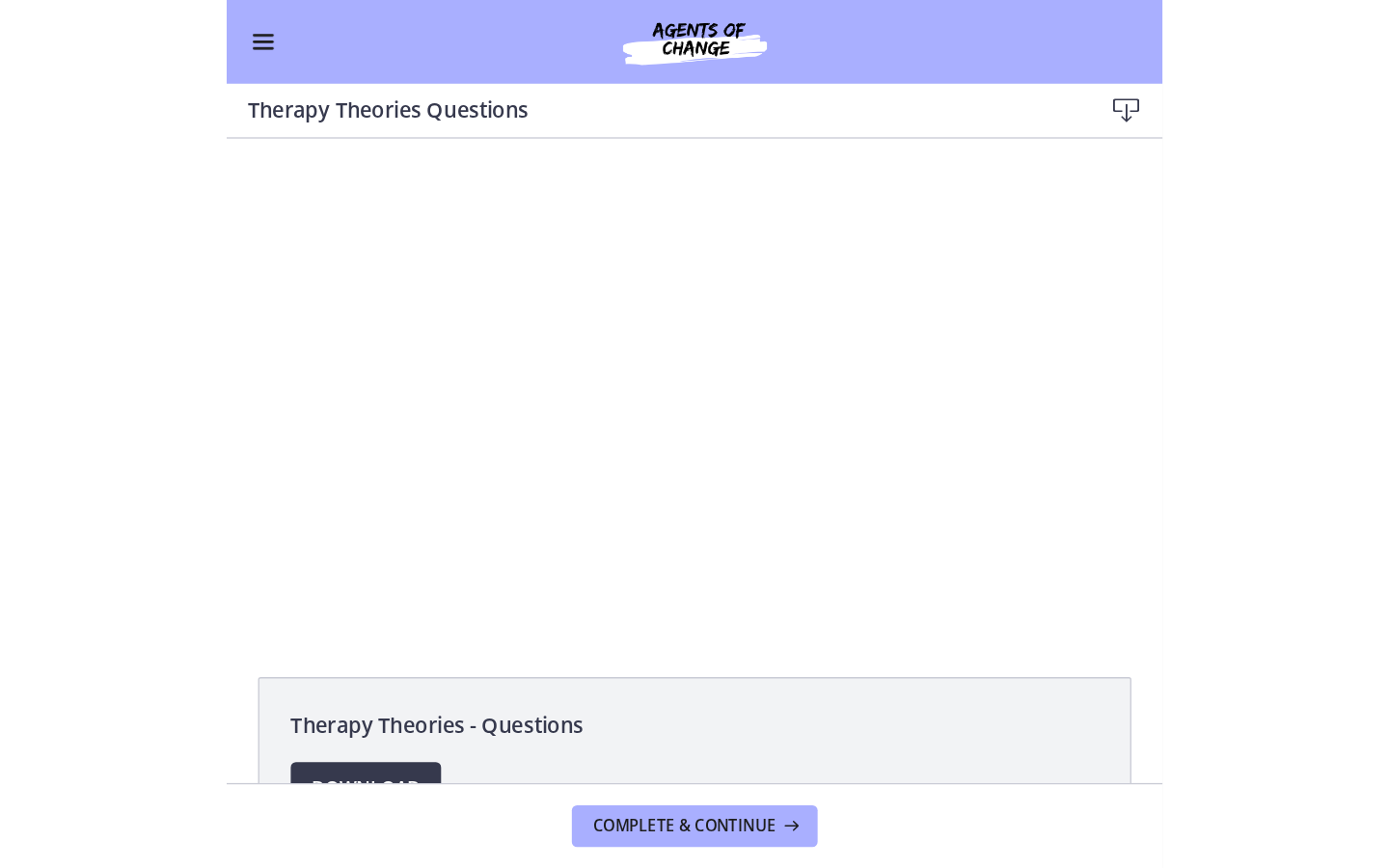 scroll, scrollTop: 0, scrollLeft: 0, axis: both 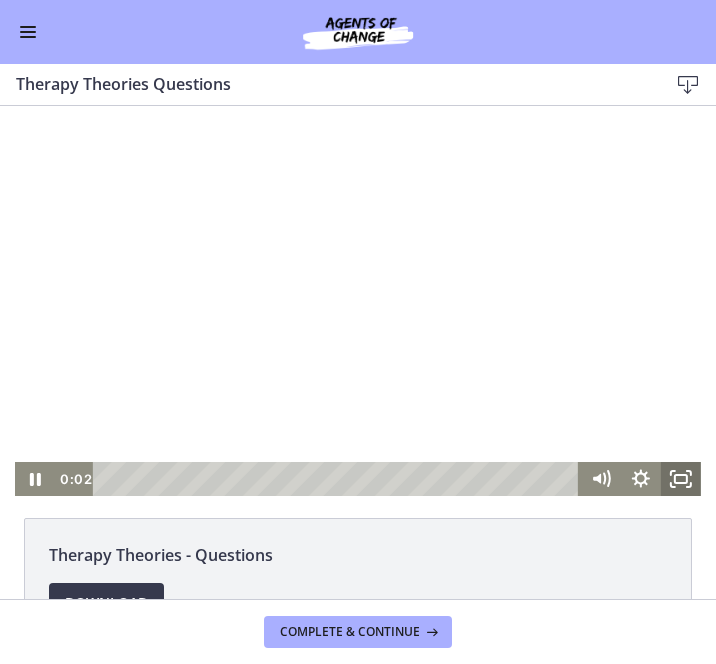 click 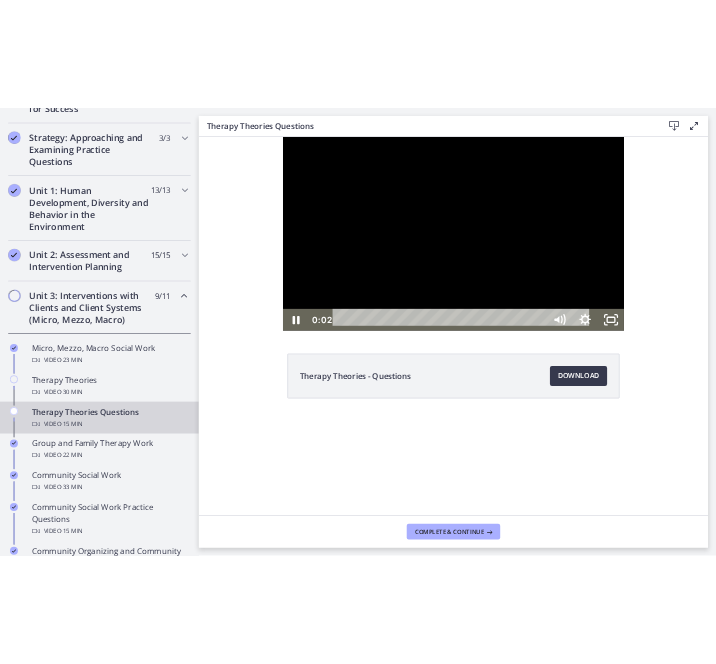 scroll, scrollTop: 437, scrollLeft: 0, axis: vertical 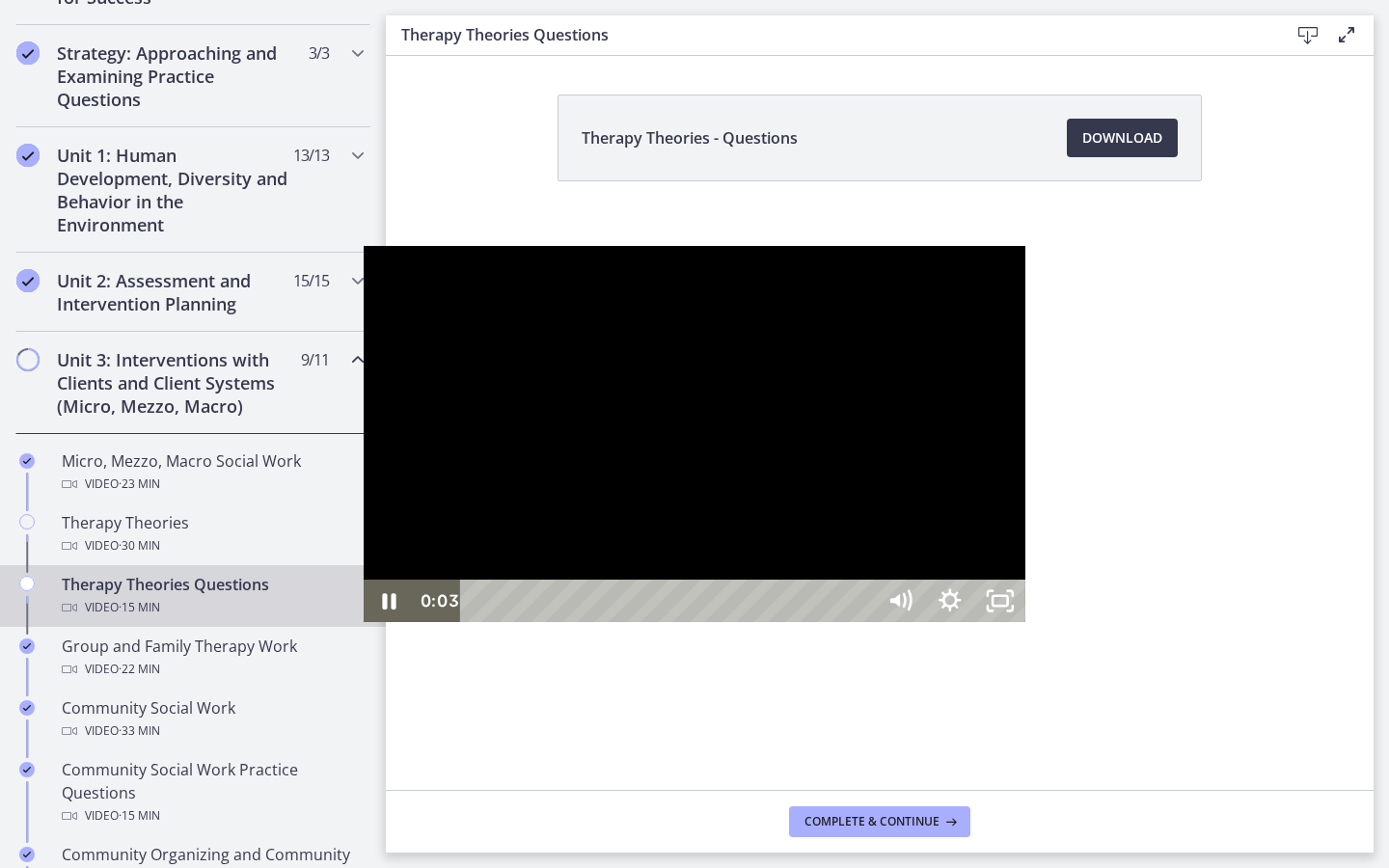 click at bounding box center (694, 434) 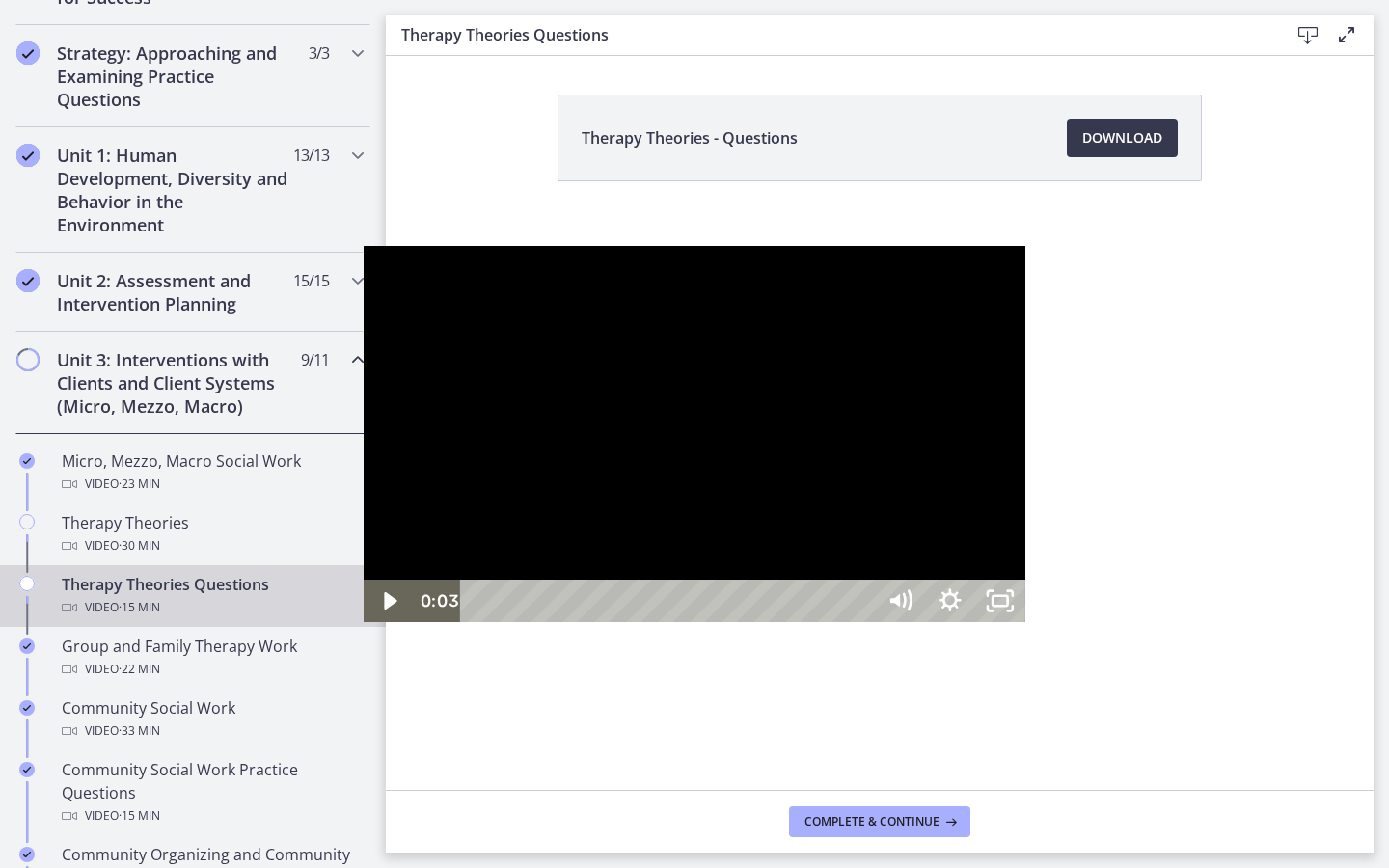 click at bounding box center [670, 601] 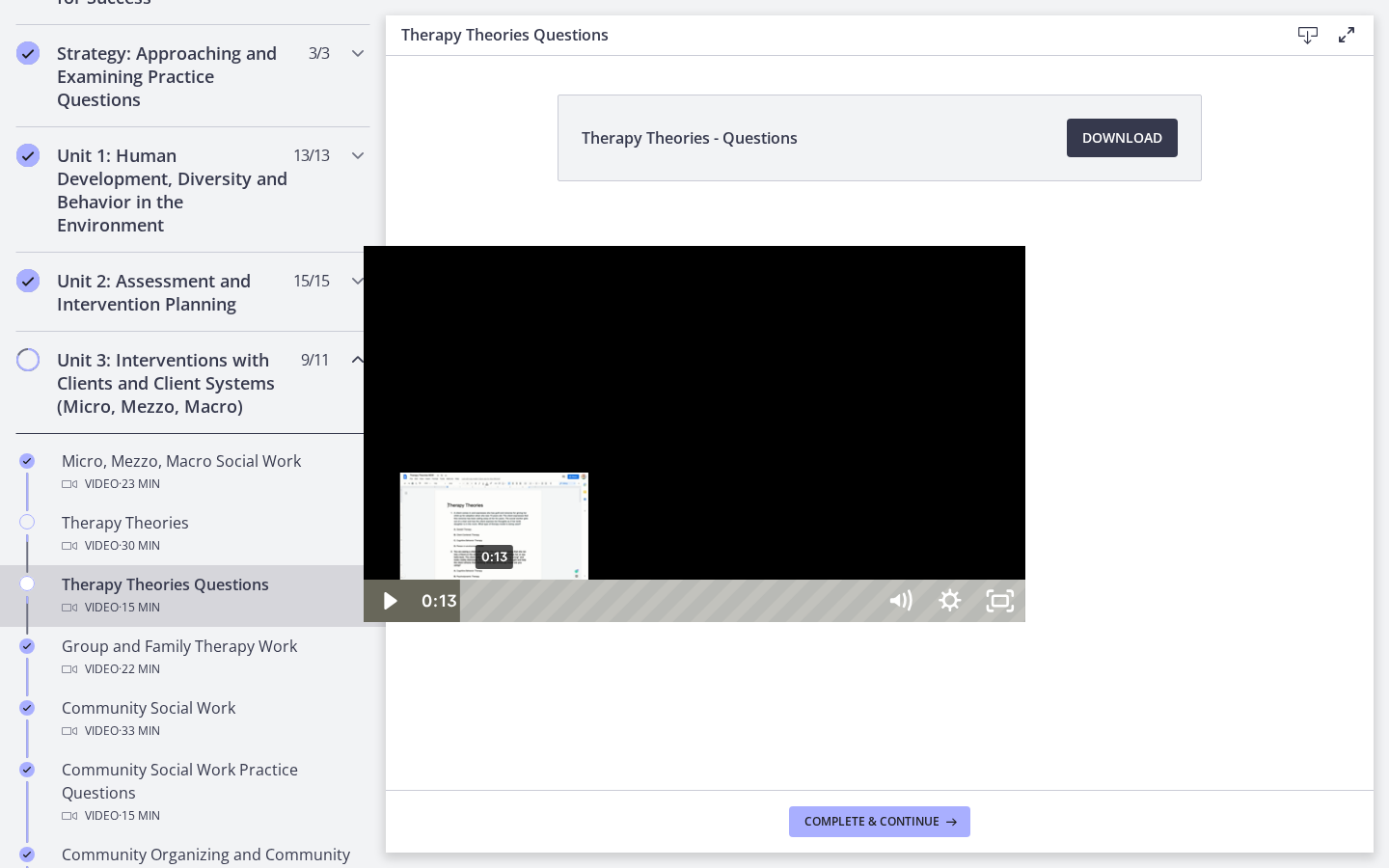 click at bounding box center [494, 601] 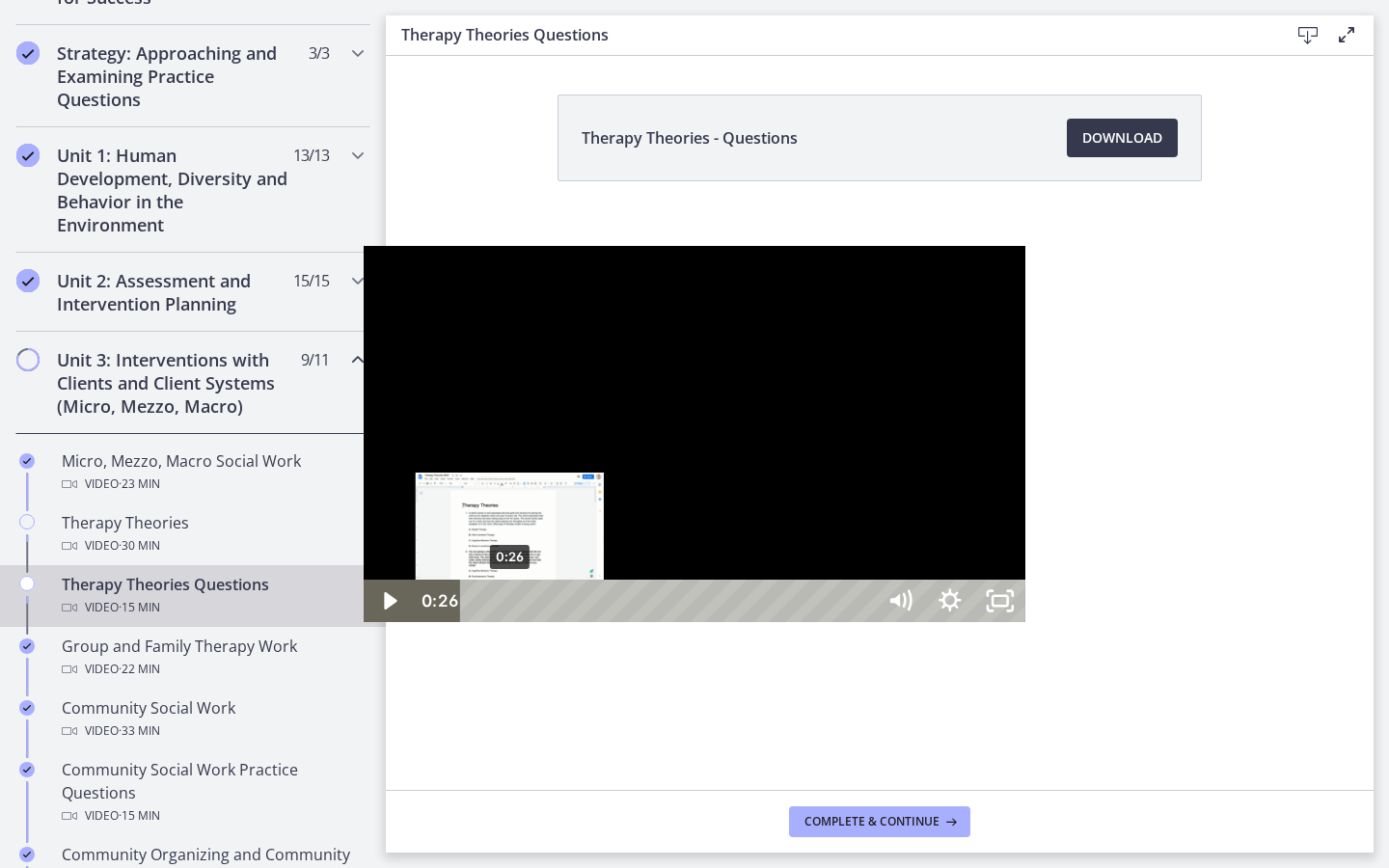 click on "0:26" at bounding box center (670, 601) 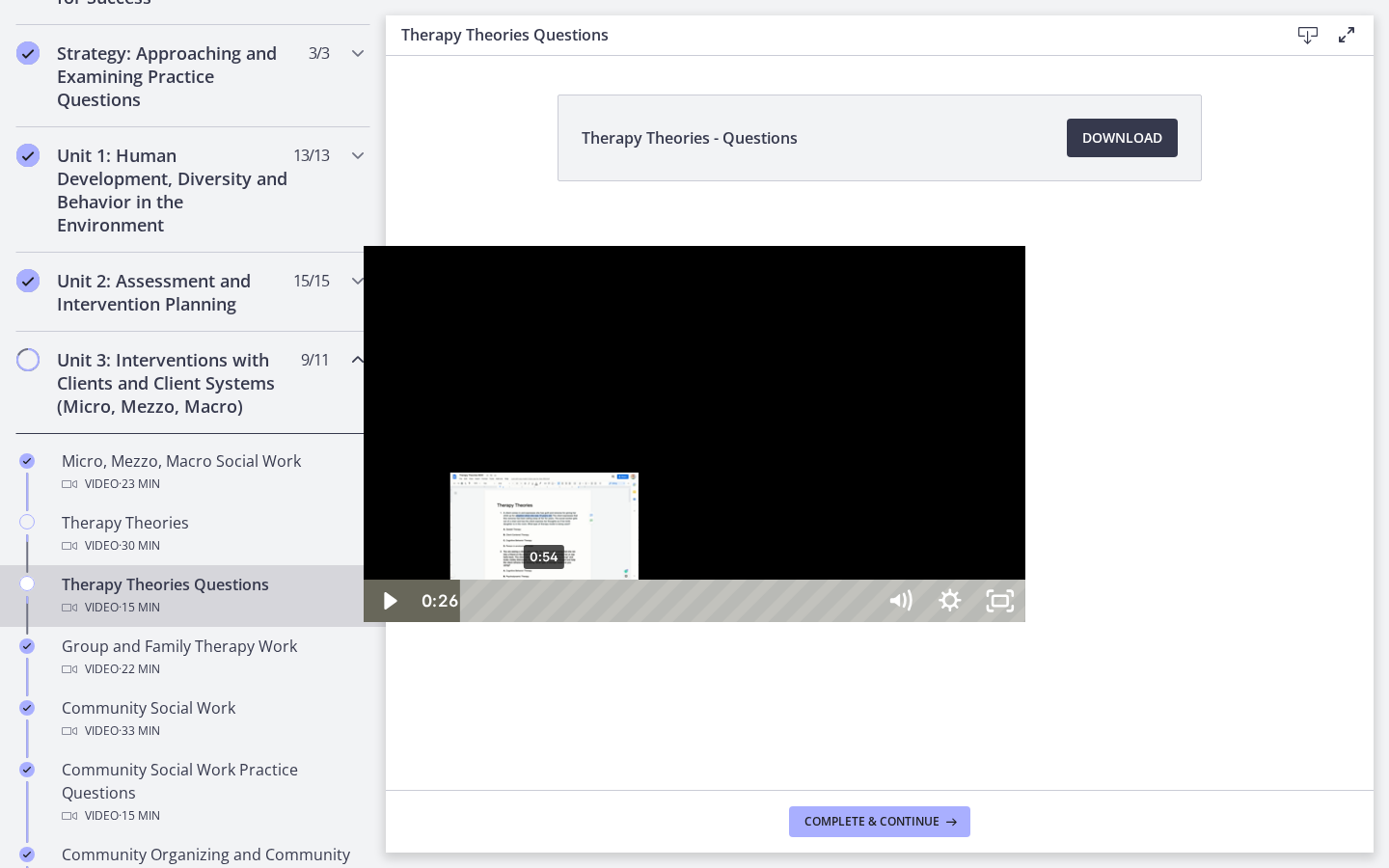 click on "0:54" at bounding box center [670, 601] 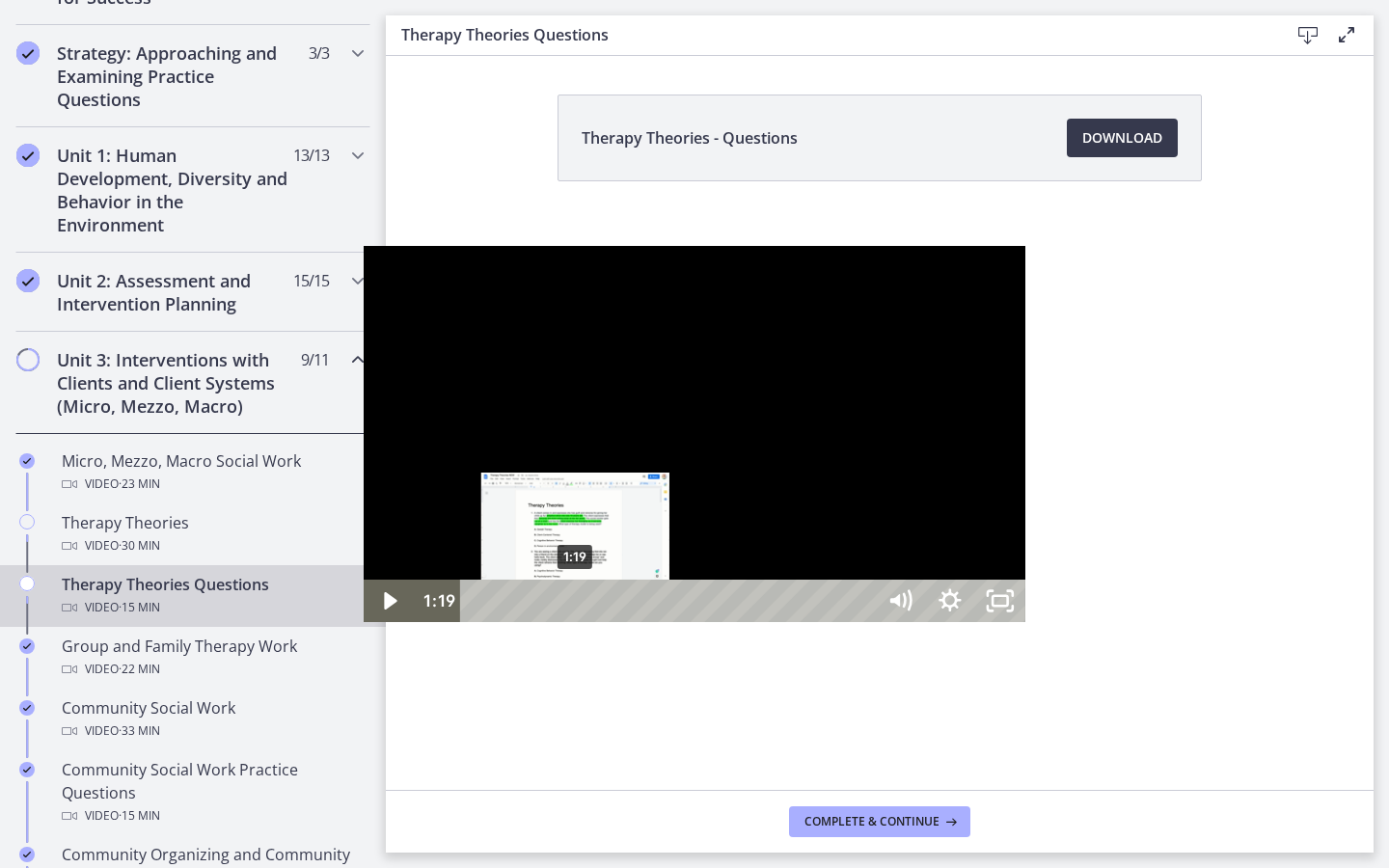 click on "1:19" at bounding box center (670, 601) 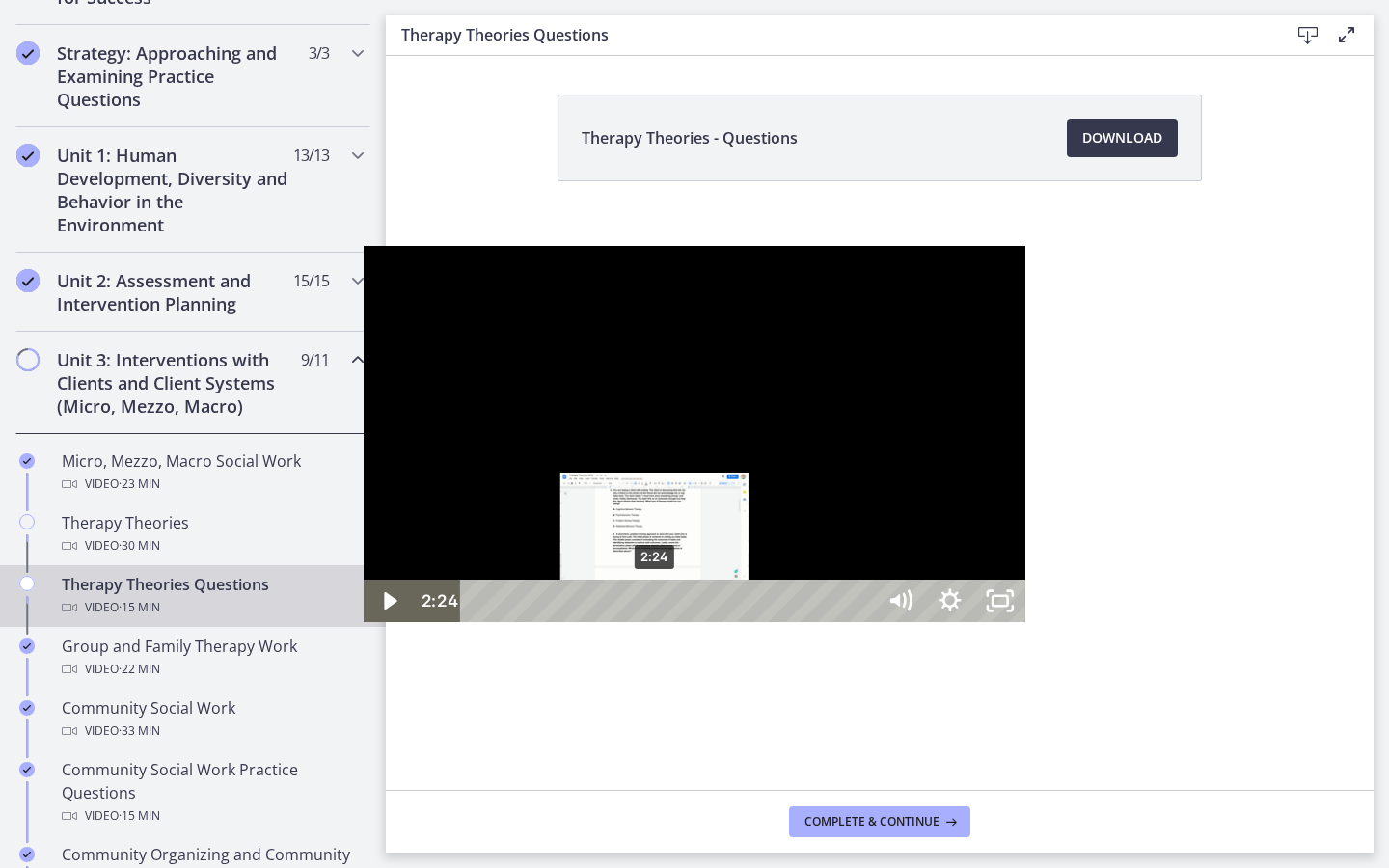 click on "2:24" at bounding box center (670, 601) 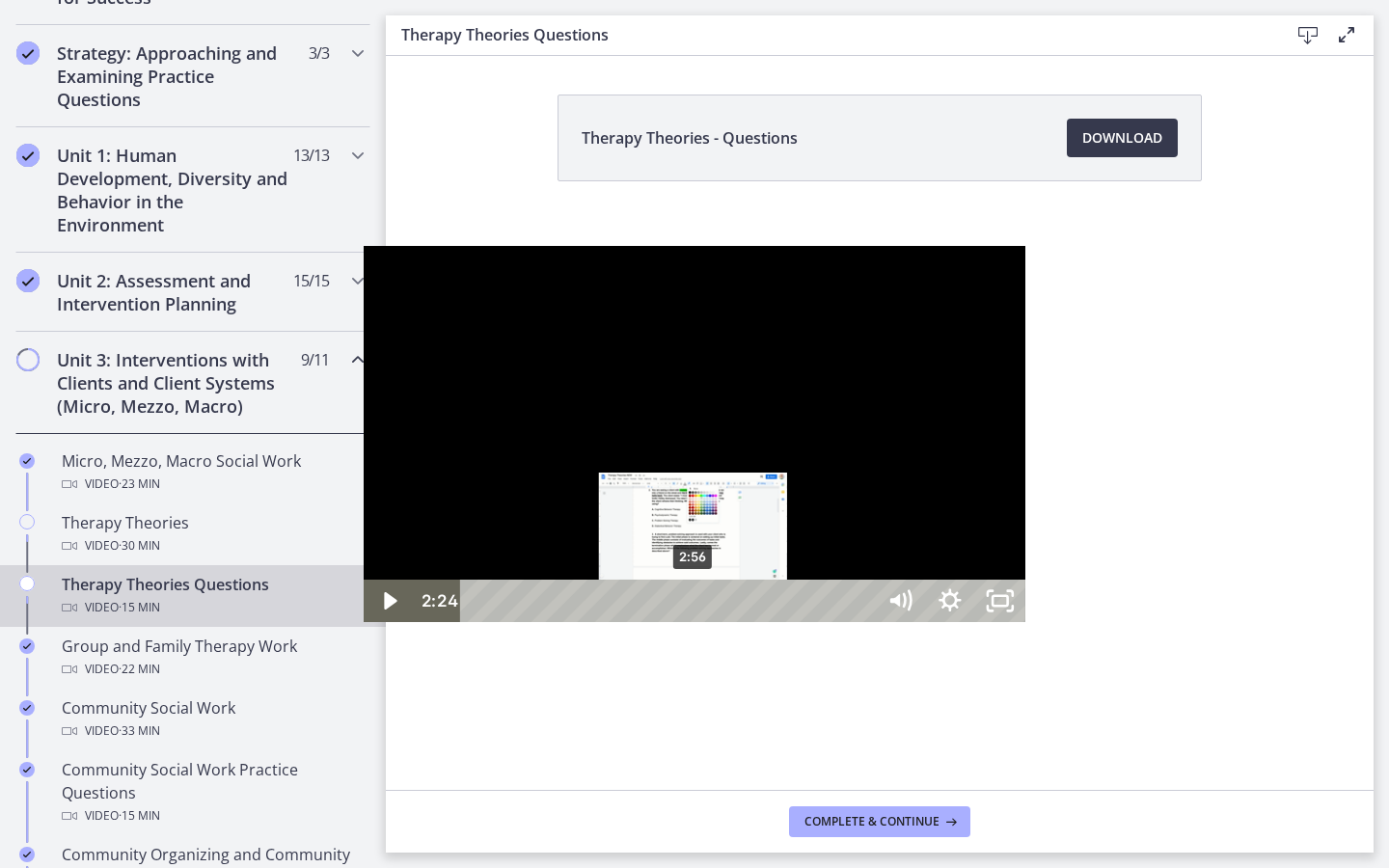 click on "2:56" at bounding box center [670, 601] 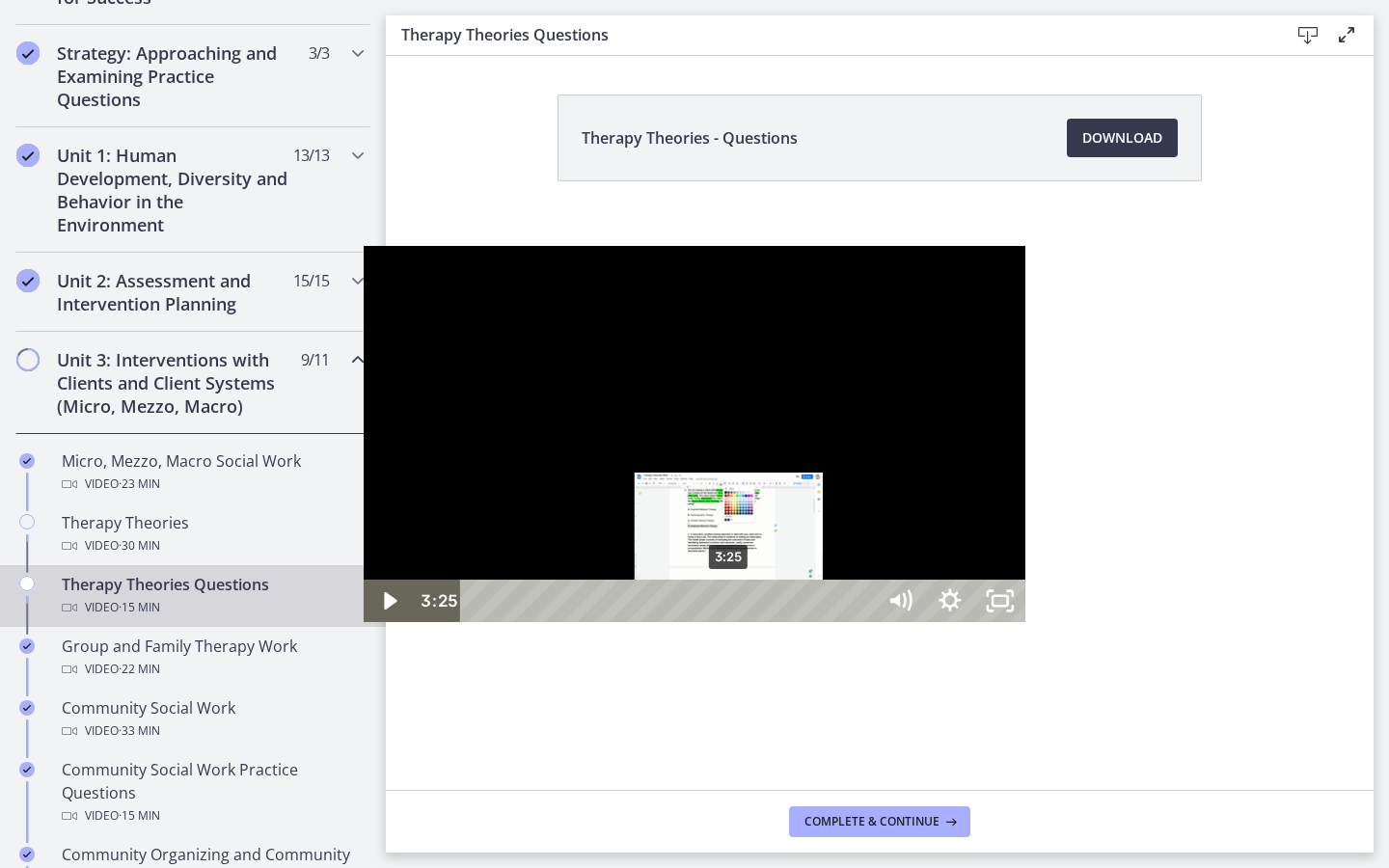click on "3:25" at bounding box center [670, 601] 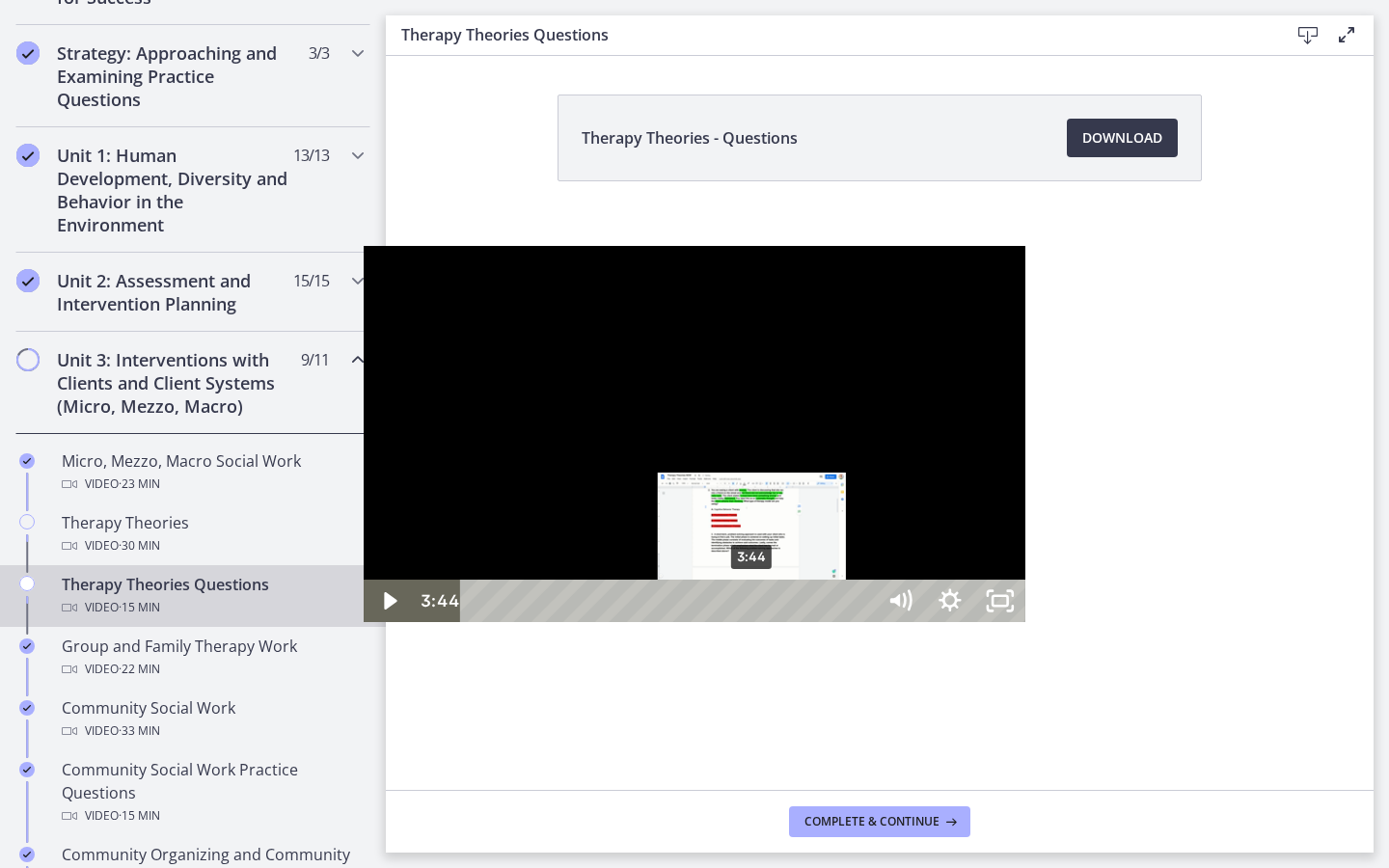 click on "3:44" at bounding box center [670, 601] 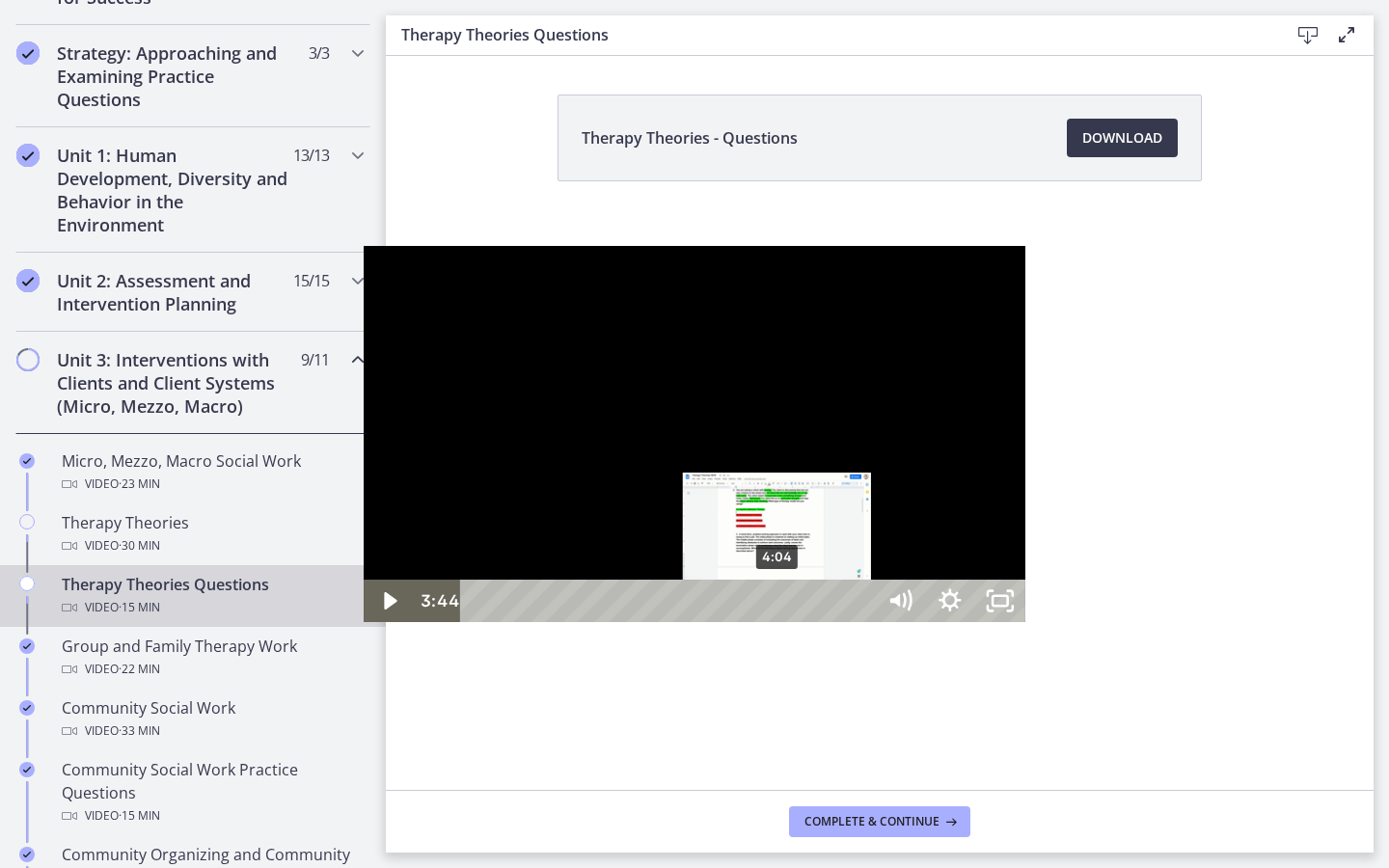 click on "4:04" at bounding box center [670, 601] 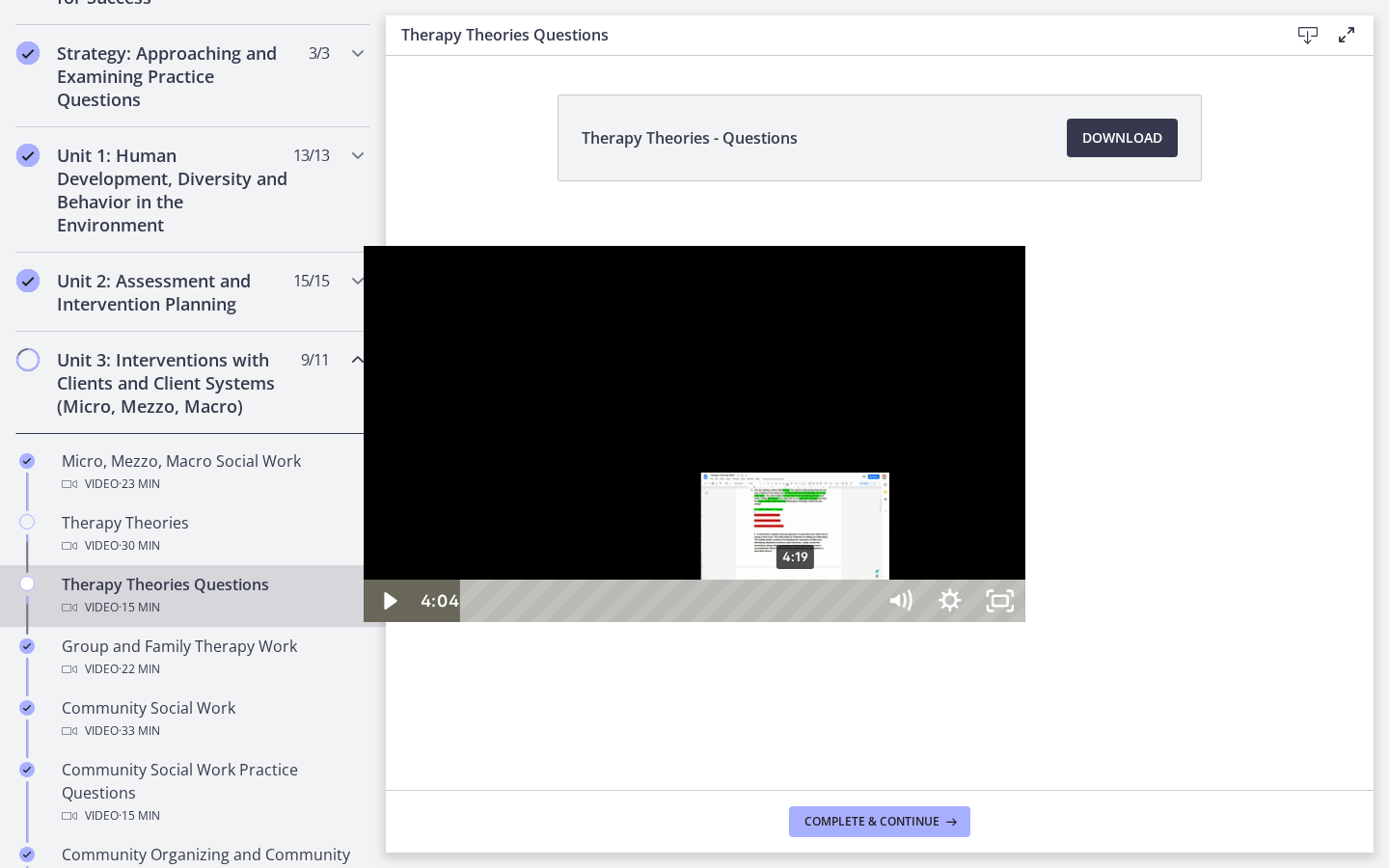 click on "4:19" at bounding box center [670, 601] 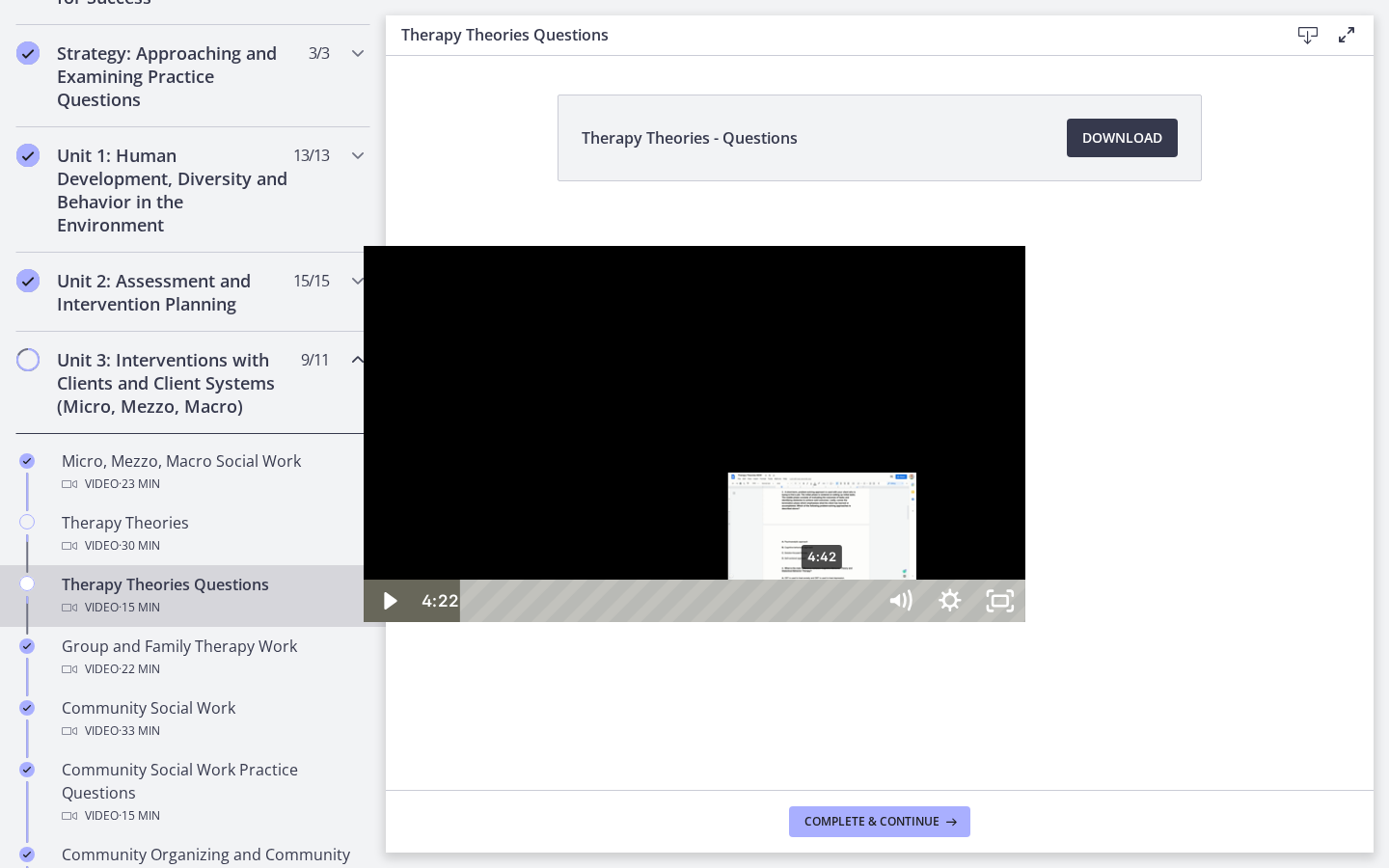 click on "4:42" at bounding box center [670, 601] 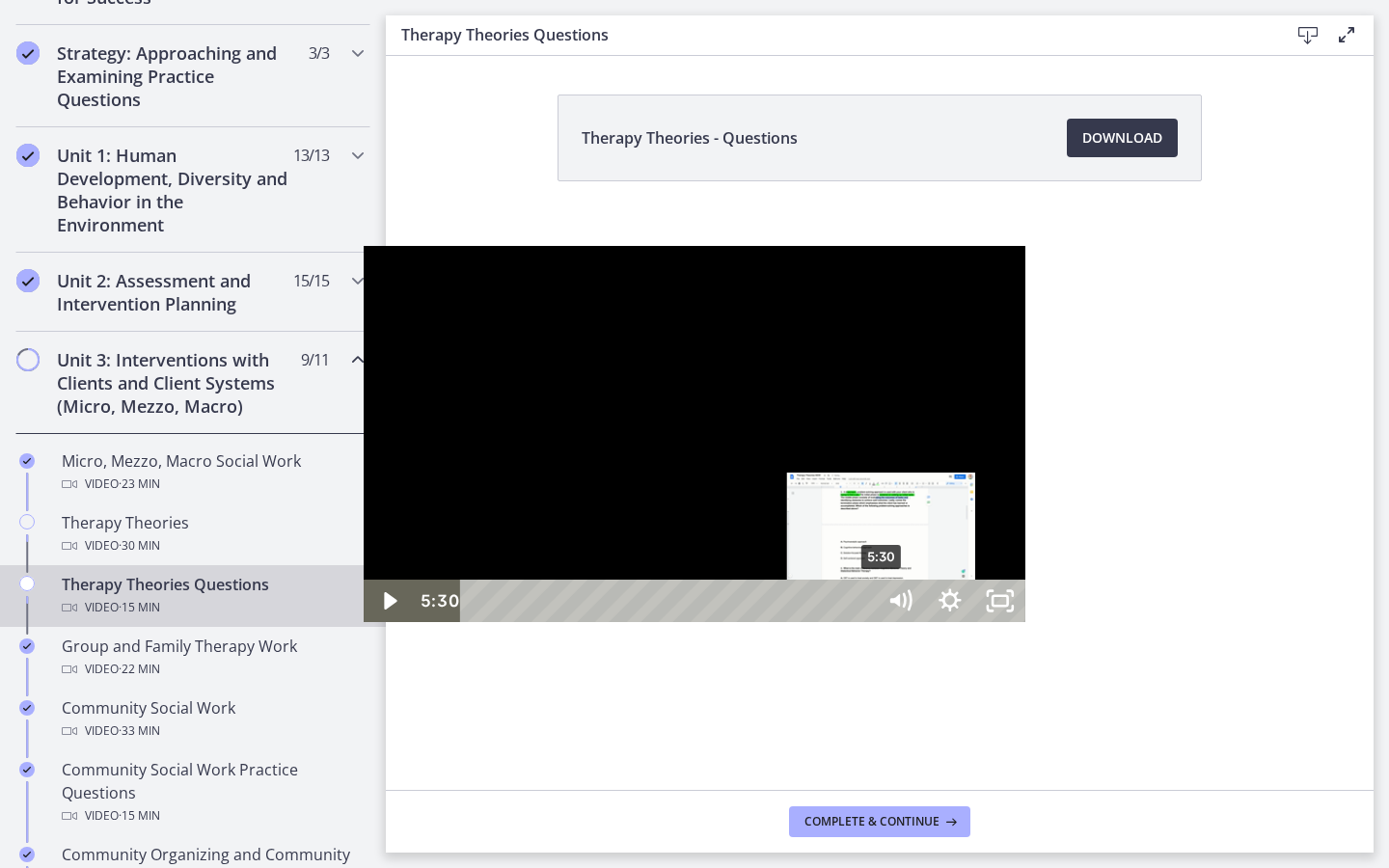 click on "5:30" at bounding box center (670, 601) 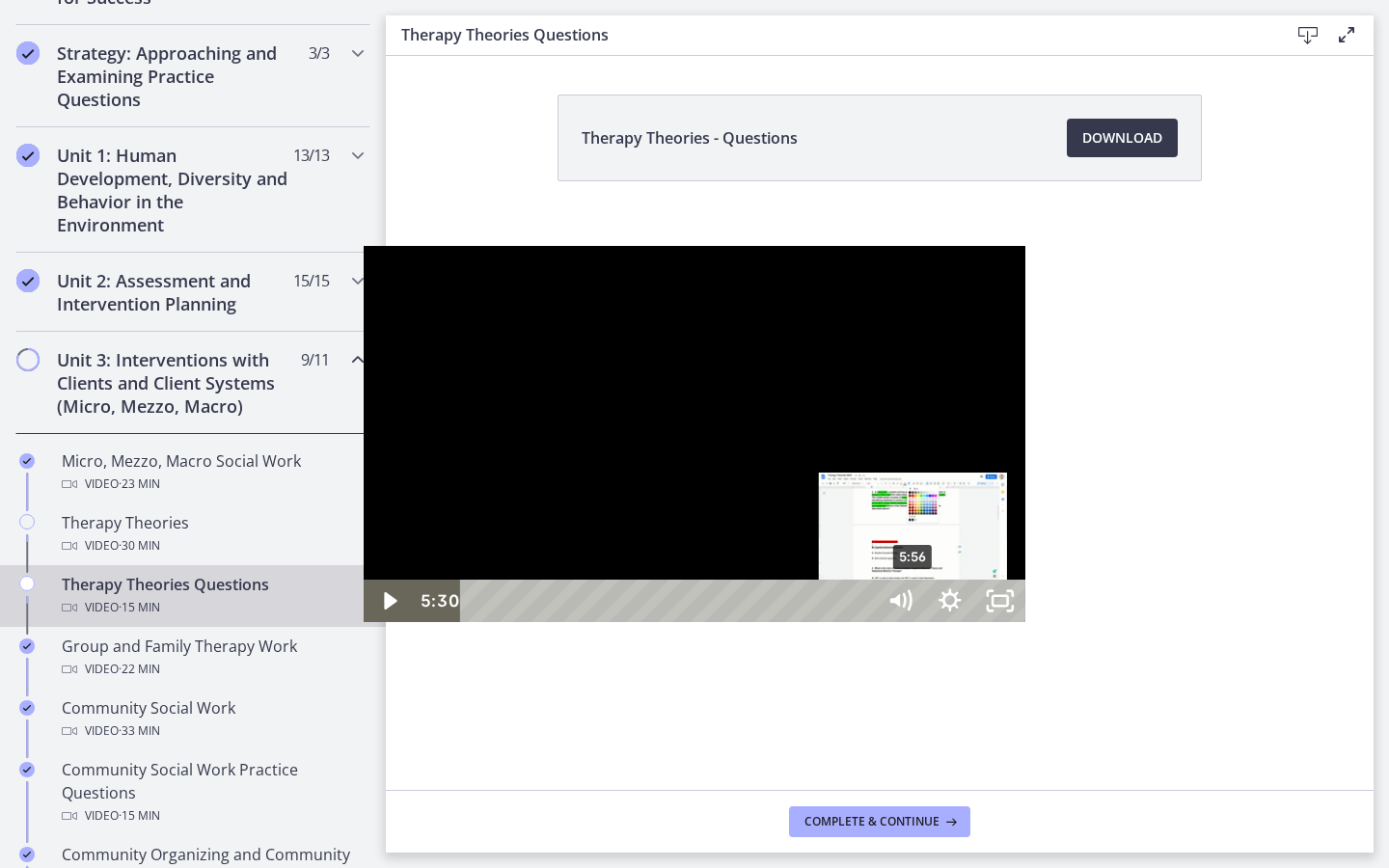 click on "5:56" at bounding box center [670, 601] 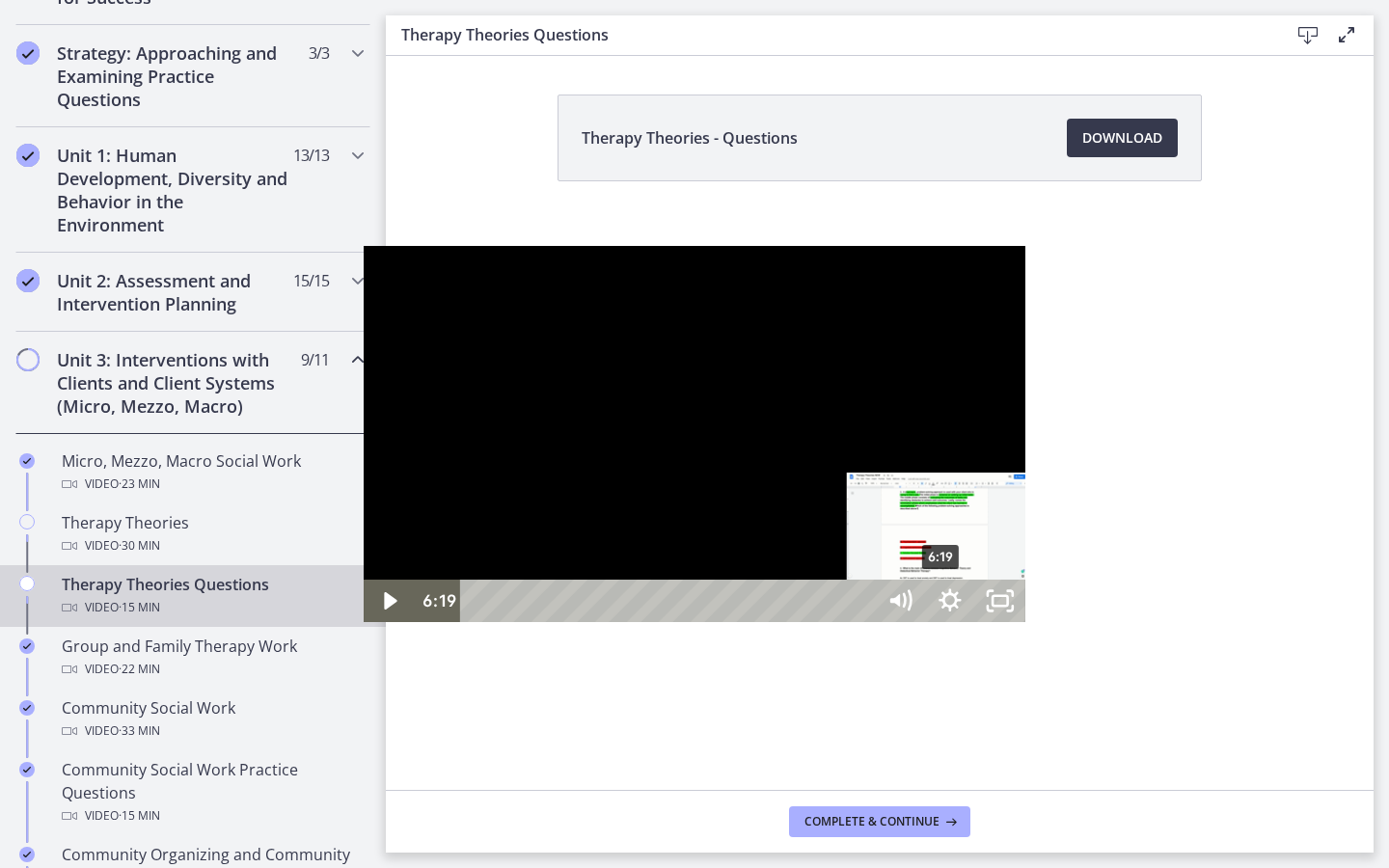 click on "6:19" at bounding box center (670, 601) 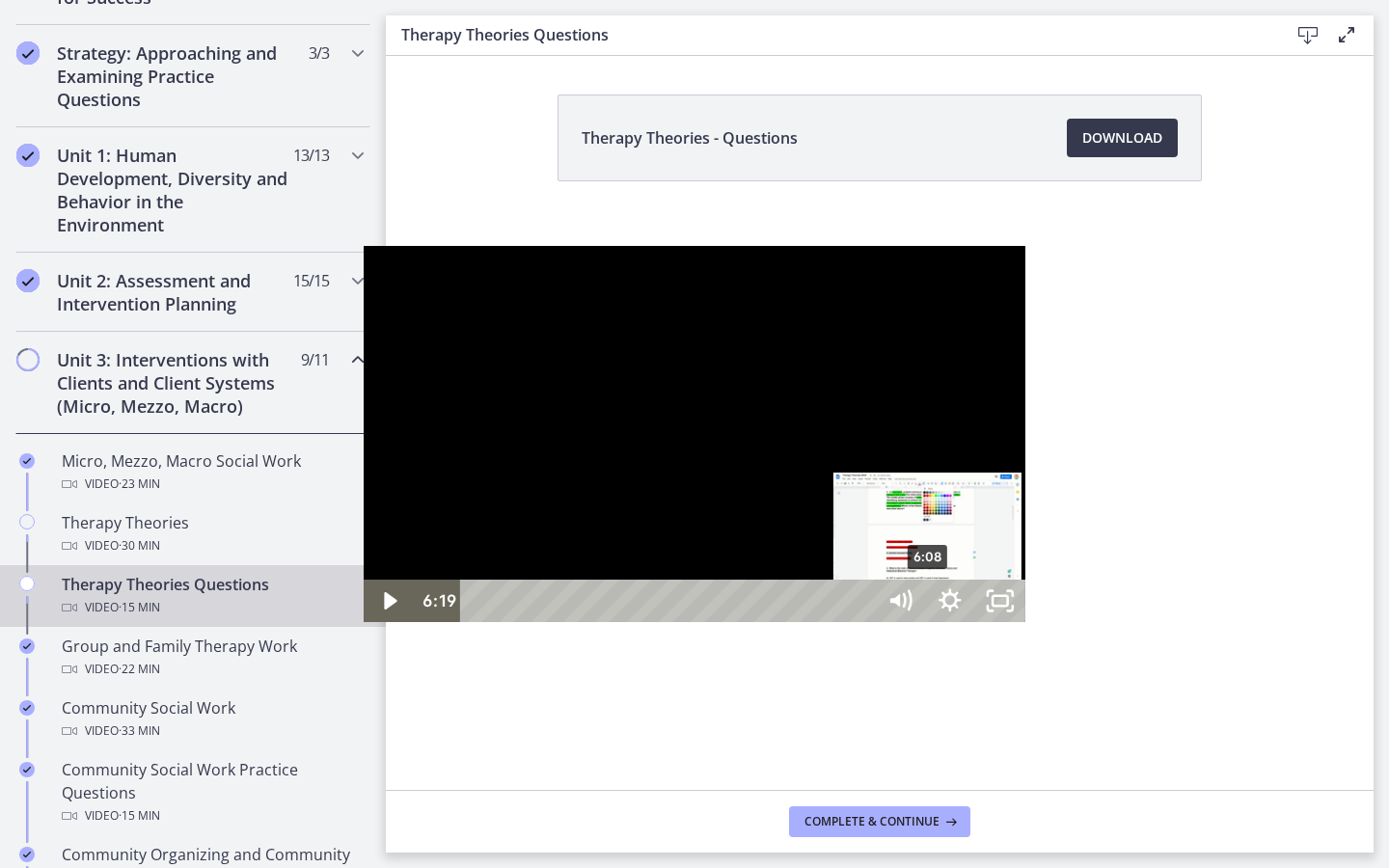 click on "6:08" at bounding box center [670, 601] 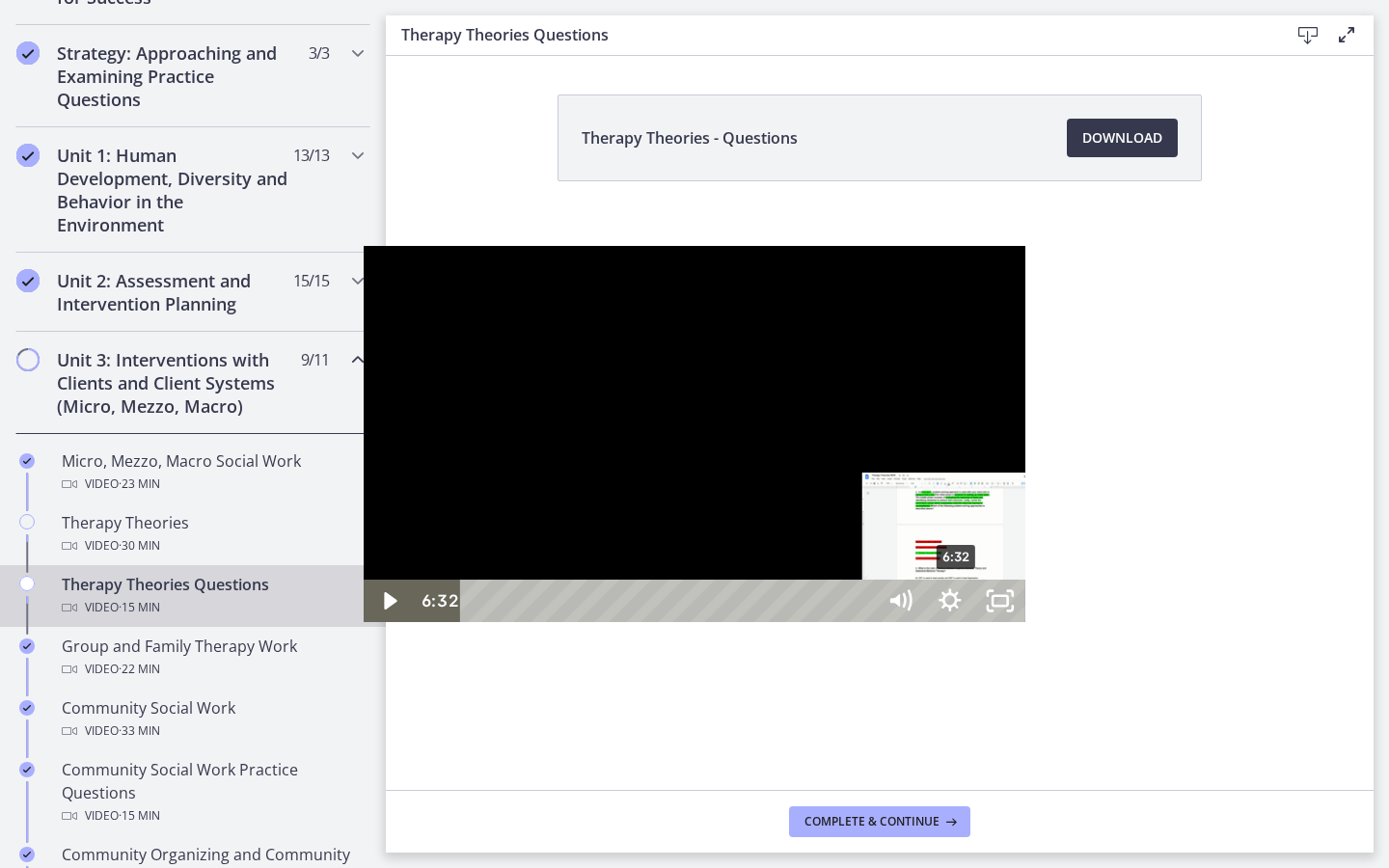 click on "6:32" at bounding box center (670, 601) 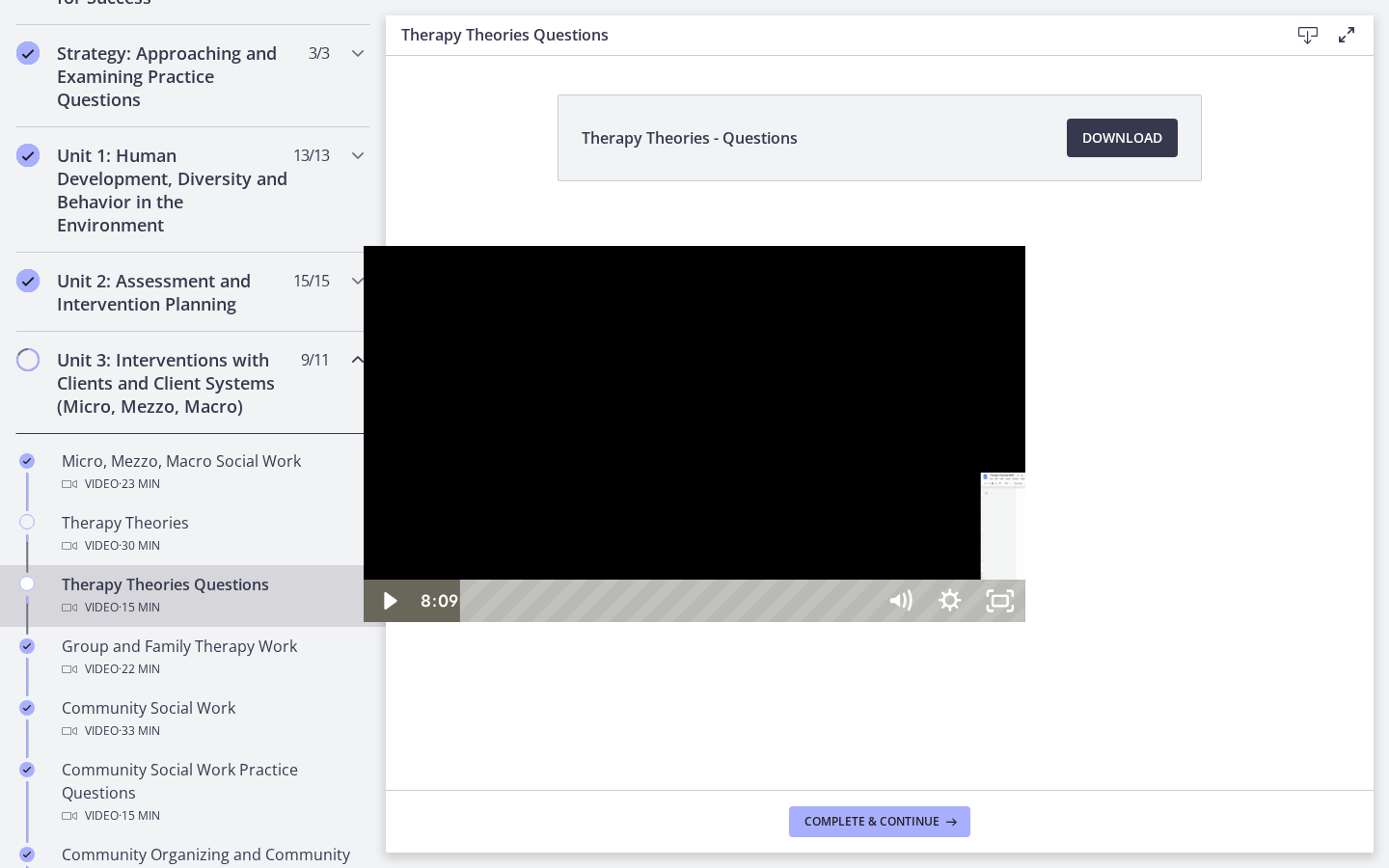 click on "8:09" at bounding box center [670, 601] 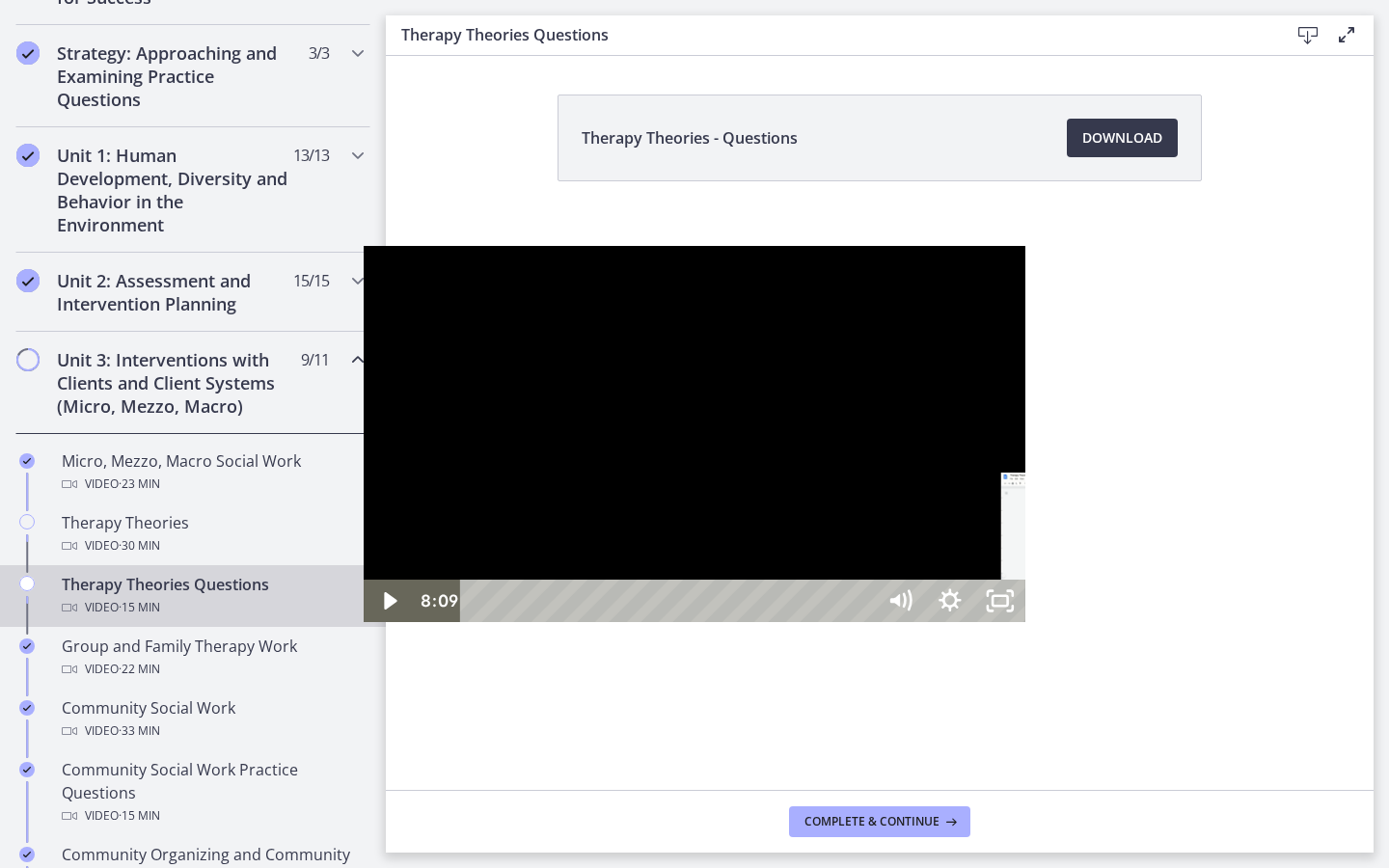 click on "8:26" at bounding box center [670, 601] 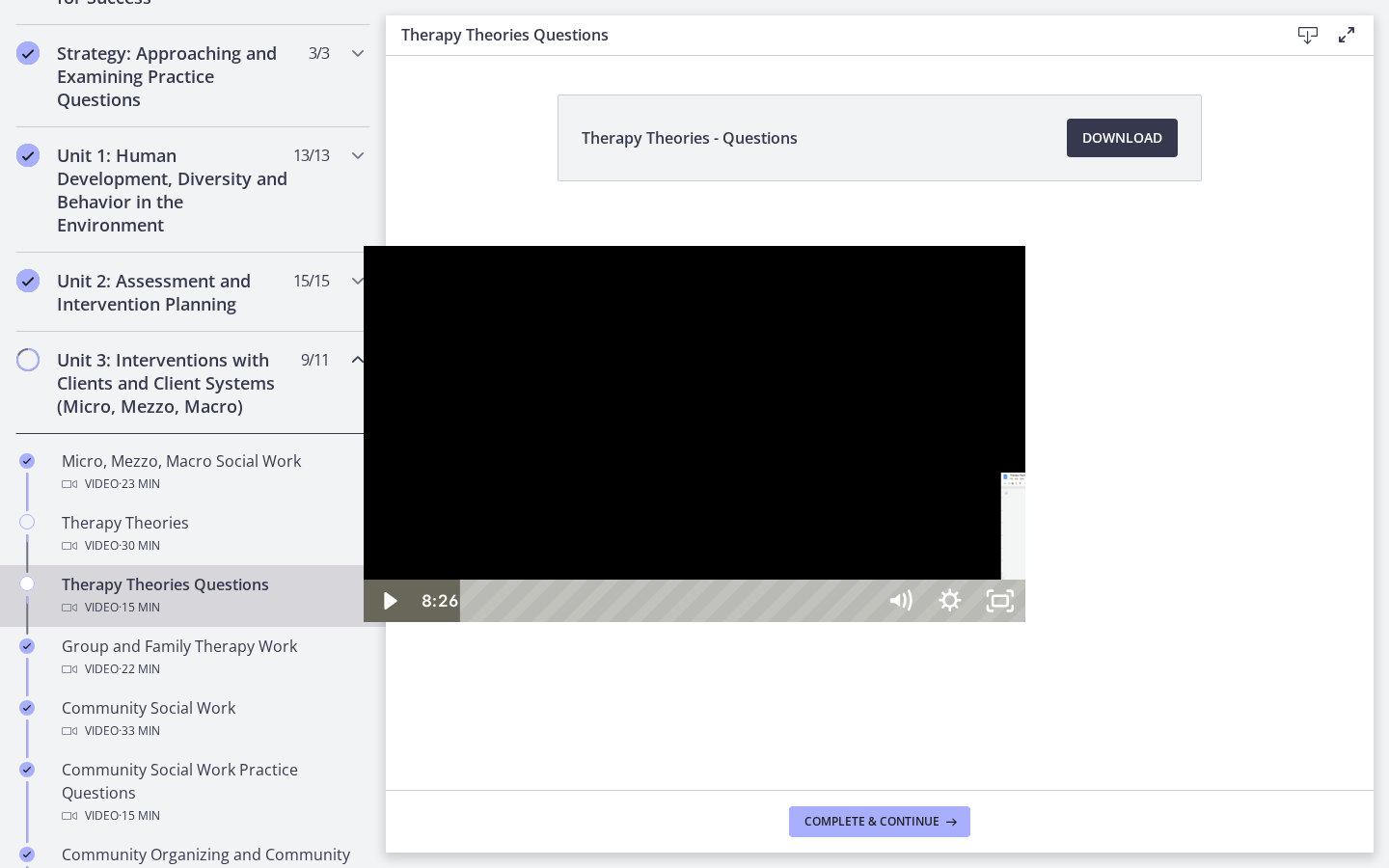 click at bounding box center (1095, 601) 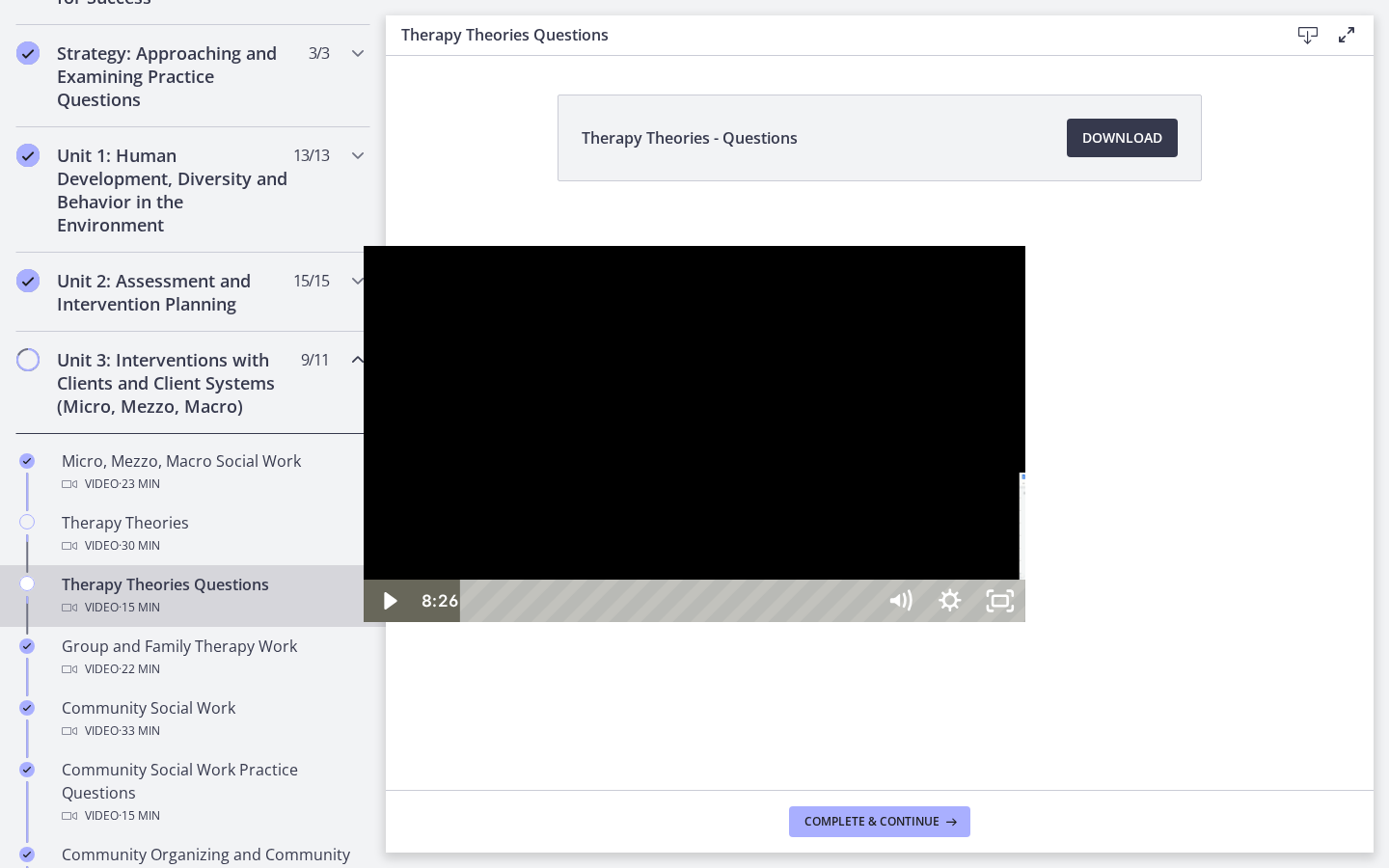 click on "8:41" at bounding box center [670, 601] 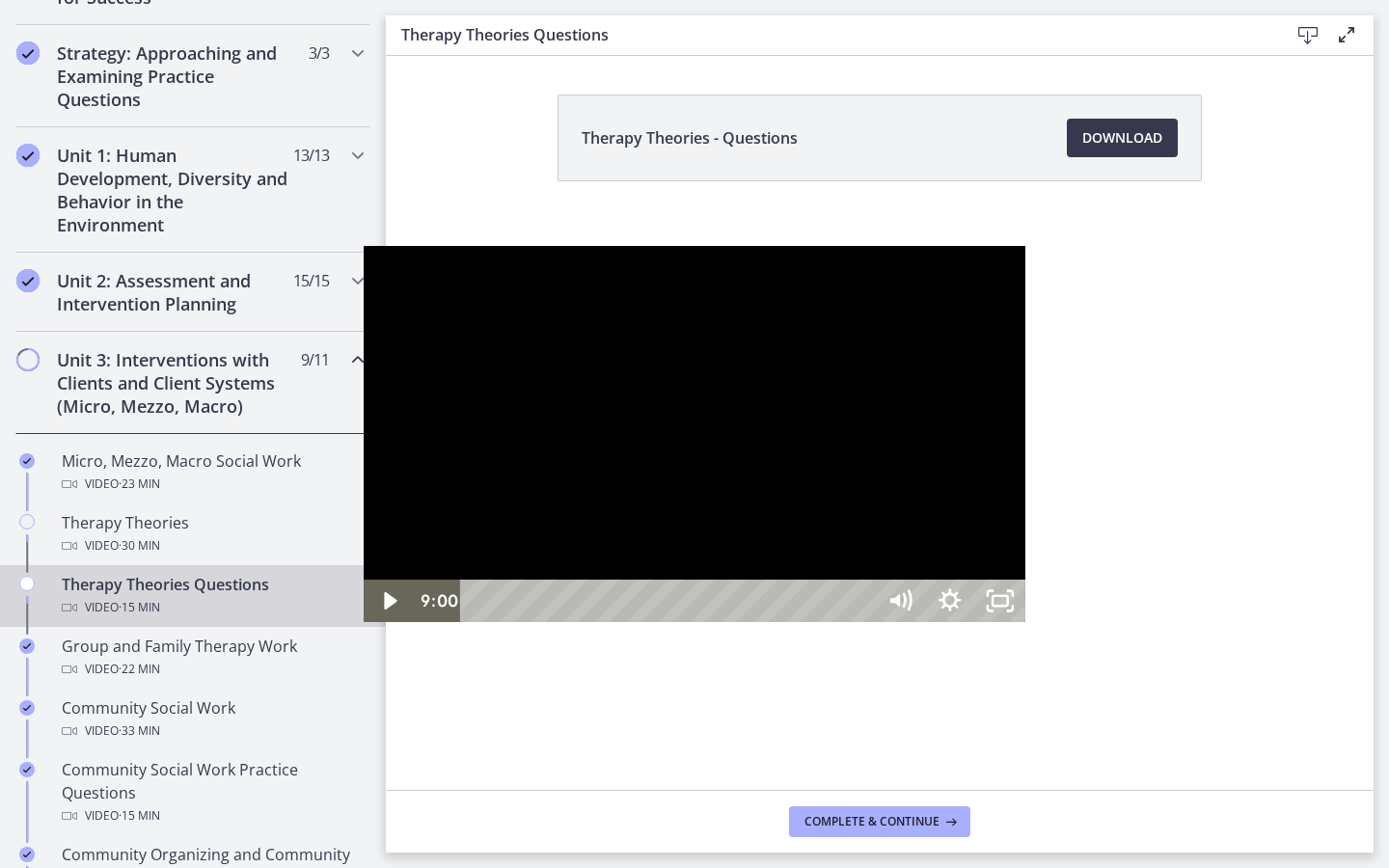 click on "9:00" at bounding box center [670, 601] 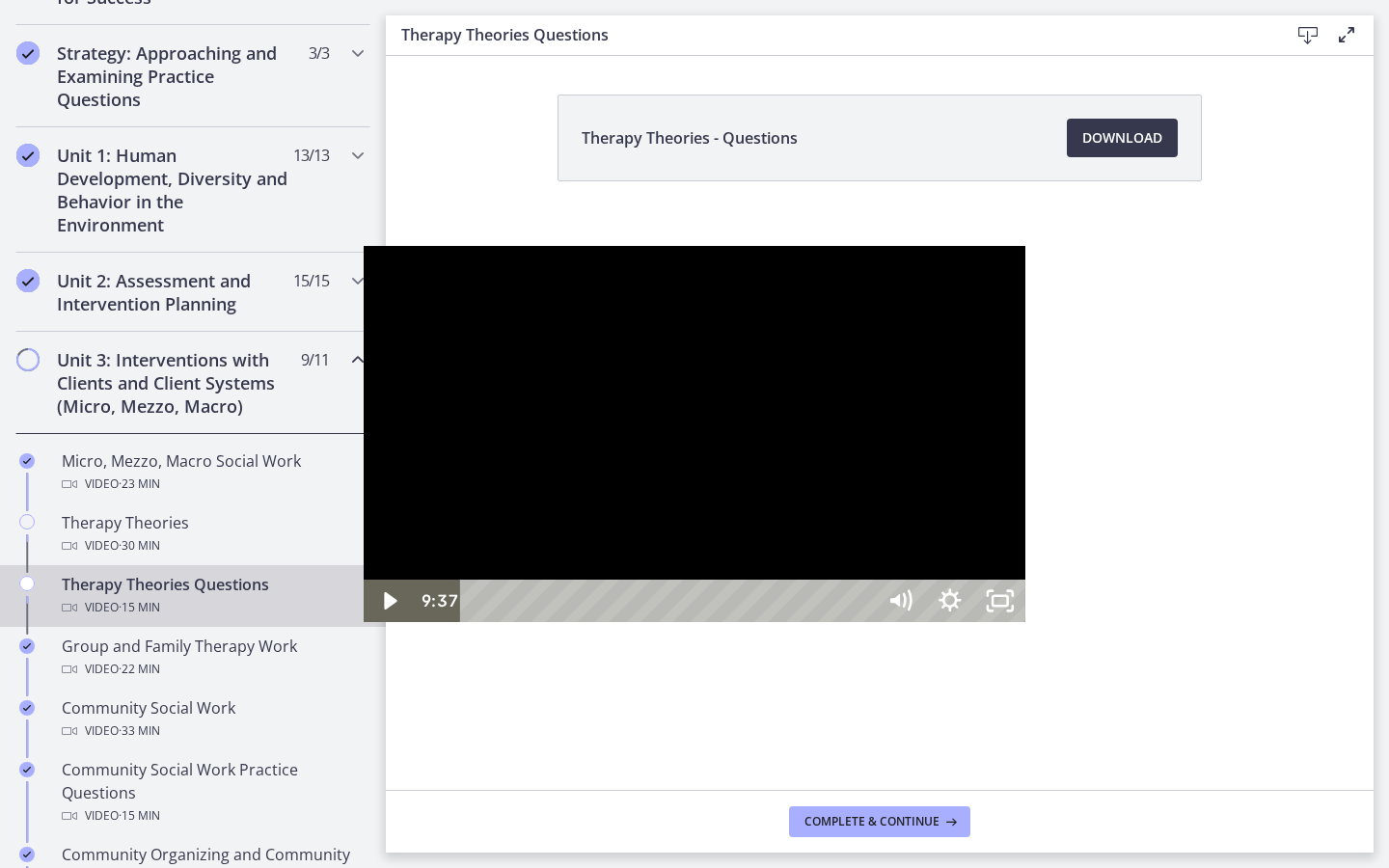 click on "9:37" at bounding box center [670, 601] 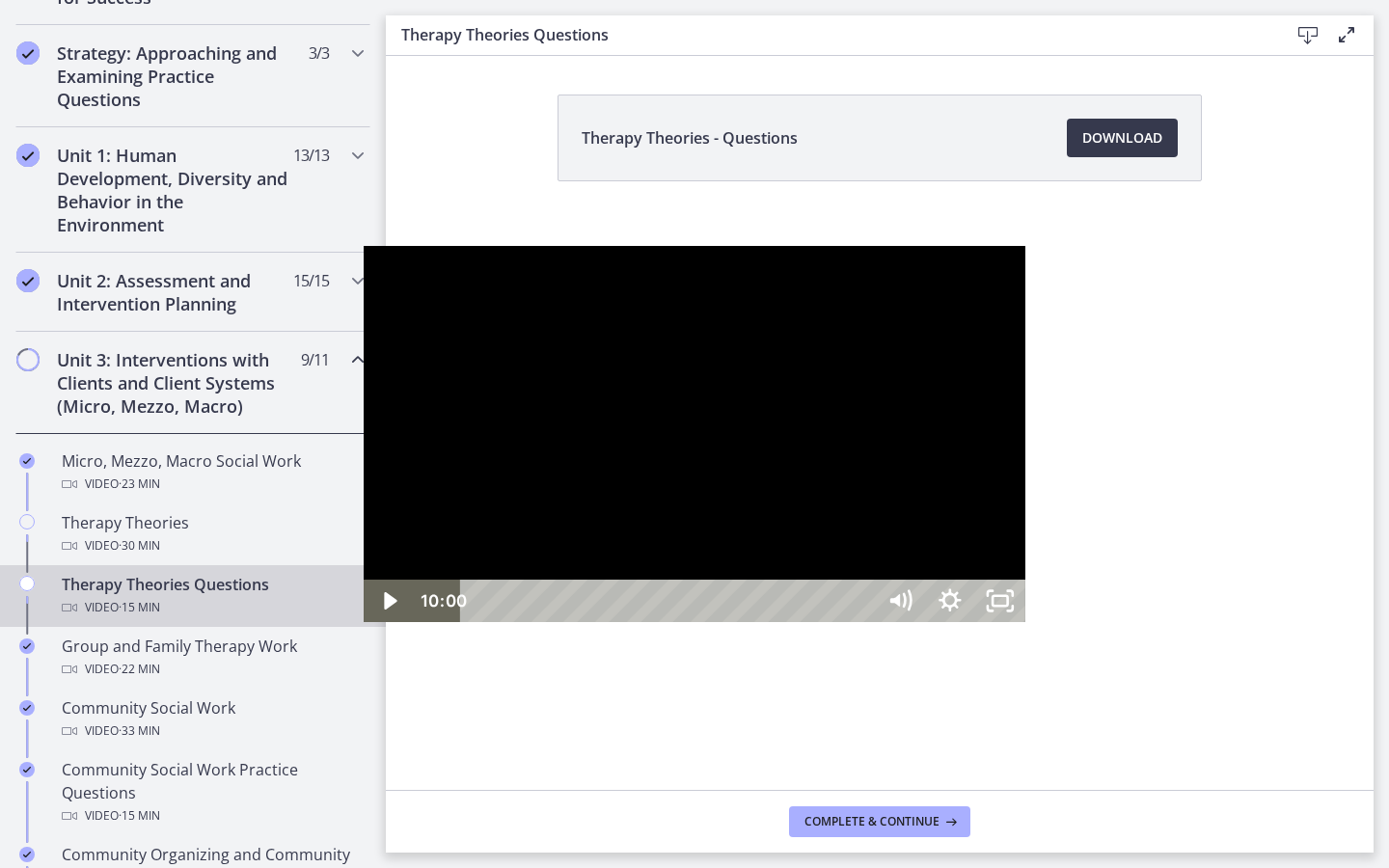 click on "10:00" at bounding box center [670, 601] 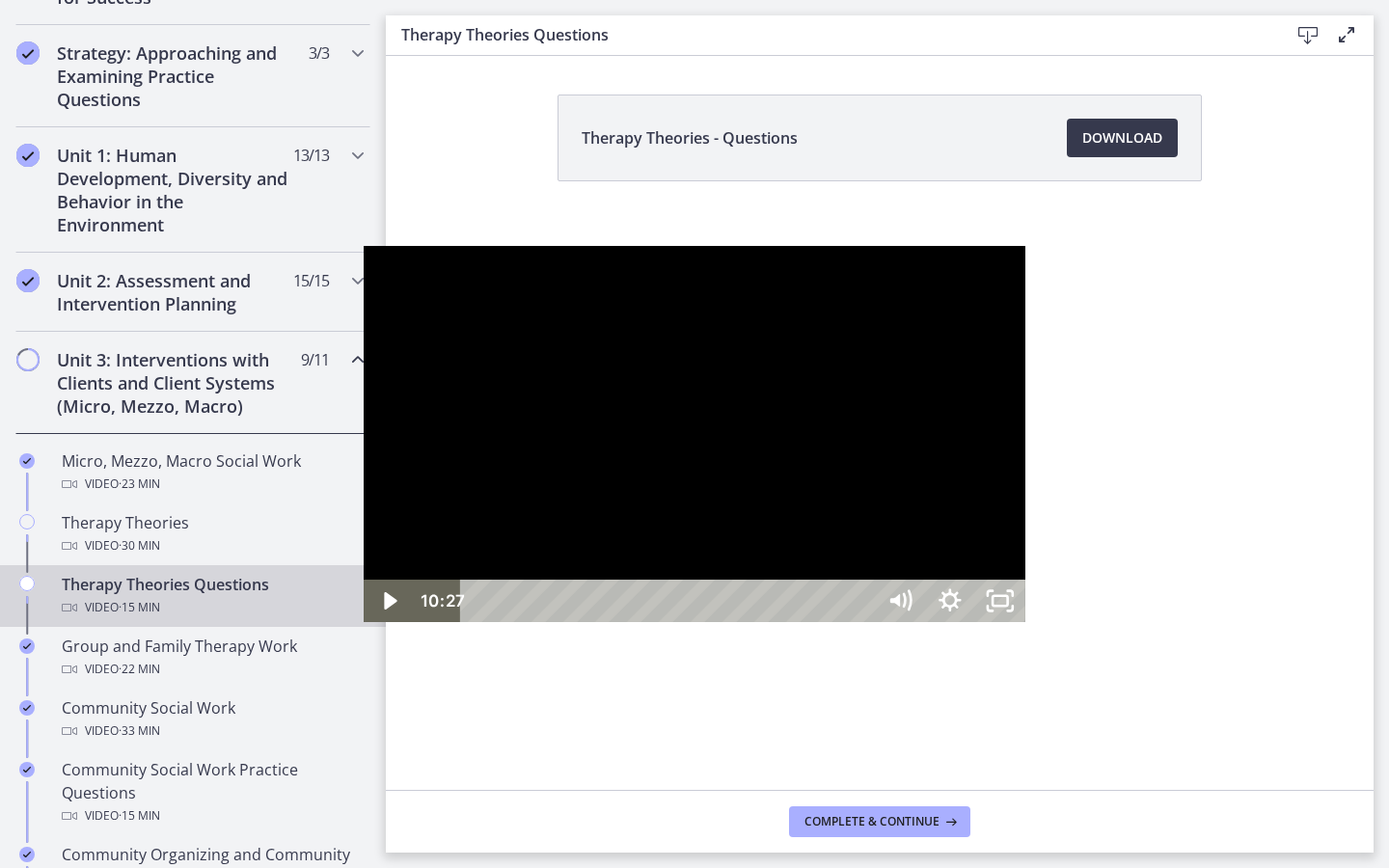 click on "10:51" at bounding box center (670, 601) 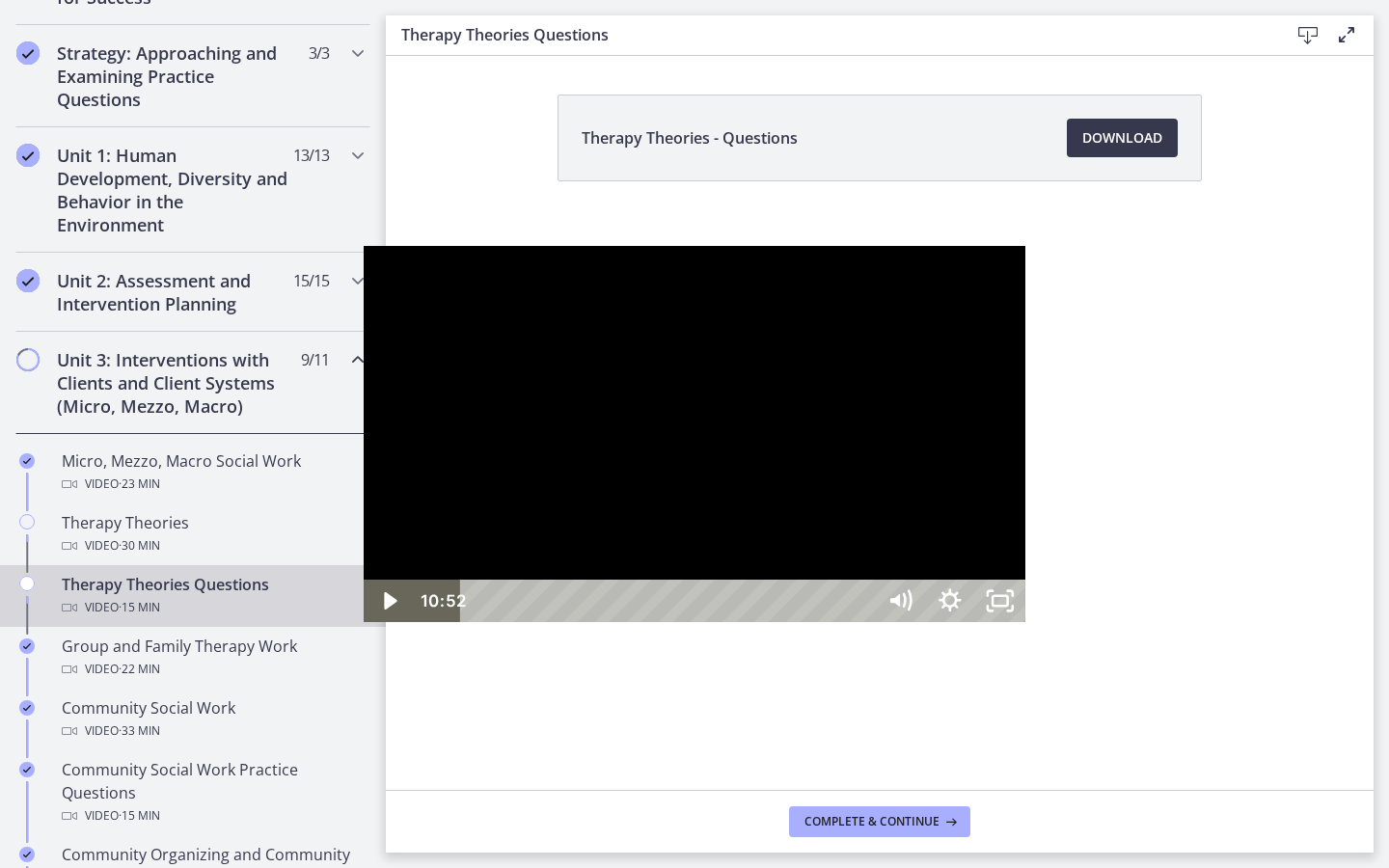 click on "11:16" at bounding box center [670, 601] 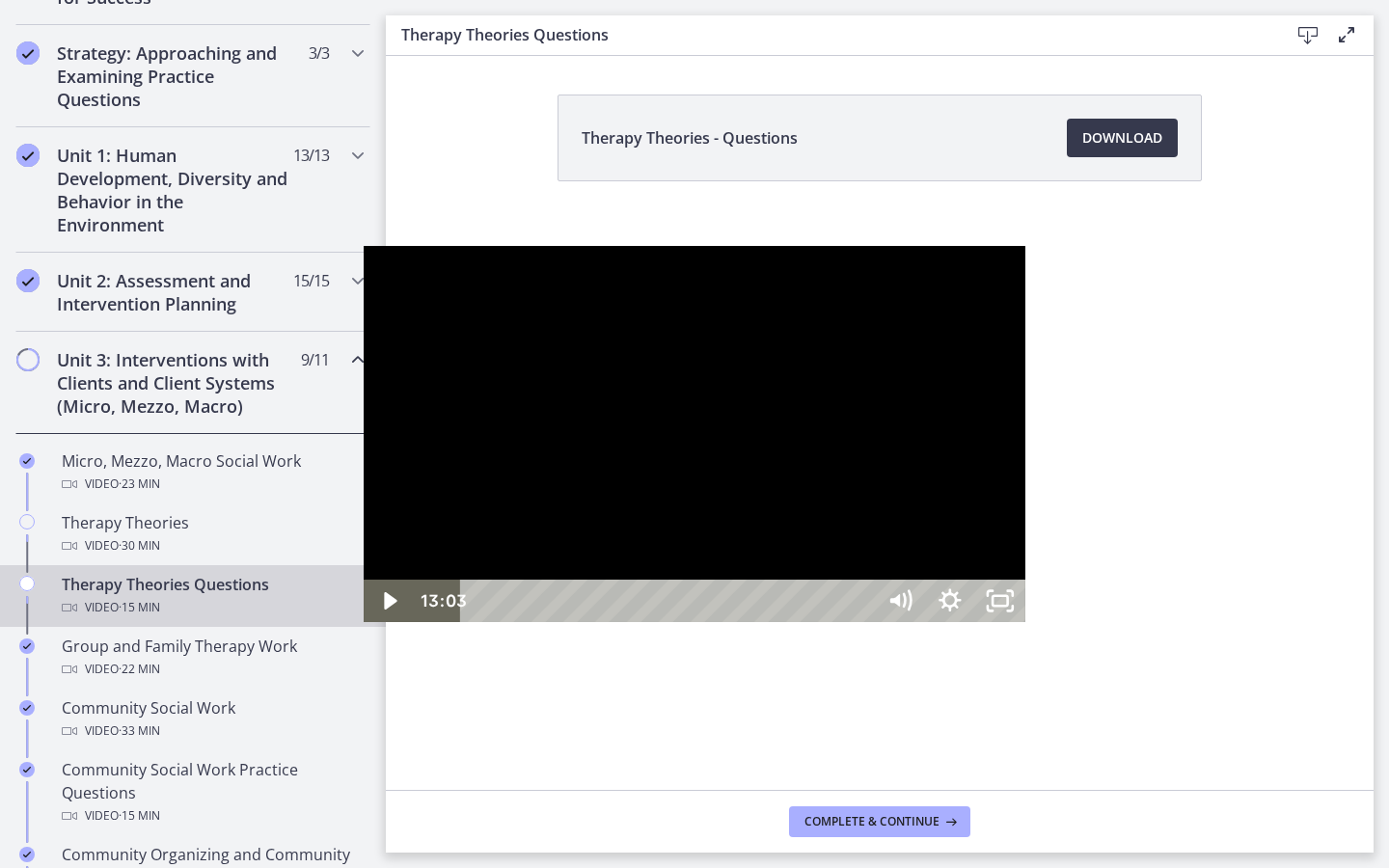 click at bounding box center (694, 434) 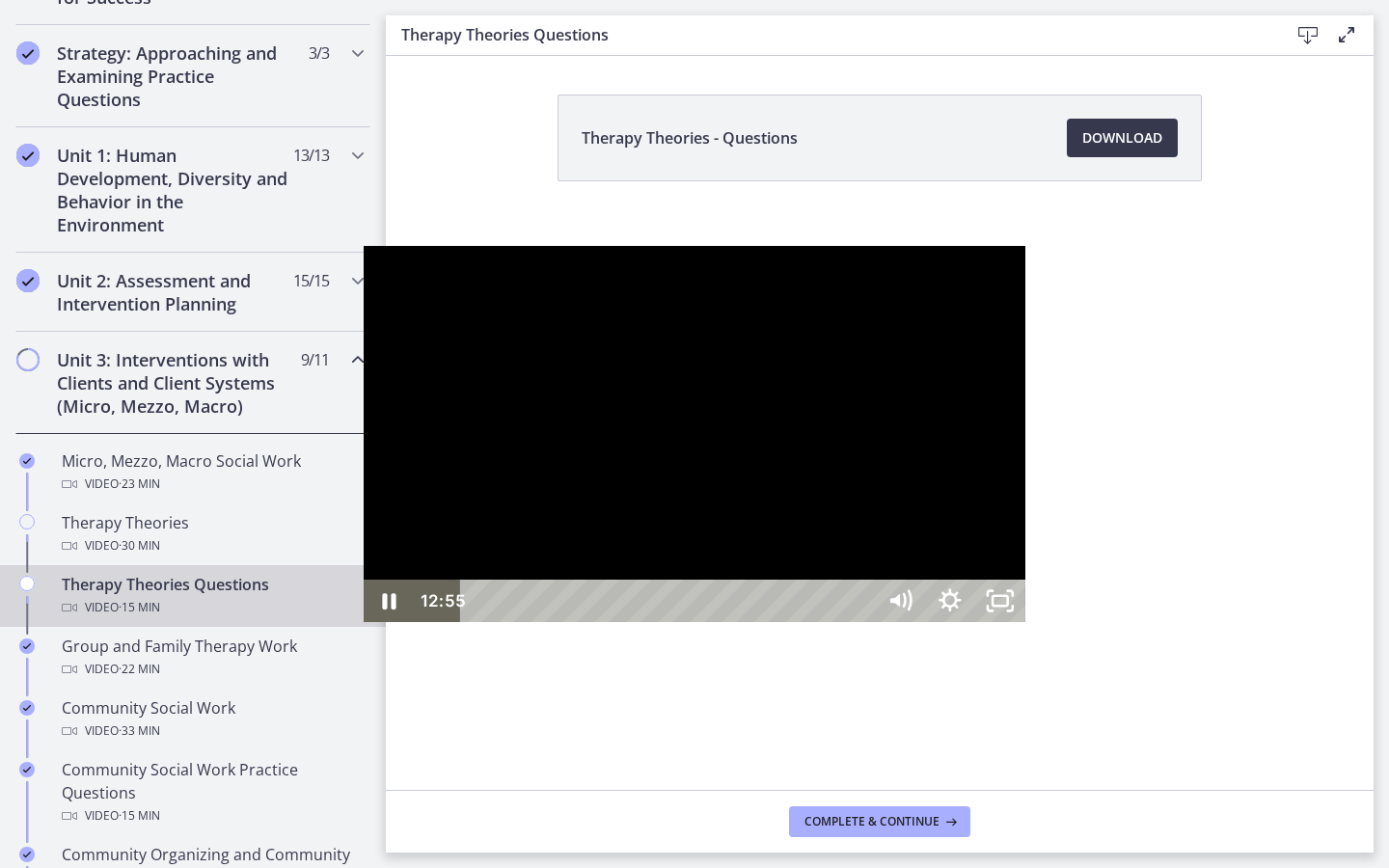 click on "12:55" at bounding box center (670, 601) 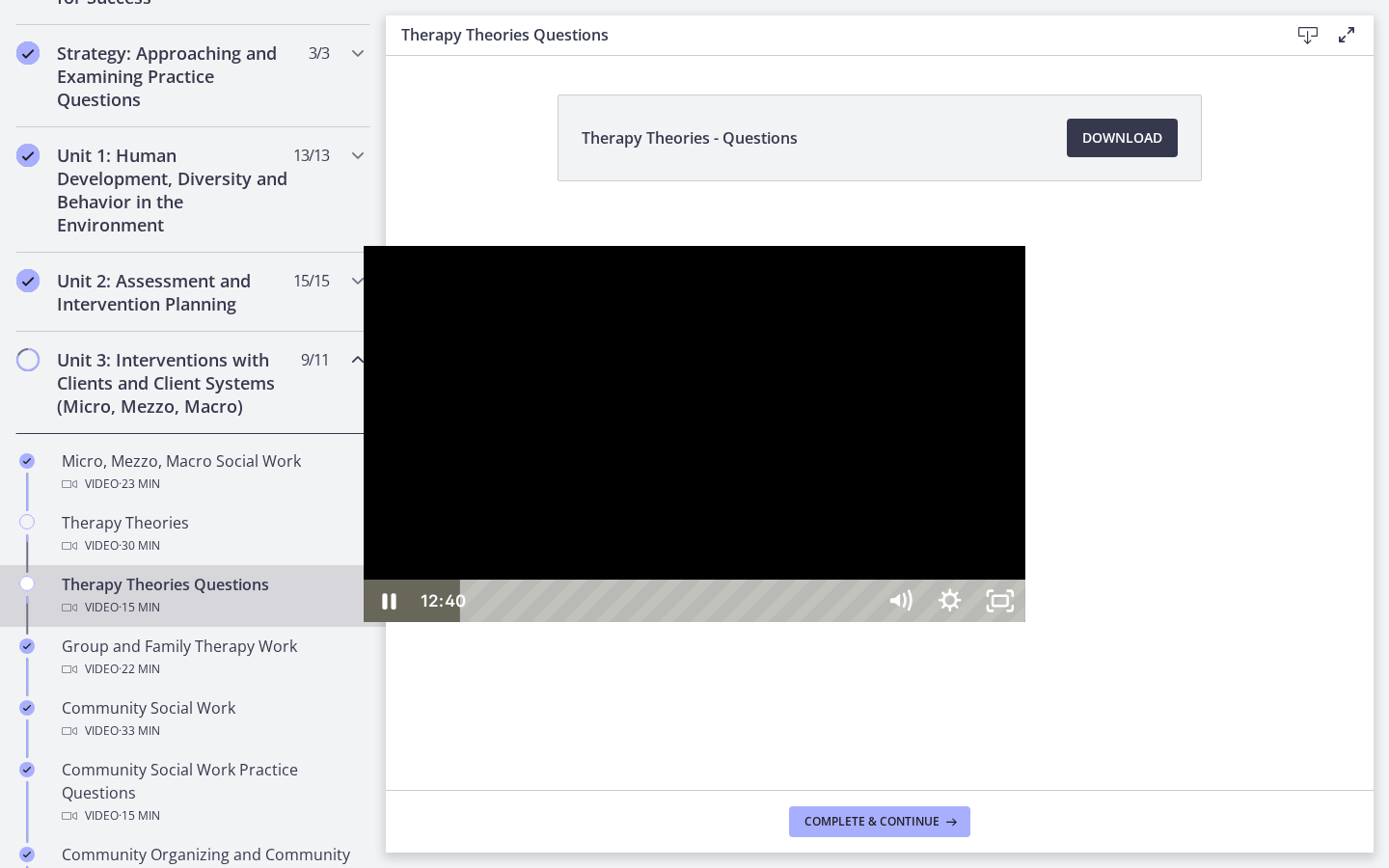 click on "12:40" at bounding box center (670, 601) 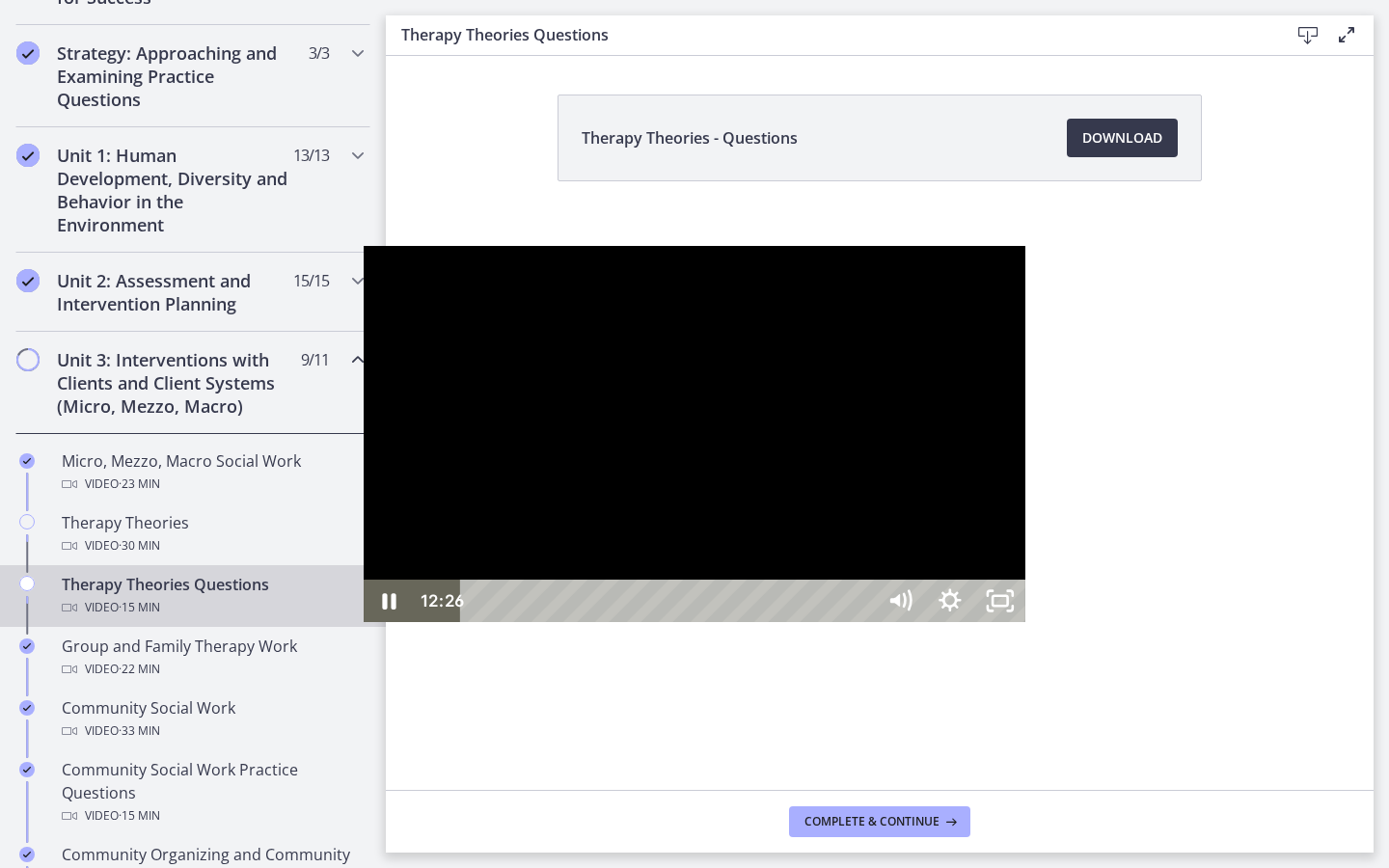 click on "12:26" at bounding box center [670, 601] 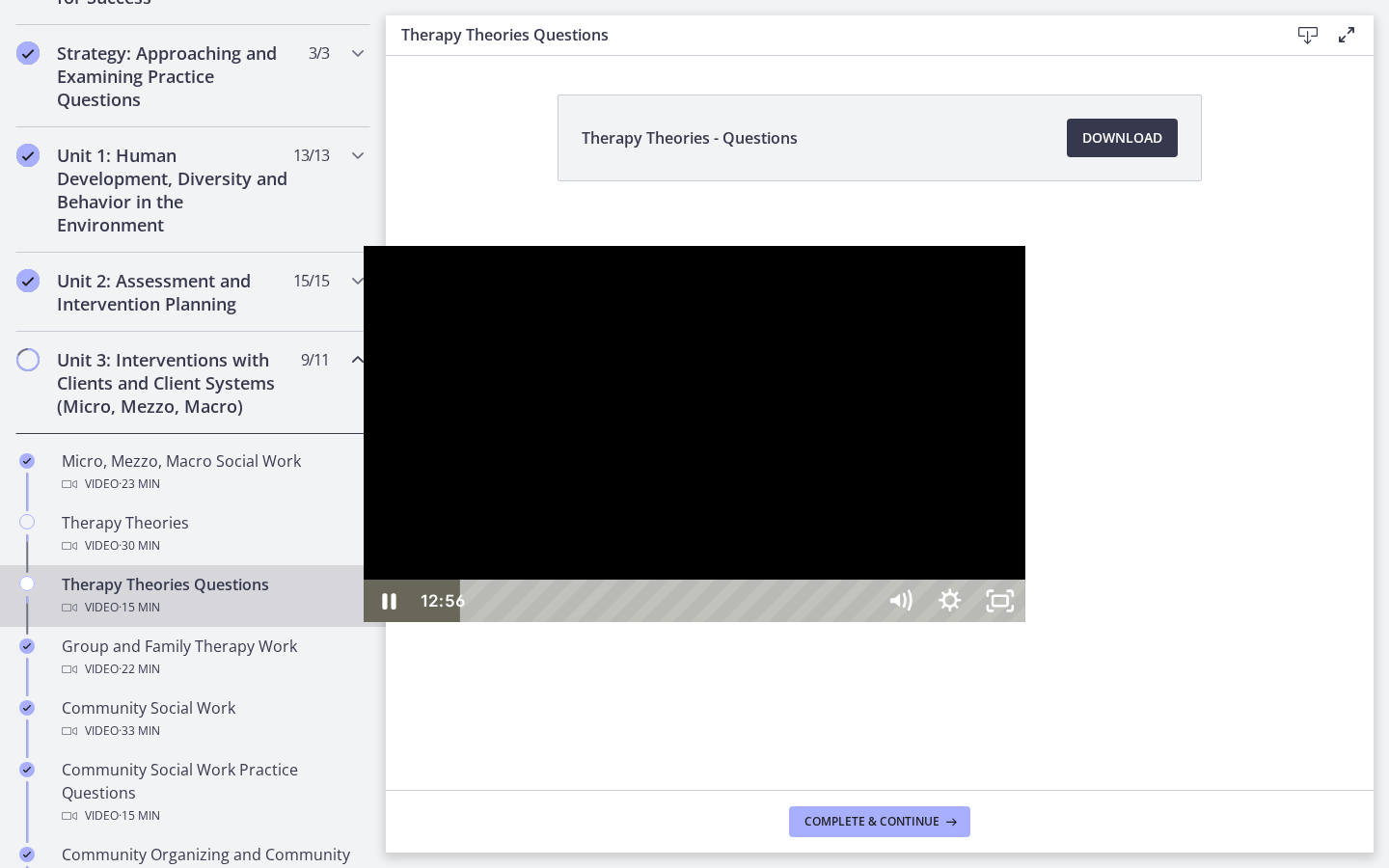 click at bounding box center (694, 434) 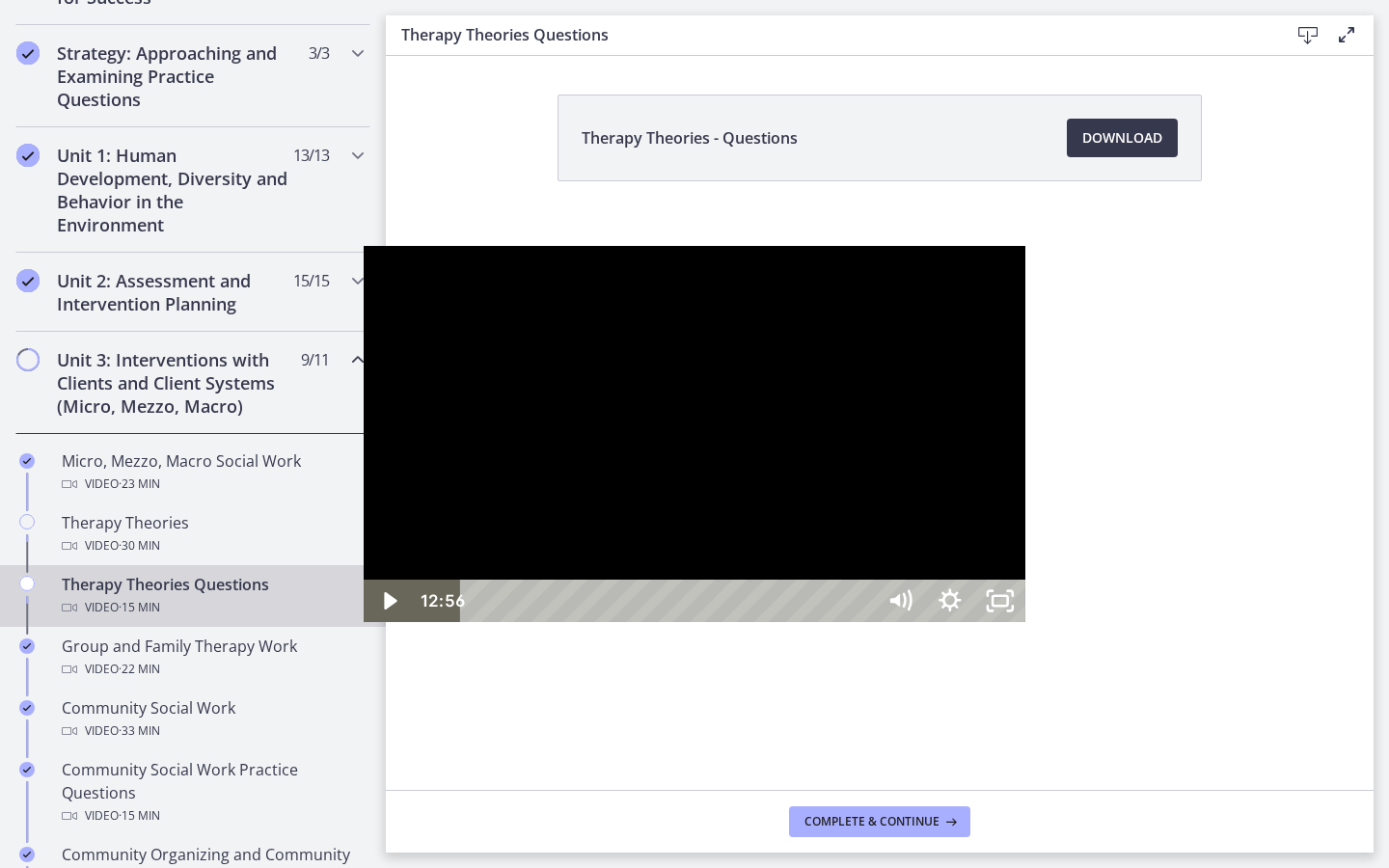 click on "13:39" at bounding box center (670, 601) 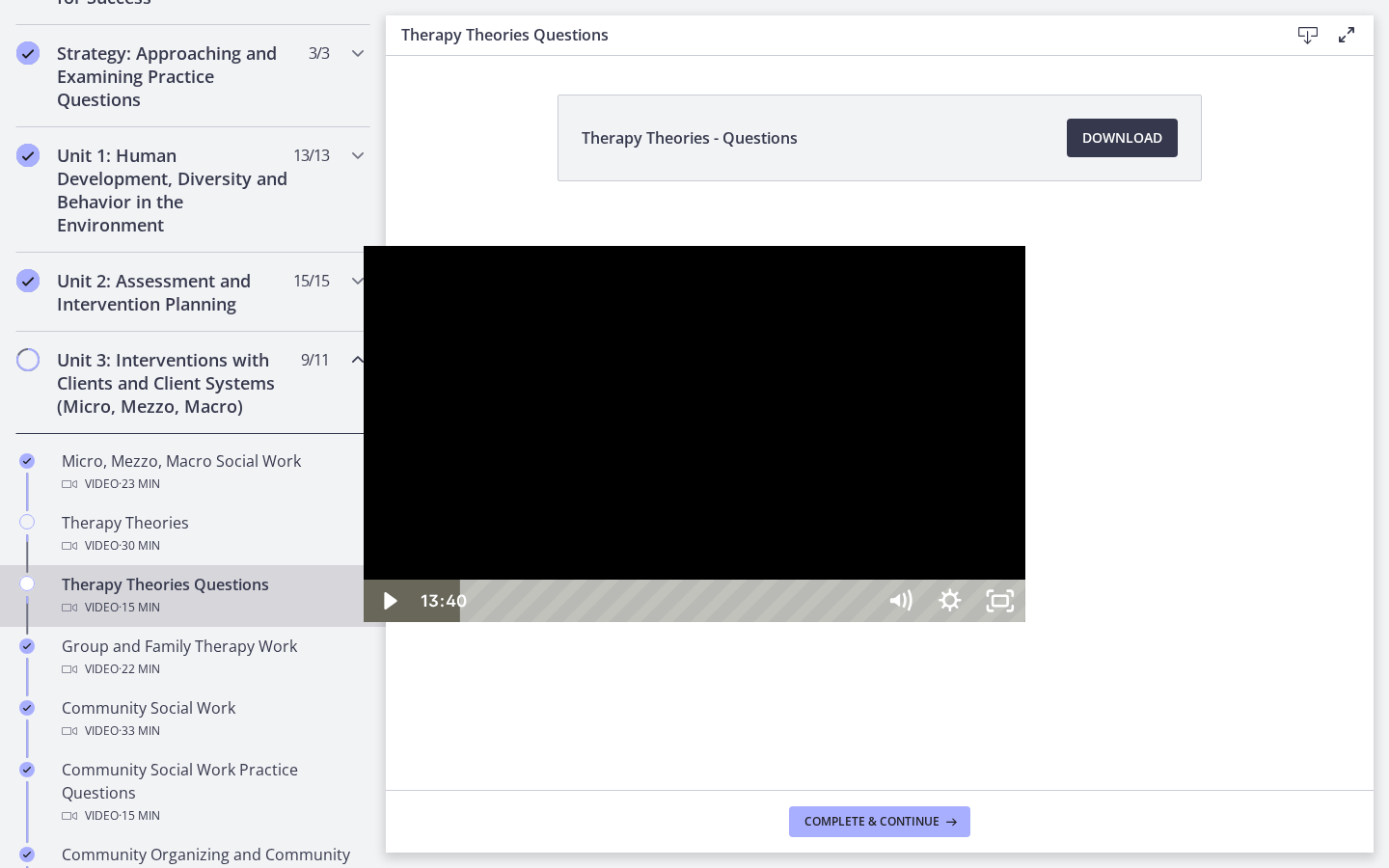 click on "13:59" at bounding box center [670, 601] 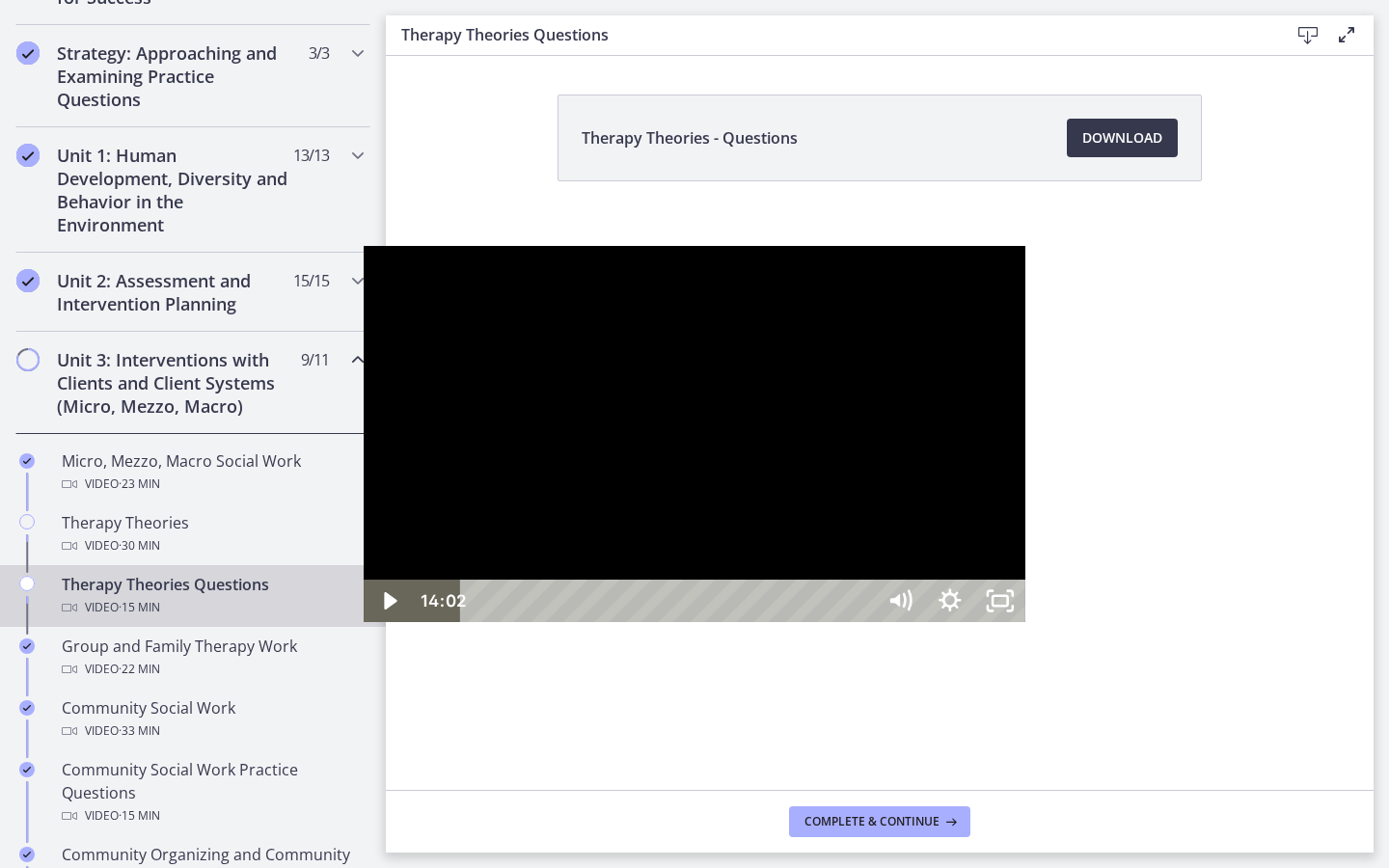 click on "14:24" at bounding box center [670, 601] 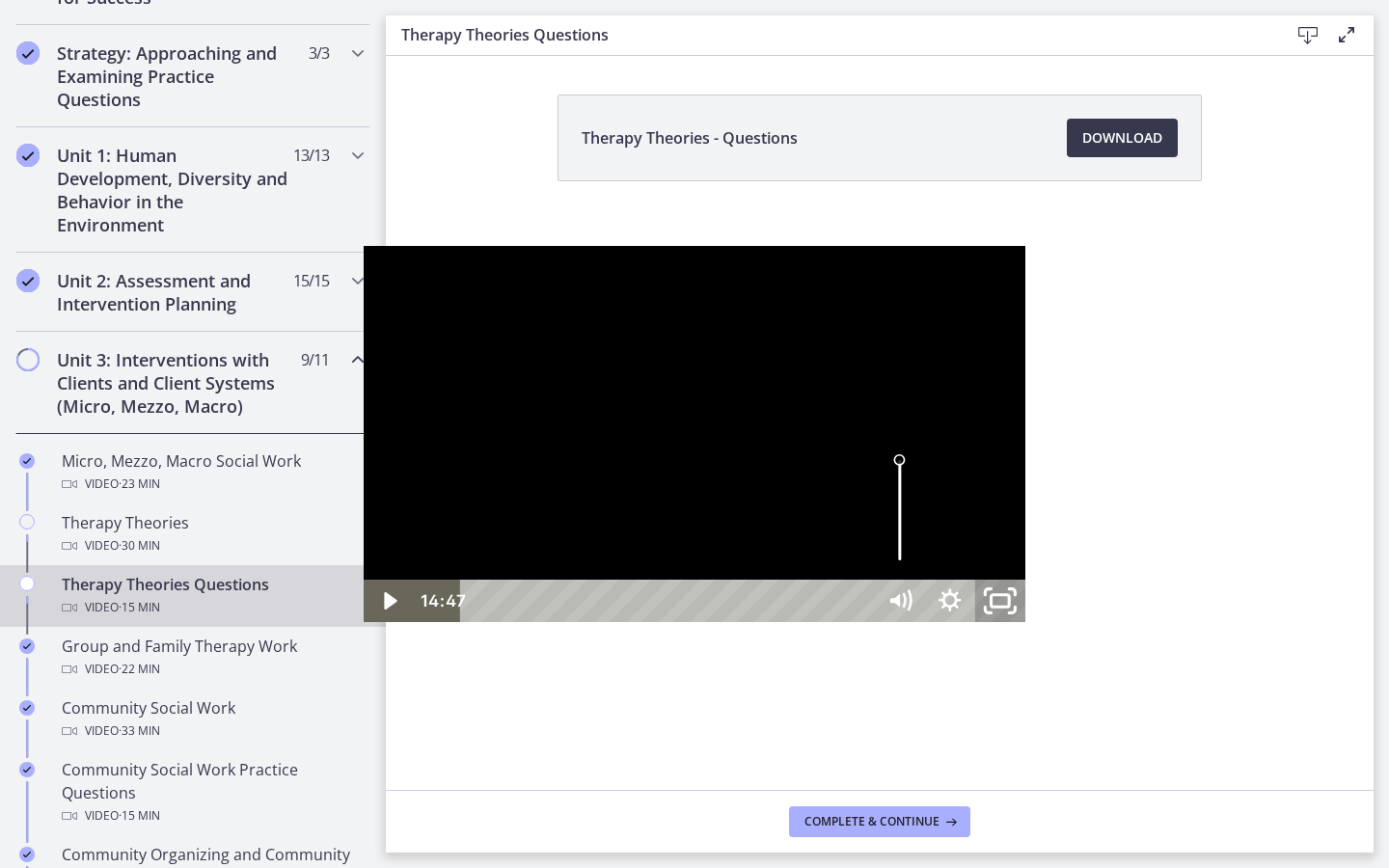 click 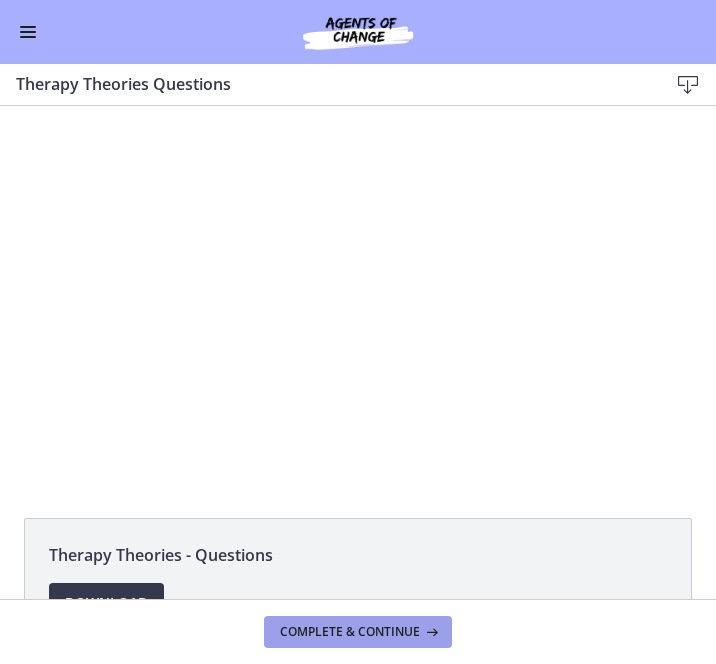 click on "Complete & continue" at bounding box center [350, 632] 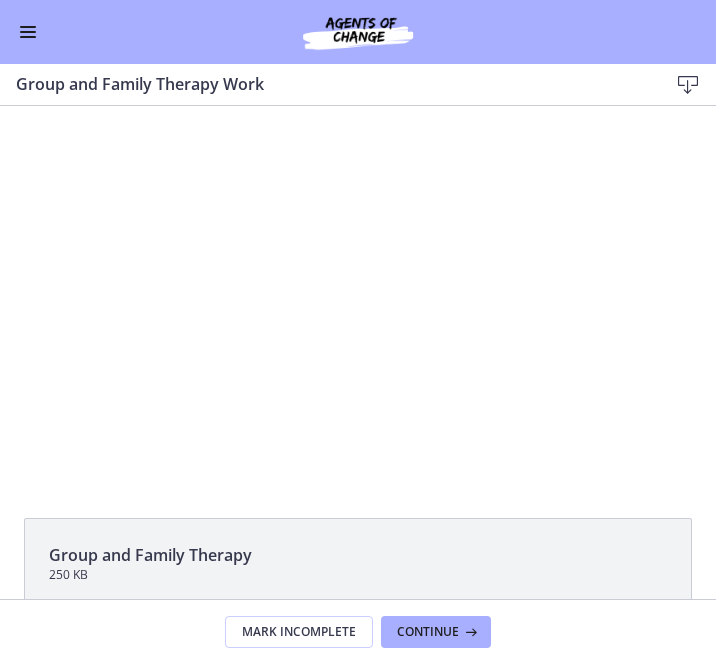 scroll, scrollTop: 0, scrollLeft: 0, axis: both 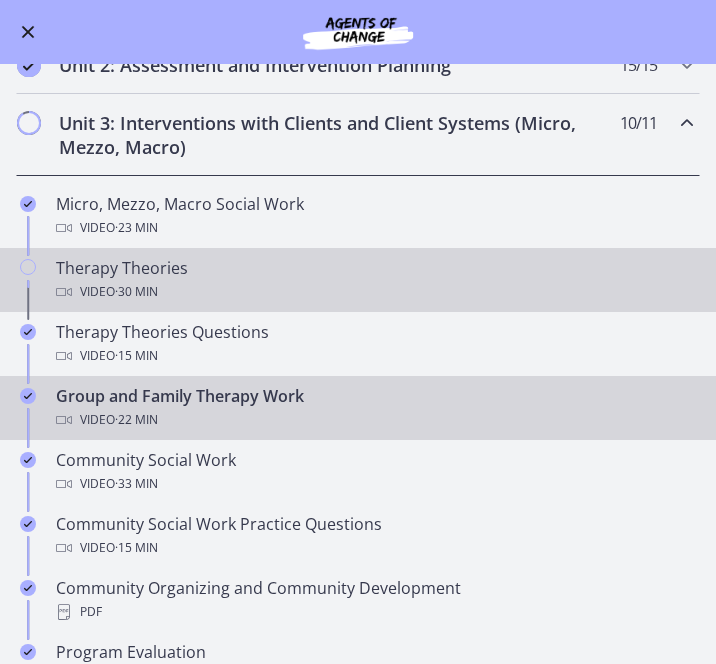 click on "Therapy Theories
Video
·  30 min" at bounding box center [378, 280] 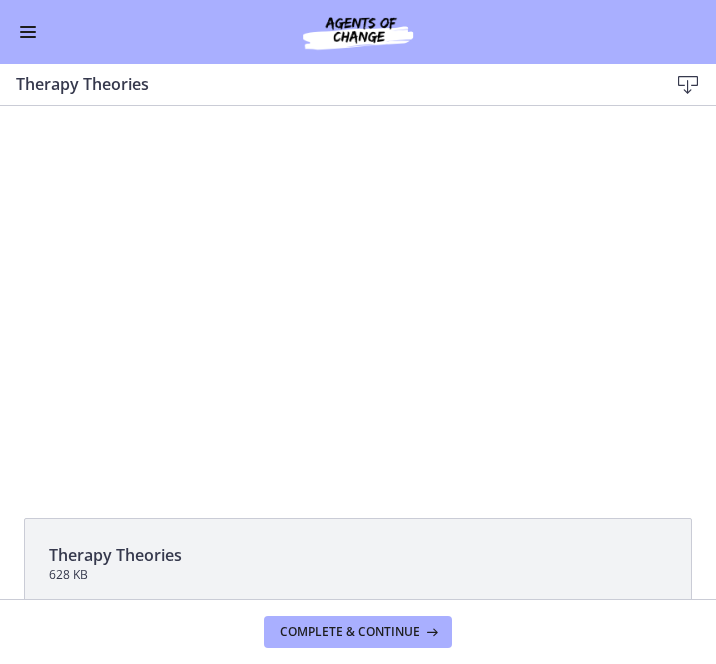 scroll, scrollTop: 0, scrollLeft: 0, axis: both 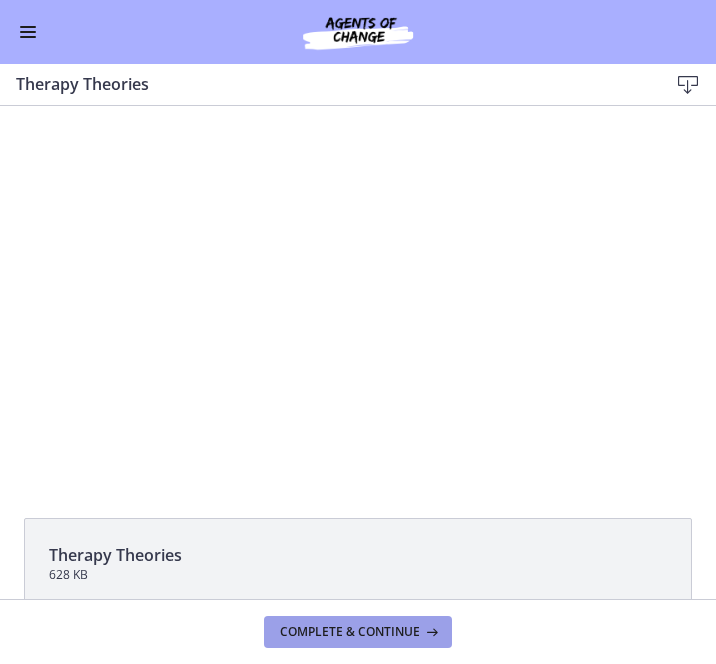 click on "Complete & continue" at bounding box center (350, 632) 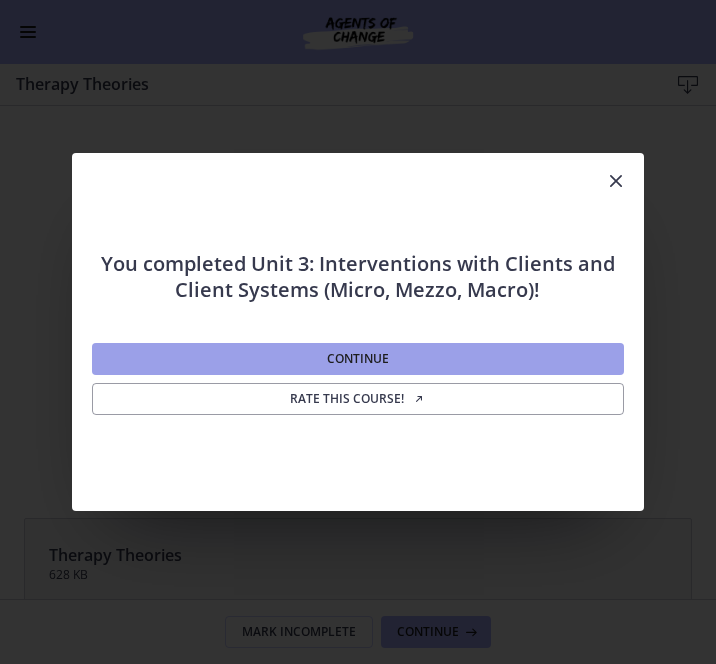 click on "Continue" at bounding box center [358, 359] 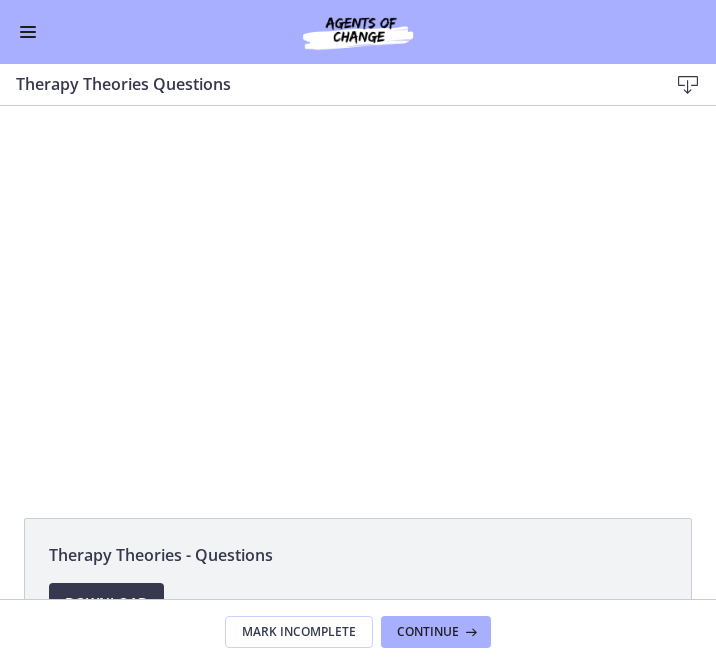 scroll, scrollTop: 0, scrollLeft: 0, axis: both 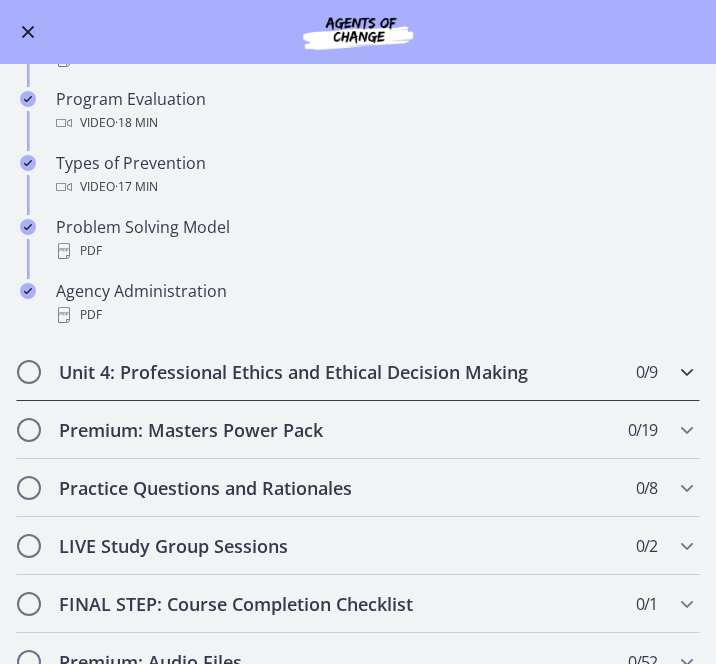 click on "Unit 4: Professional Ethics and Ethical Decision Making
0  /  9
Completed" at bounding box center [358, 372] 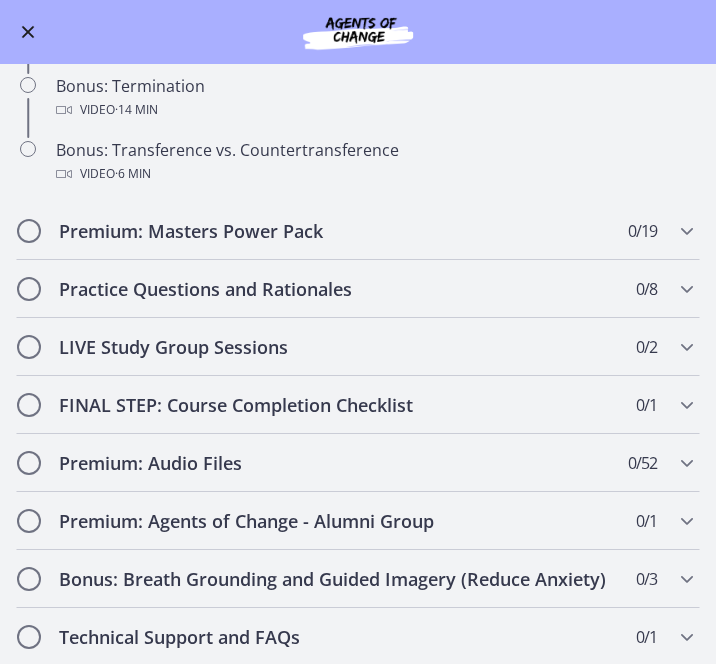scroll, scrollTop: 1066, scrollLeft: 0, axis: vertical 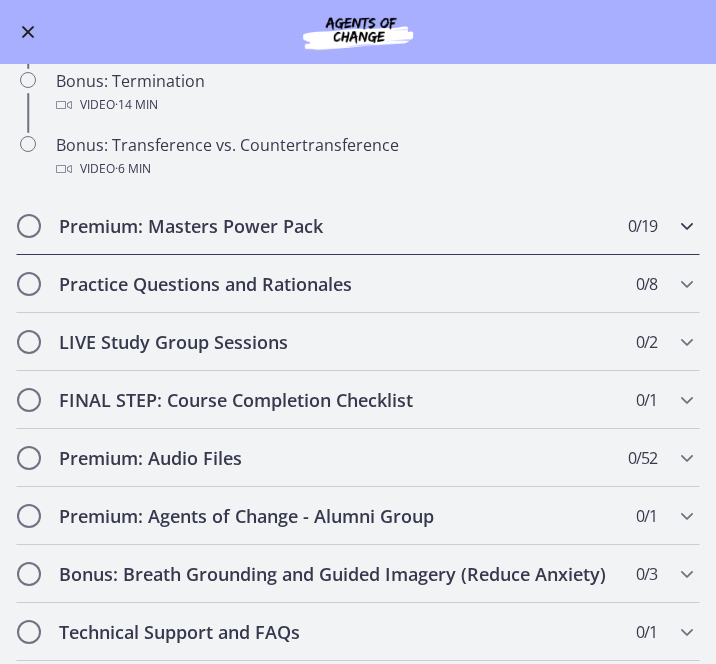 click on "Premium: Masters Power Pack" at bounding box center [339, 226] 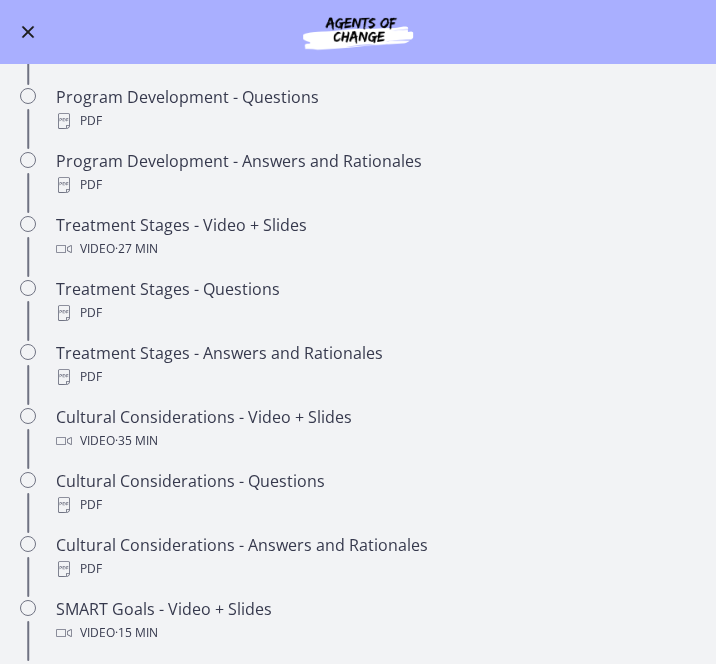 scroll, scrollTop: 0, scrollLeft: 0, axis: both 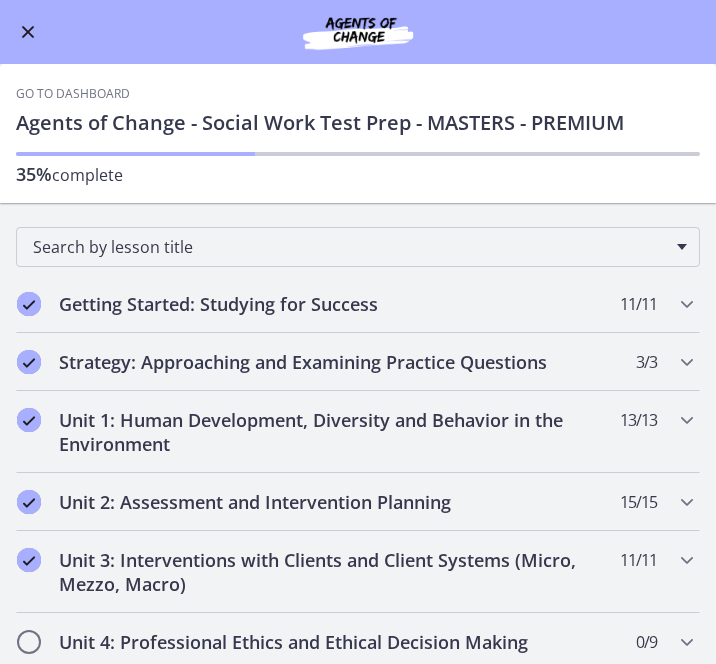 click at bounding box center (28, 32) 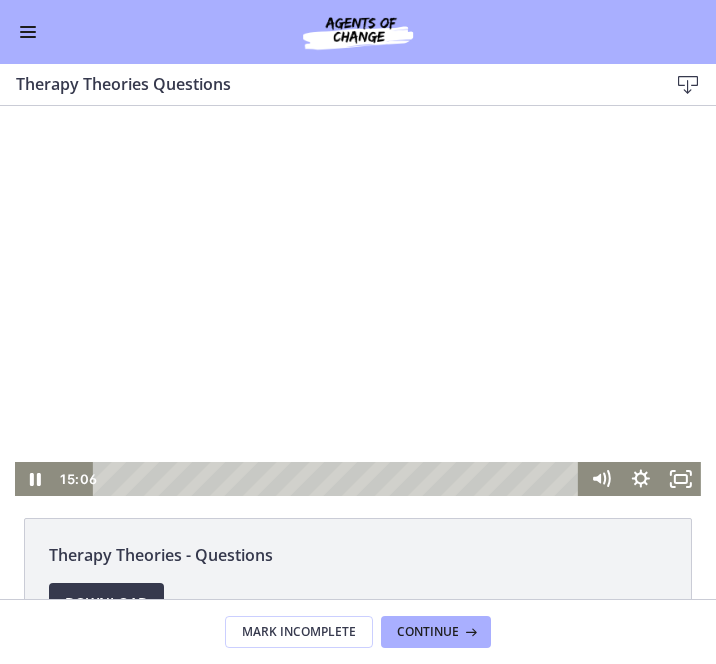 click at bounding box center [358, 301] 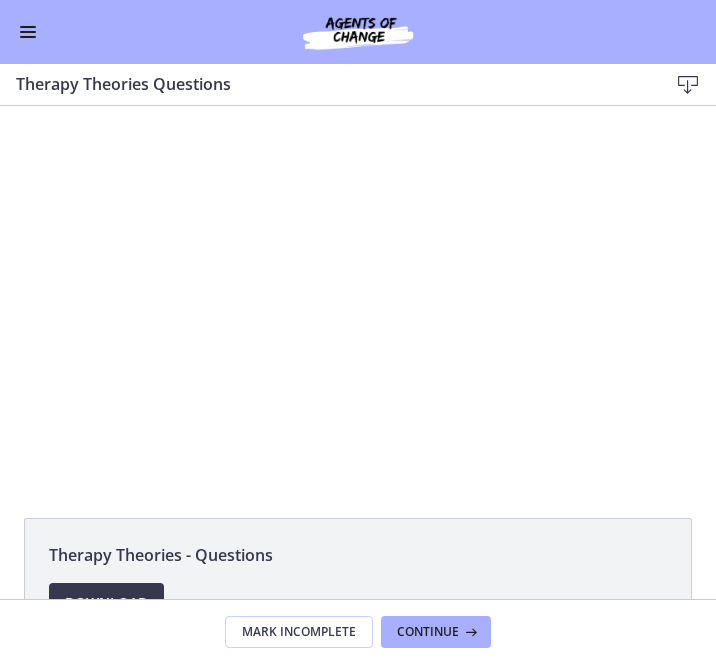 click at bounding box center [28, 37] 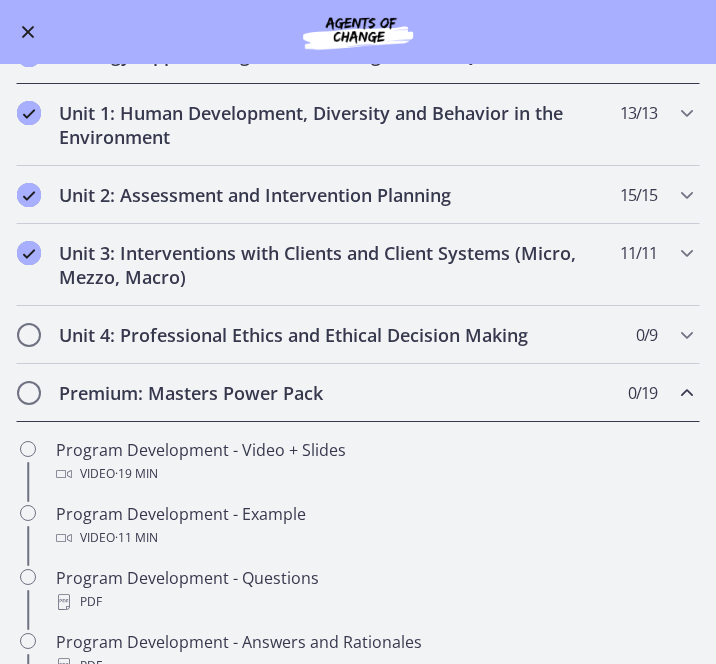 scroll, scrollTop: 344, scrollLeft: 0, axis: vertical 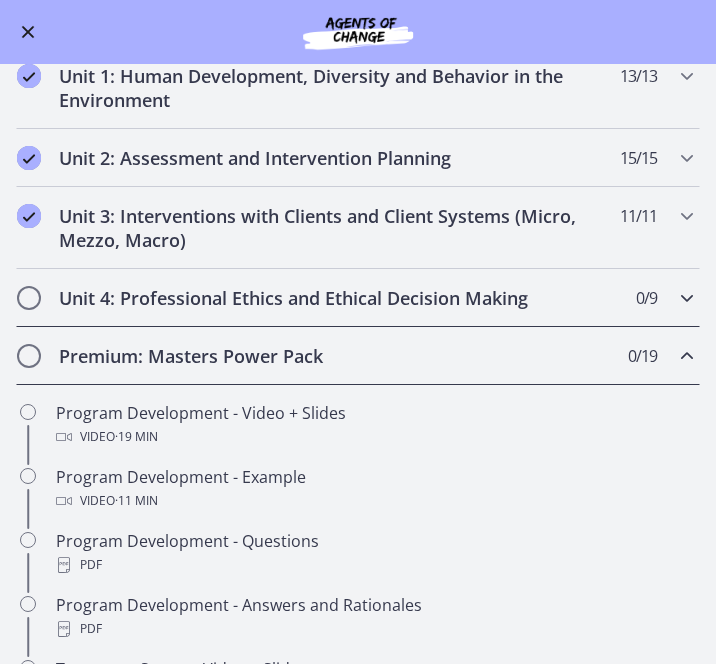 click at bounding box center [687, 298] 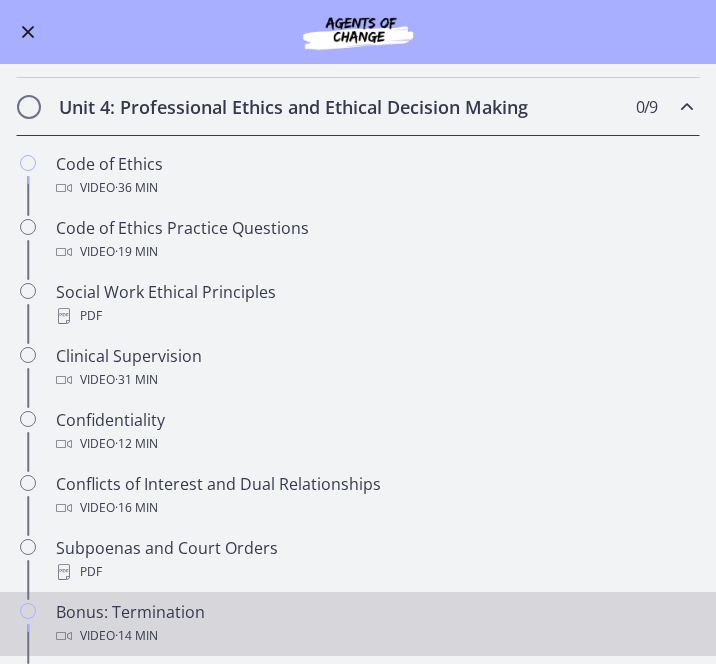 scroll, scrollTop: 1121, scrollLeft: 0, axis: vertical 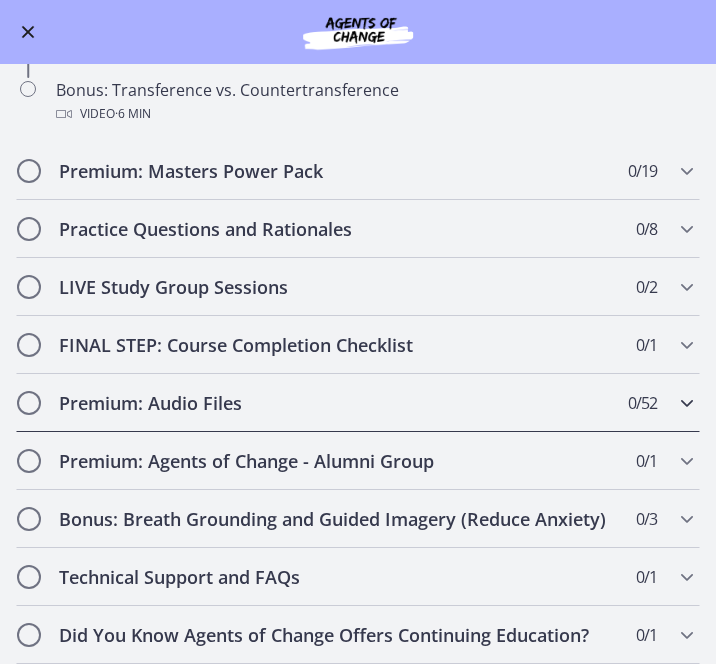 click on "Premium: Audio Files" at bounding box center [339, 403] 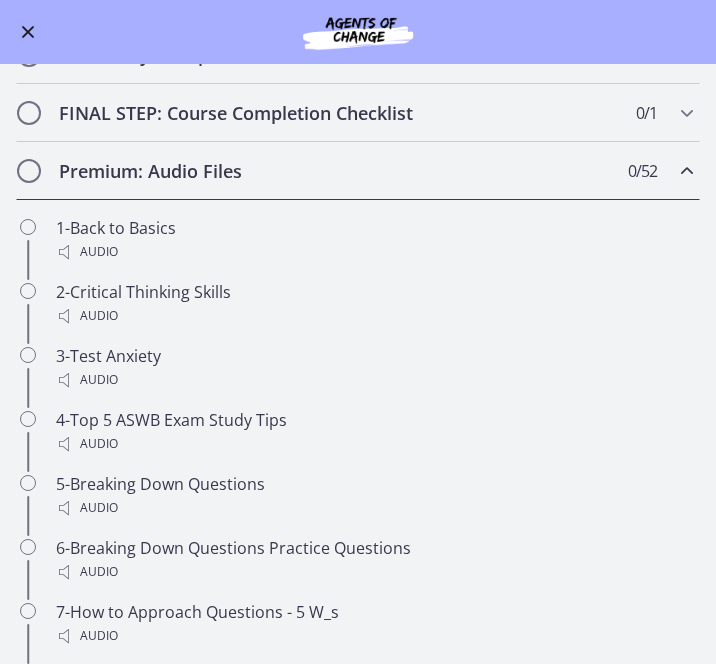 scroll, scrollTop: 683, scrollLeft: 0, axis: vertical 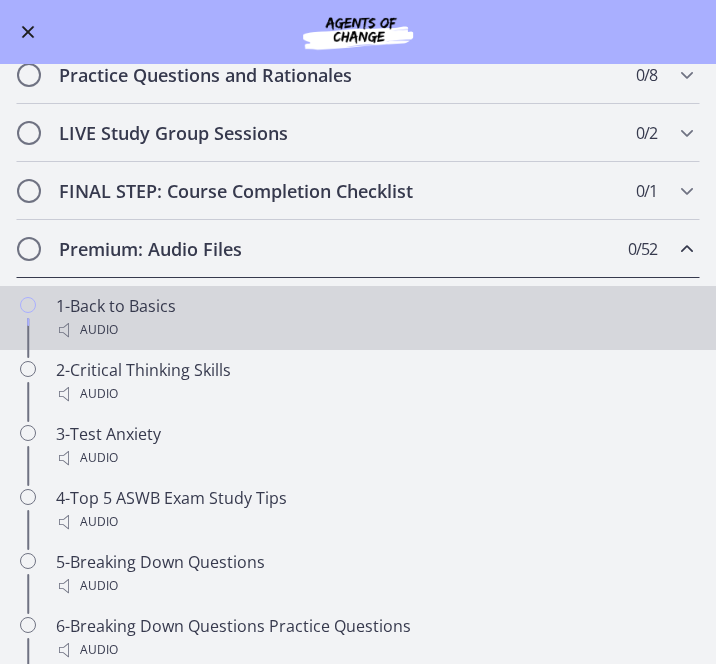 click on "Audio" at bounding box center (378, 330) 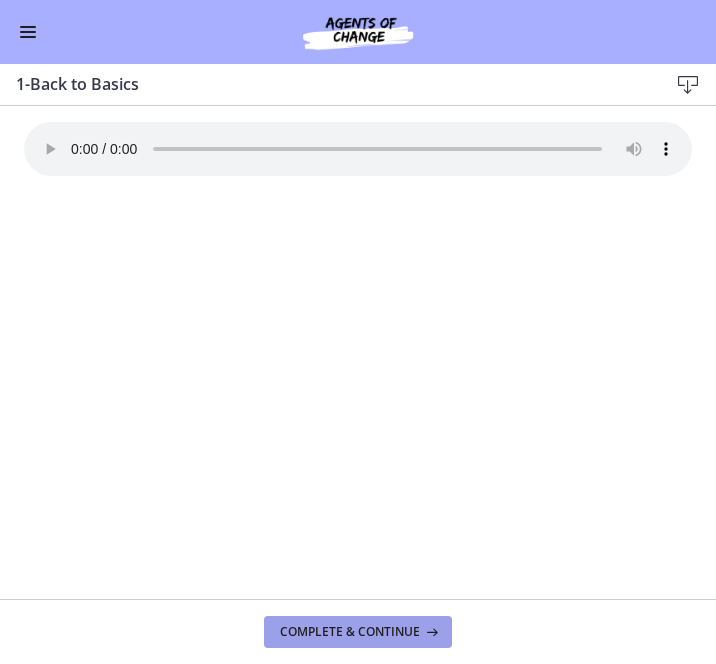click on "Complete & continue" at bounding box center [350, 632] 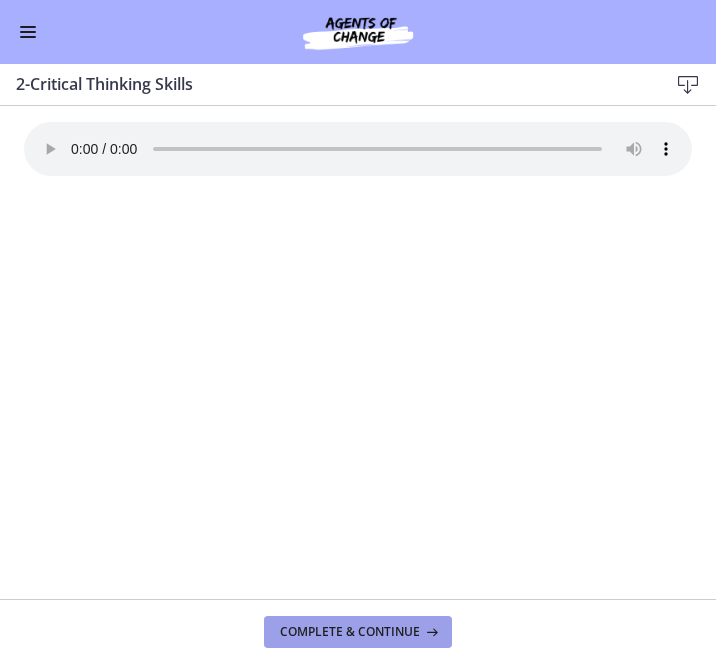 click on "Complete & continue" at bounding box center [350, 632] 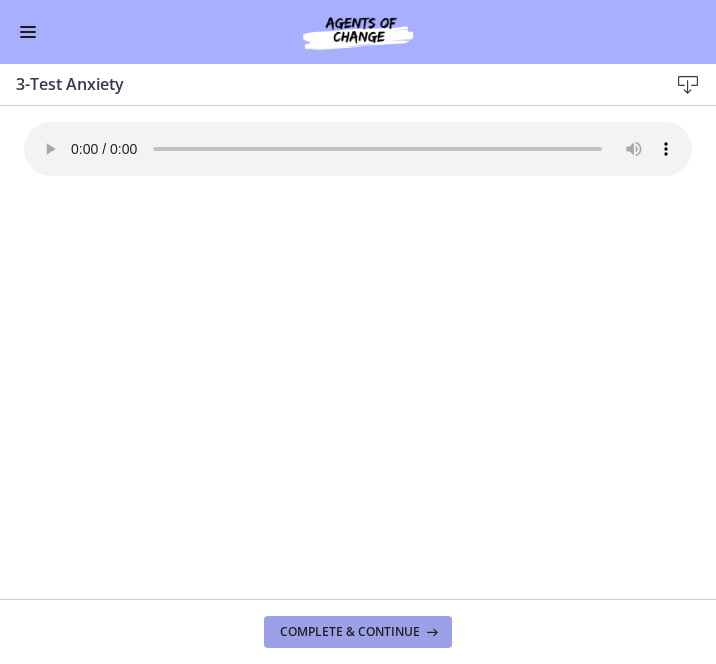 click on "Complete & continue" at bounding box center [350, 632] 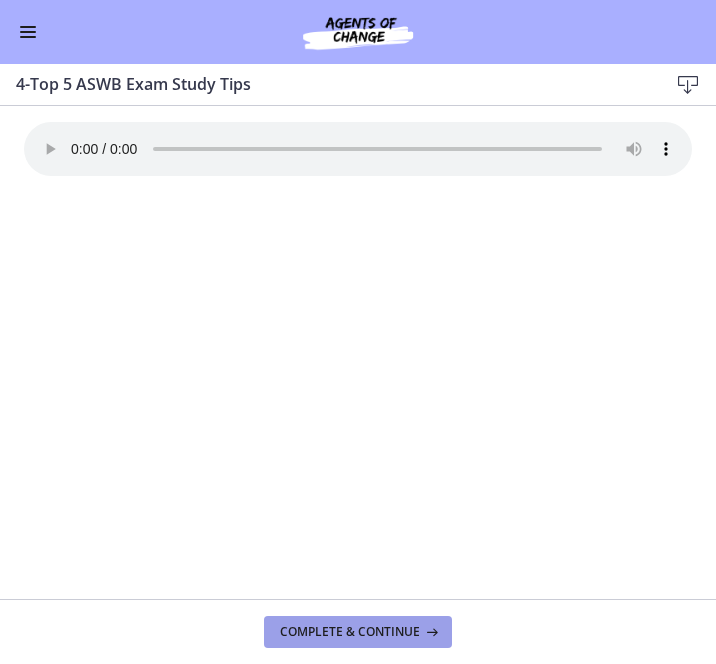 click on "Complete & continue" at bounding box center [350, 632] 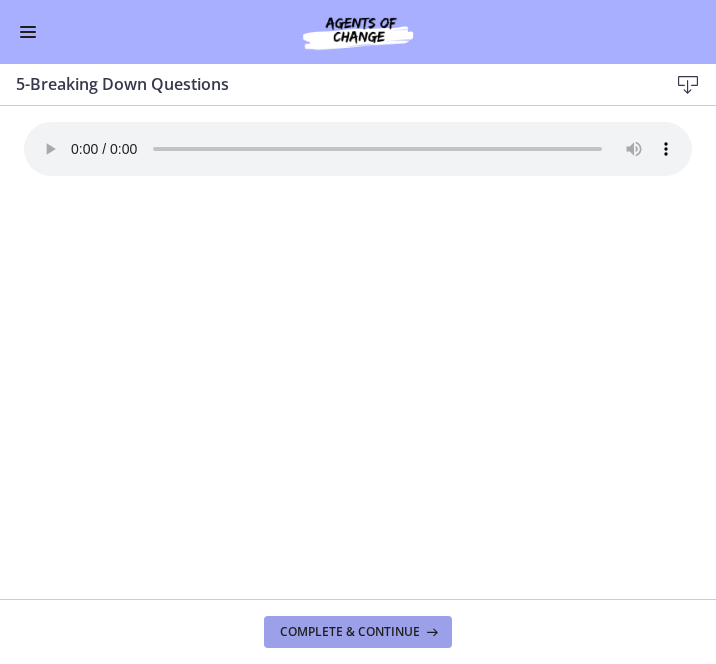 click on "Complete & continue" at bounding box center (350, 632) 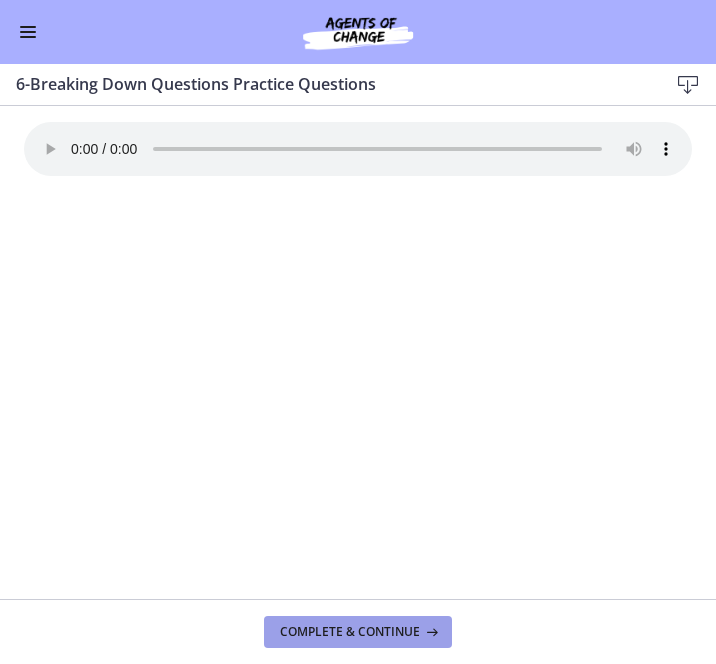 click on "Complete & continue" at bounding box center (350, 632) 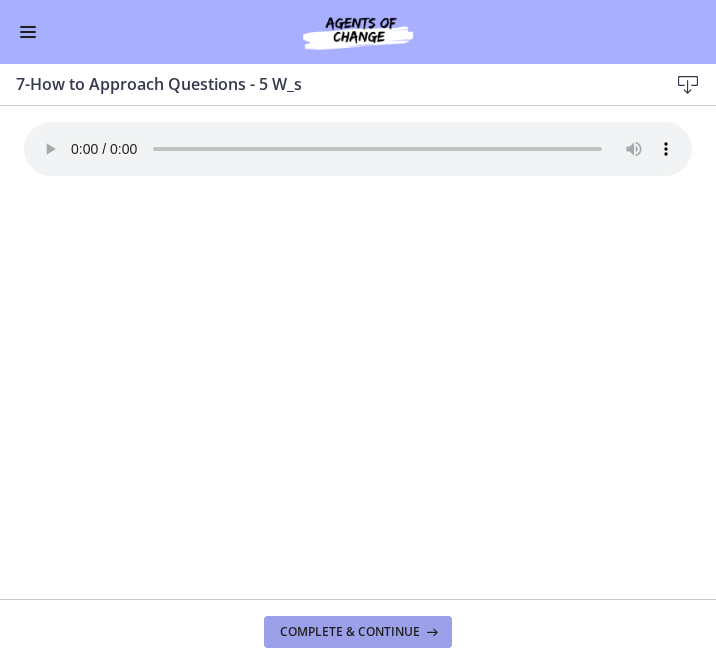 click on "Complete & continue" at bounding box center (350, 632) 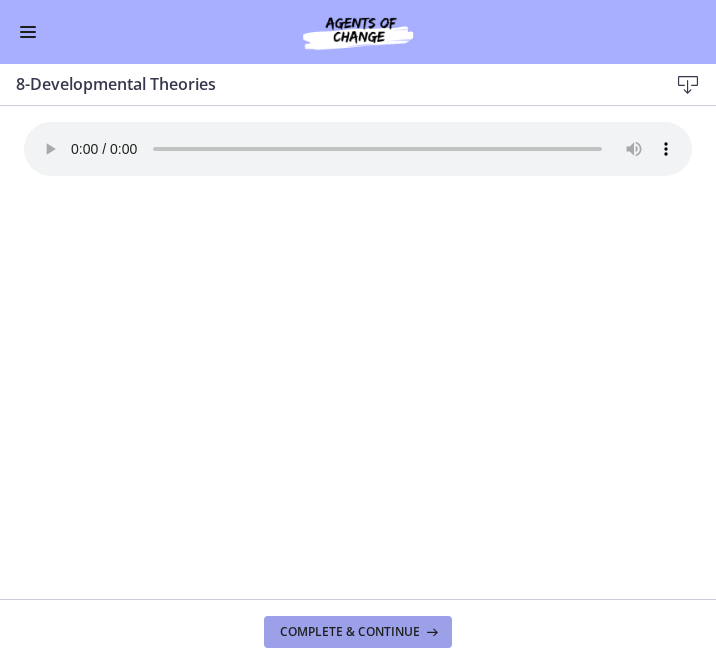 click on "Complete & continue" at bounding box center [350, 632] 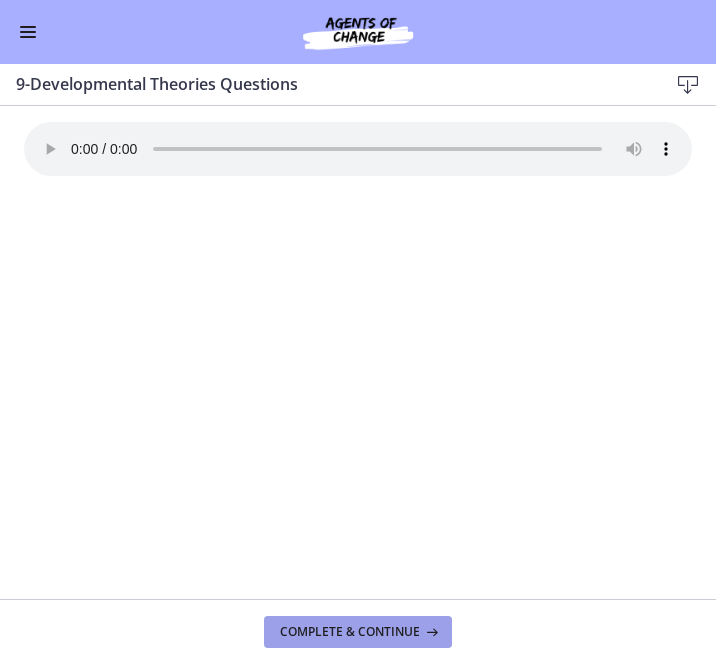 click on "Complete & continue" at bounding box center (350, 632) 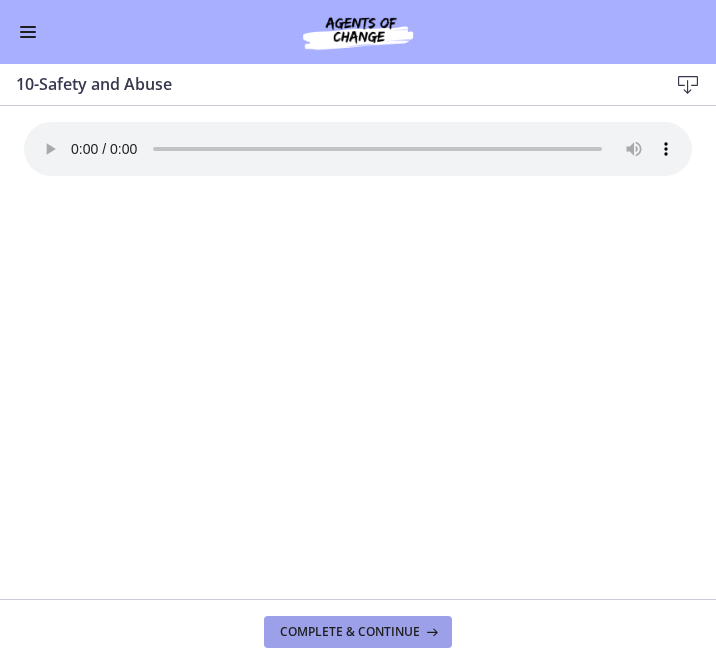 click on "Complete & continue" at bounding box center (350, 632) 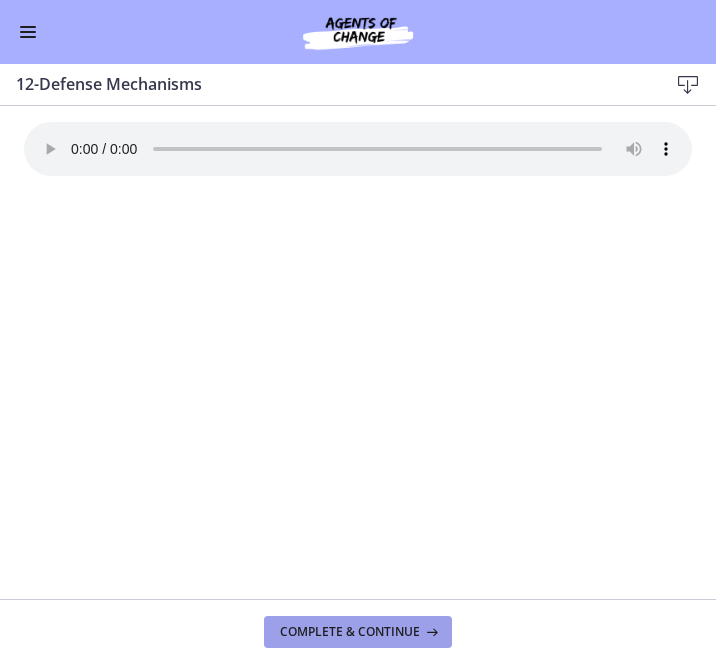 click on "Complete & continue" at bounding box center (350, 632) 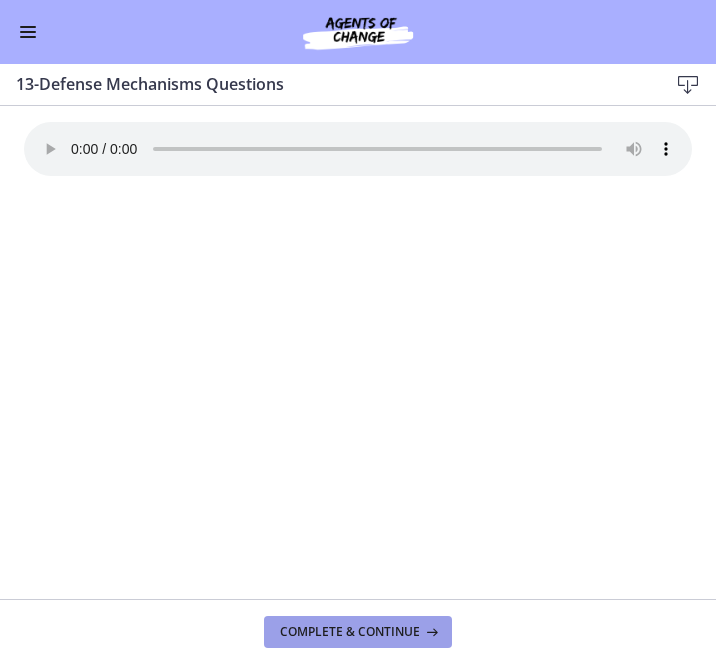 click on "Complete & continue" at bounding box center [350, 632] 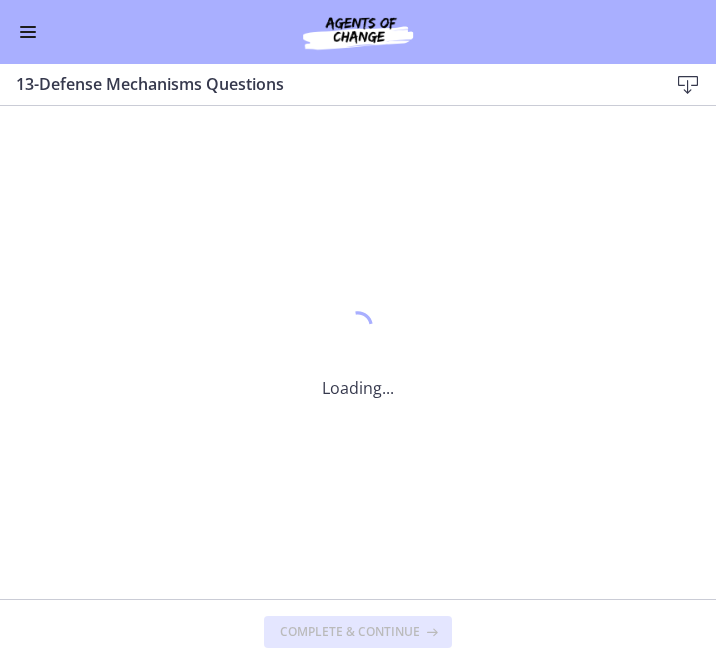 click on "Complete & continue" at bounding box center [350, 632] 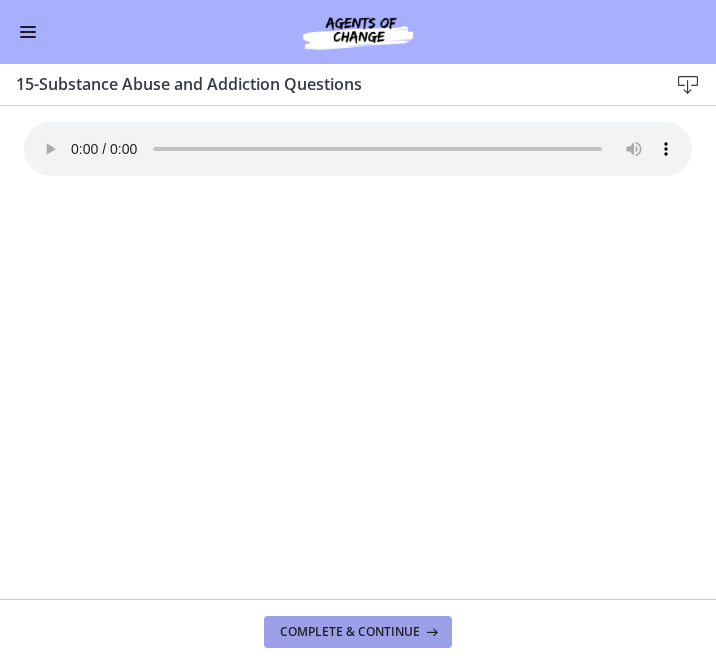 click on "Complete & continue" at bounding box center [350, 632] 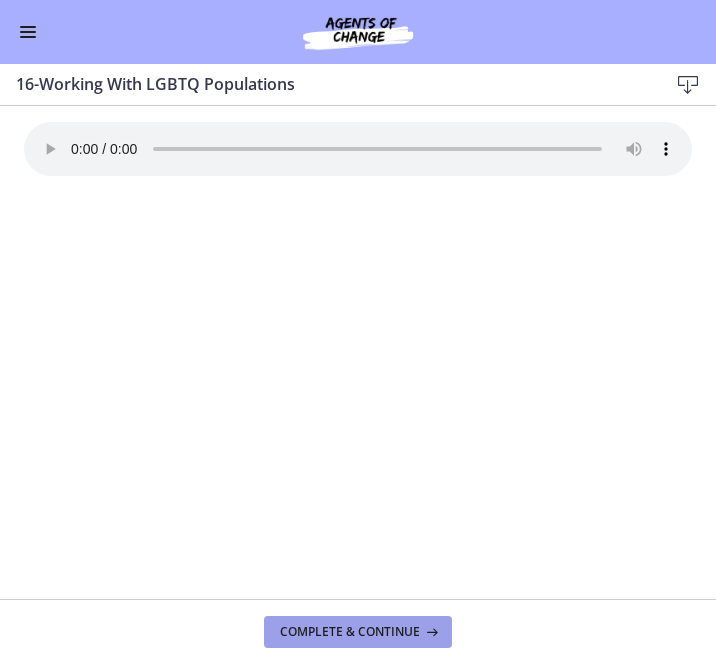 click on "Complete & continue" at bounding box center [350, 632] 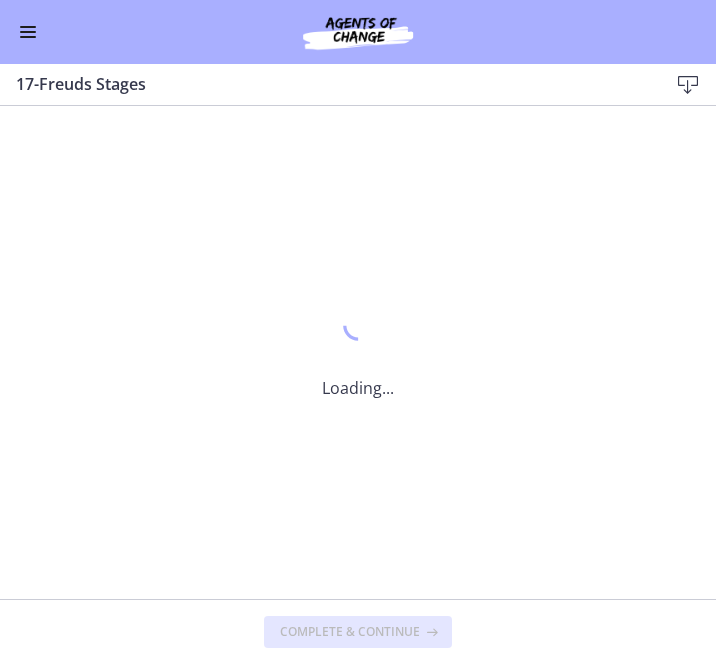 click on "Complete & continue" at bounding box center [350, 632] 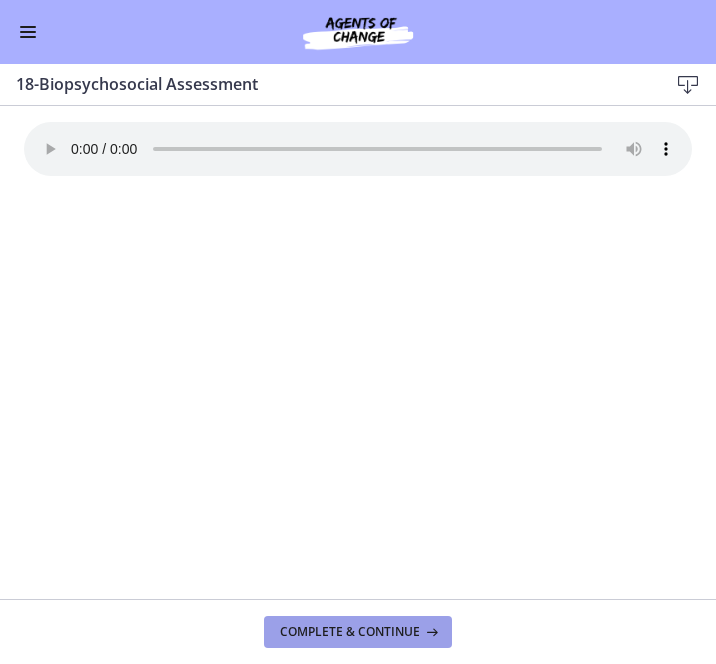 click on "Complete & continue" at bounding box center [350, 632] 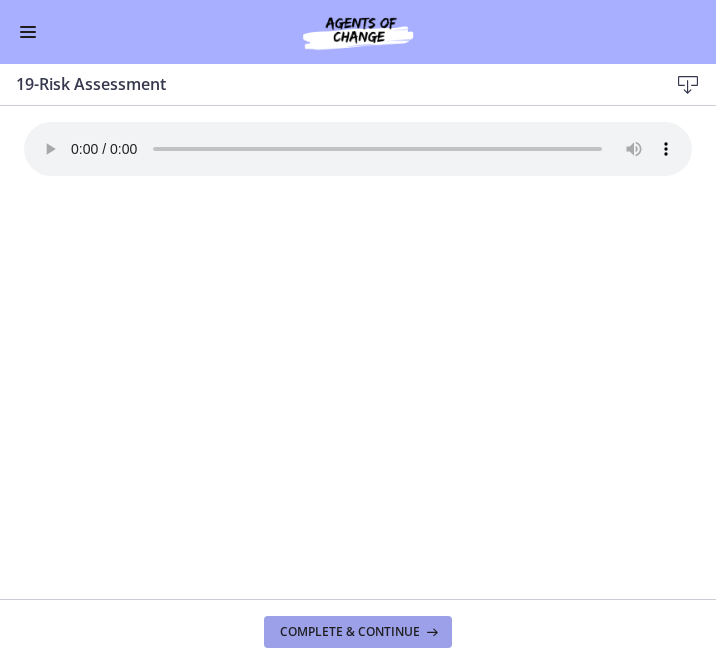 click on "Complete & continue" at bounding box center (350, 632) 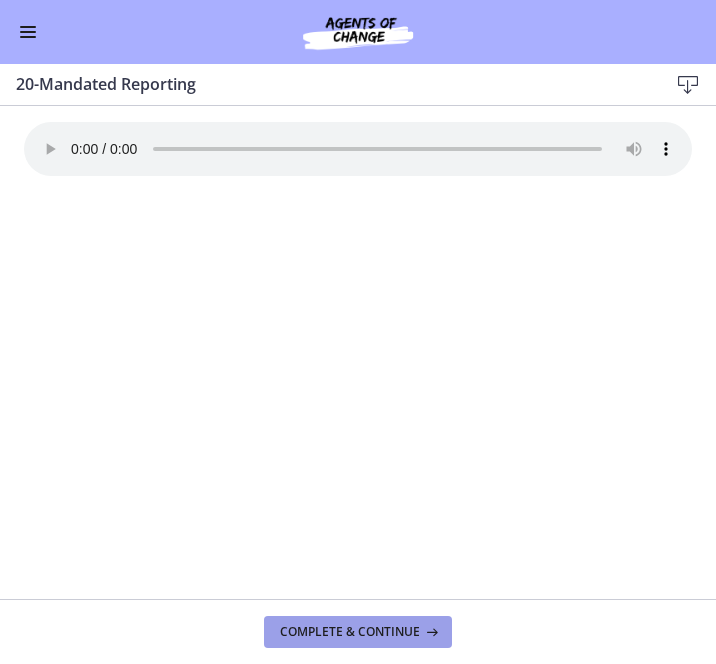 click on "Complete & continue" at bounding box center (350, 632) 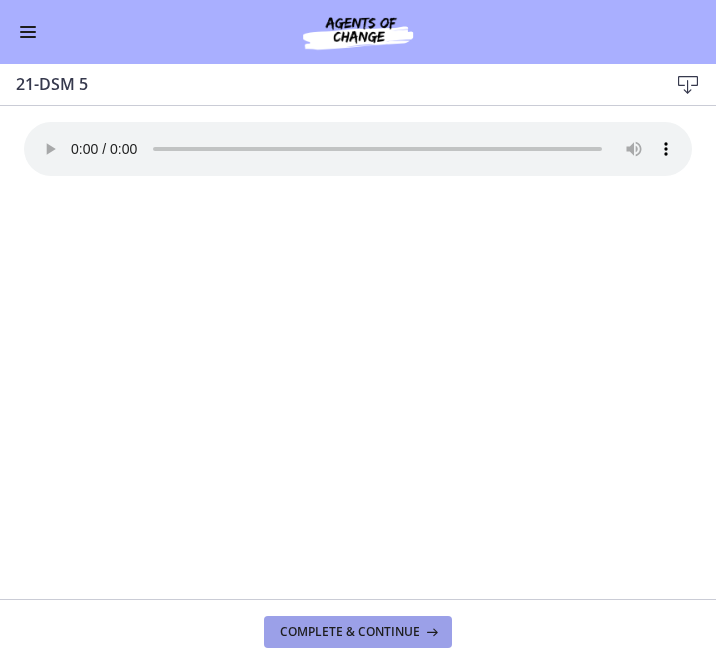 click on "Complete & continue" at bounding box center (350, 632) 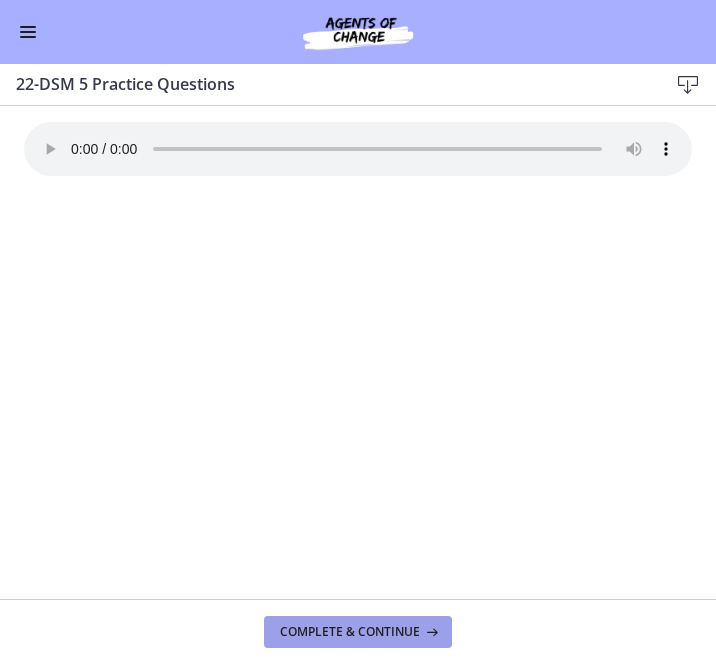 click on "Complete & continue" at bounding box center (350, 632) 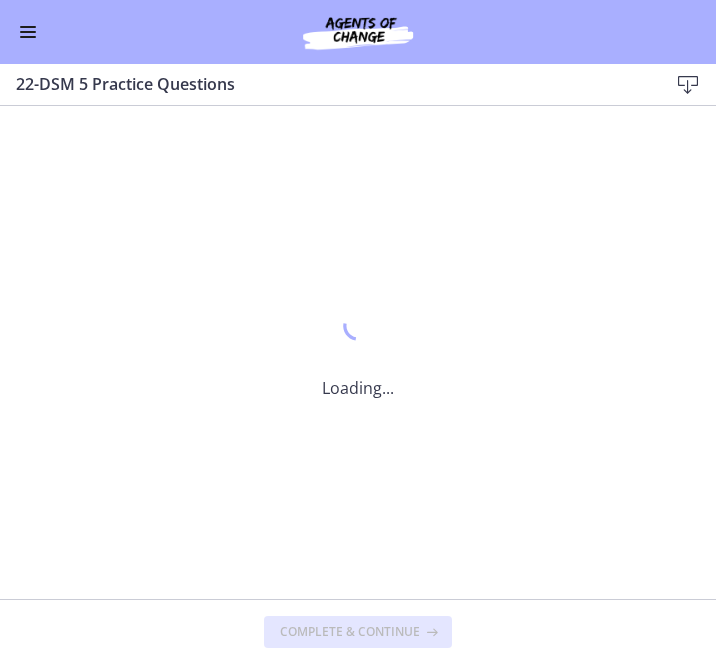click on "Complete & continue" at bounding box center [350, 632] 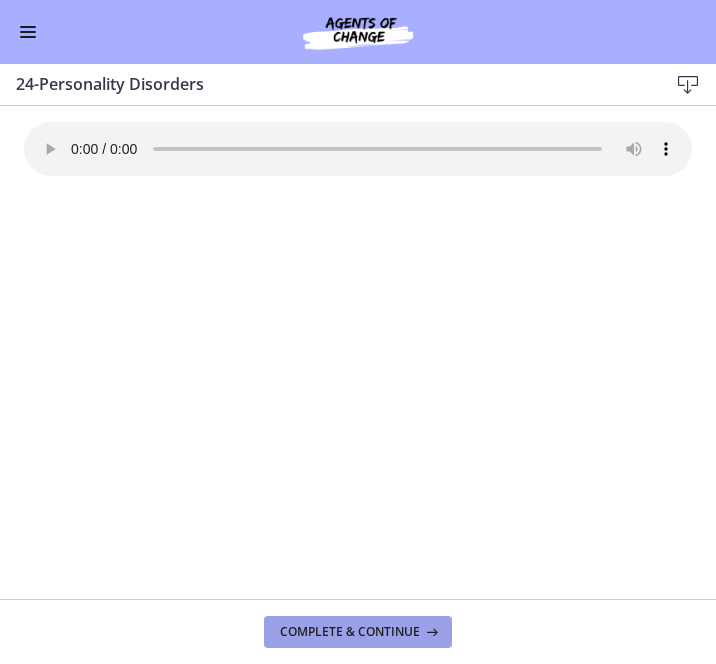 click on "Complete & continue" at bounding box center (350, 632) 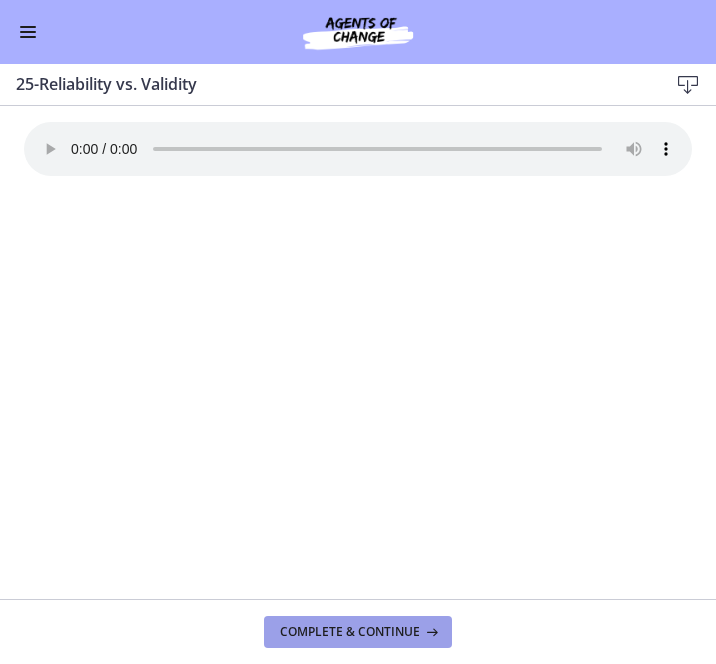 click on "Complete & continue" at bounding box center [350, 632] 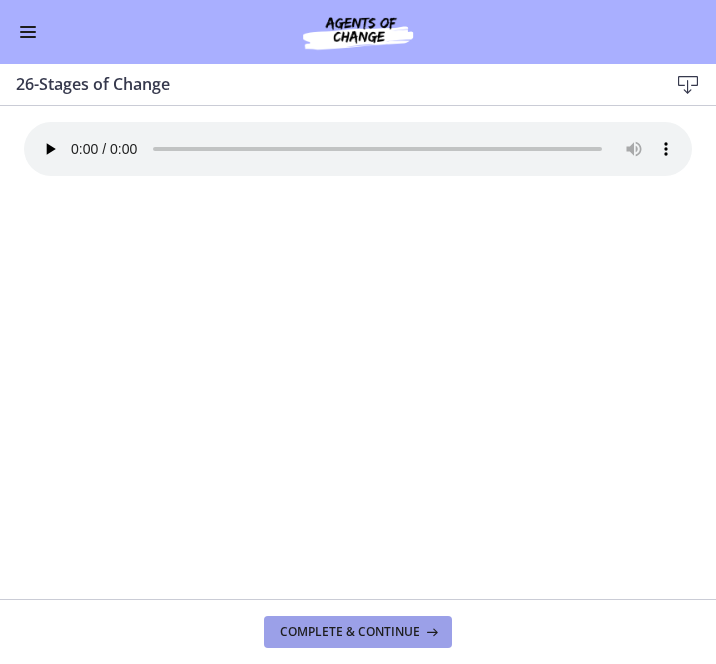 click on "Complete & continue" at bounding box center (350, 632) 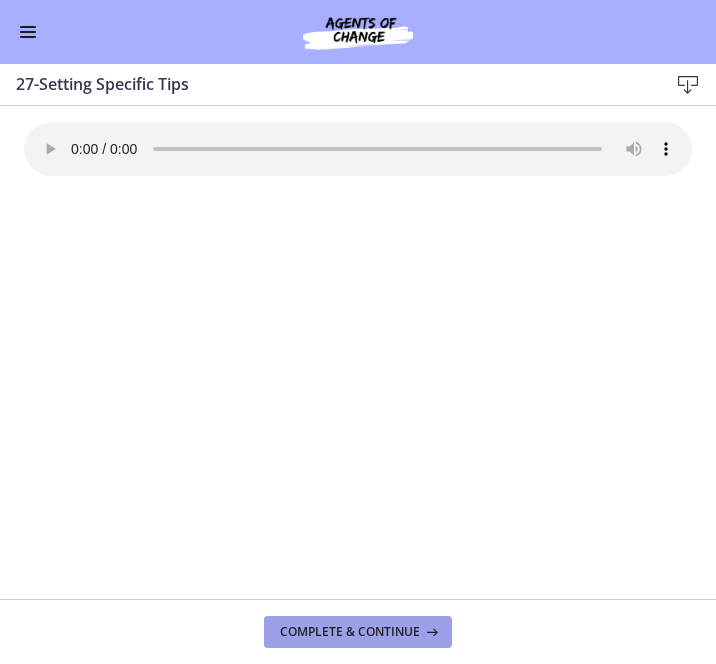 click on "Complete & continue" at bounding box center [350, 632] 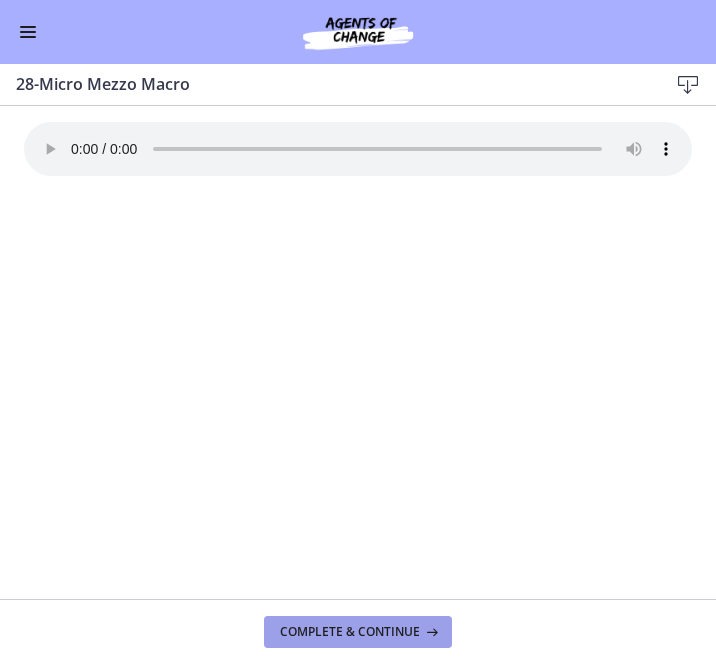 click on "Complete & continue" at bounding box center [350, 632] 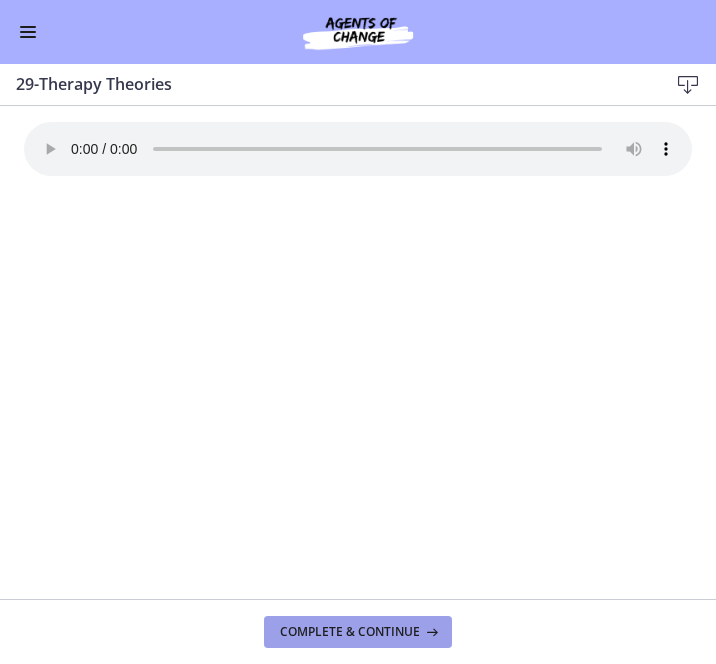 click on "Complete & continue" at bounding box center (350, 632) 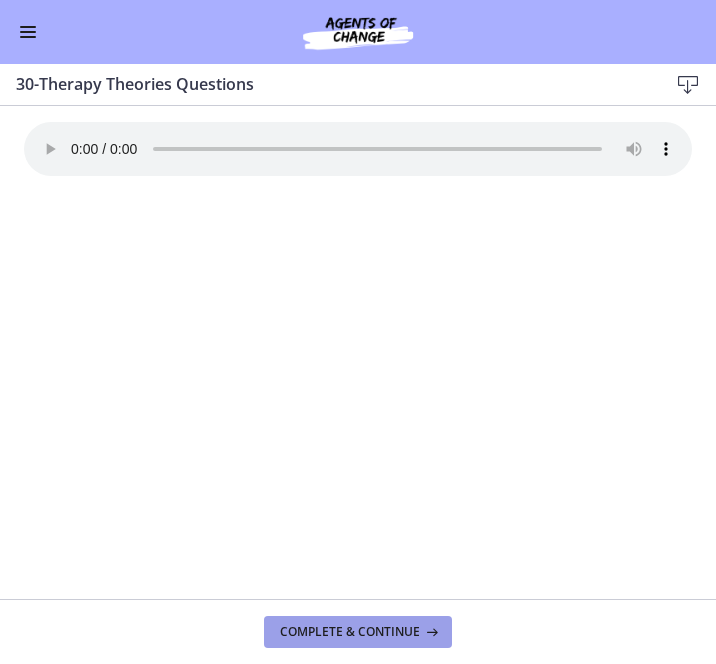 click on "Complete & continue" at bounding box center (350, 632) 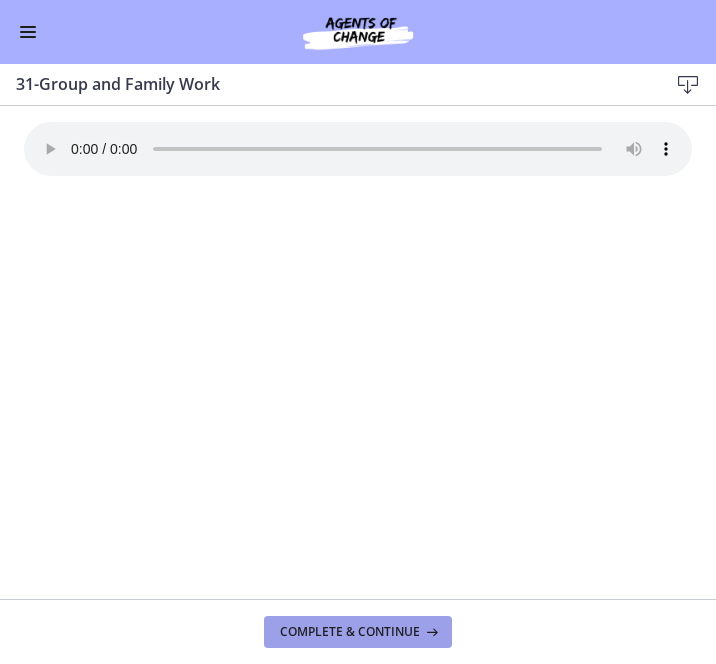 click on "Complete & continue" at bounding box center [350, 632] 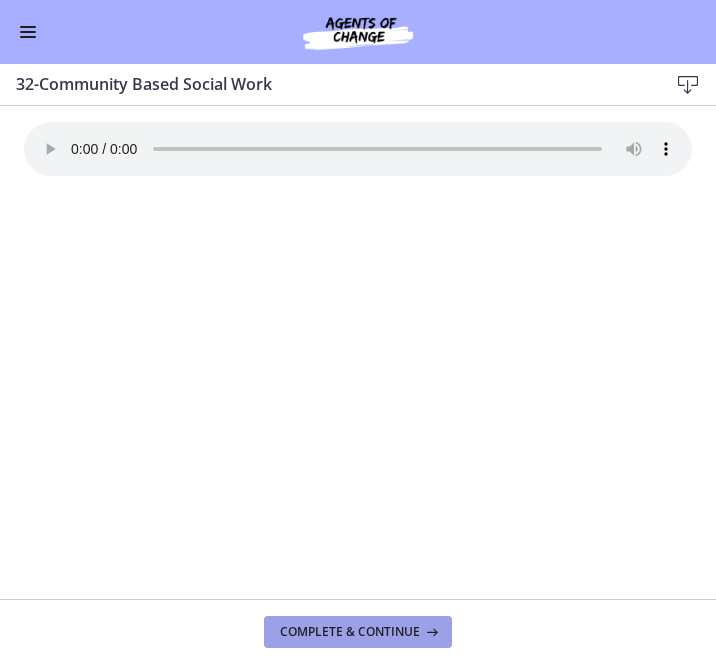 click on "Complete & continue" at bounding box center (350, 632) 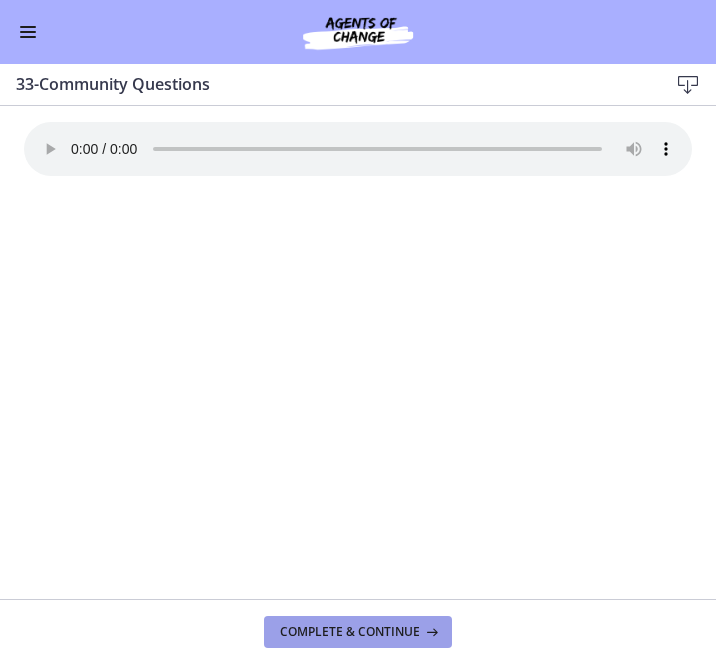 click on "Complete & continue" at bounding box center [350, 632] 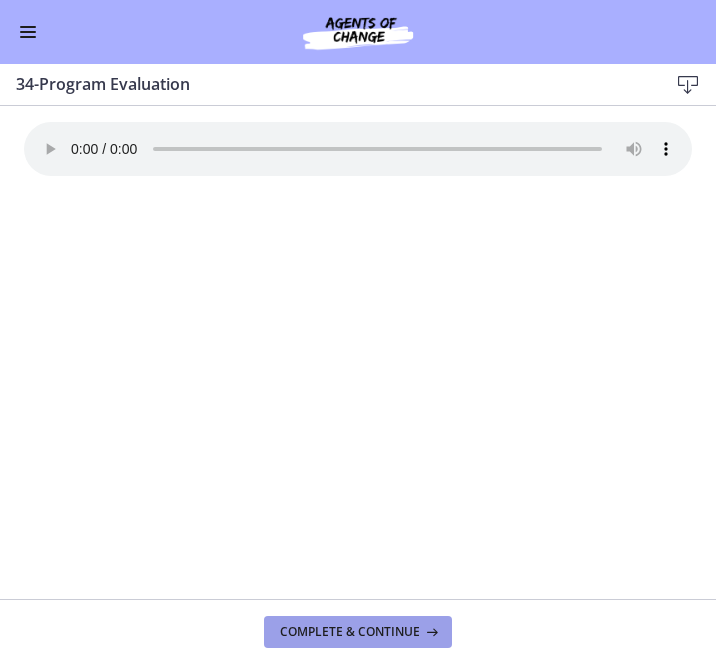 click on "Complete & continue" at bounding box center (350, 632) 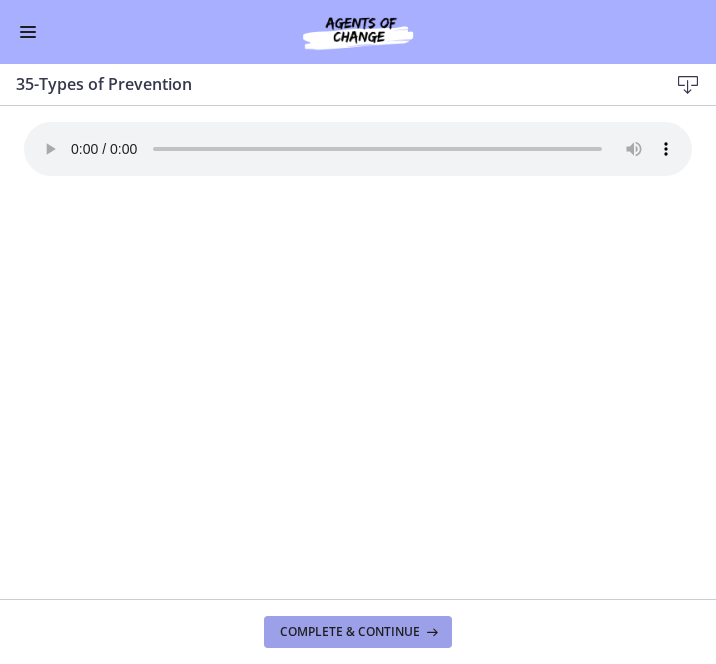 click on "Complete & continue" at bounding box center (350, 632) 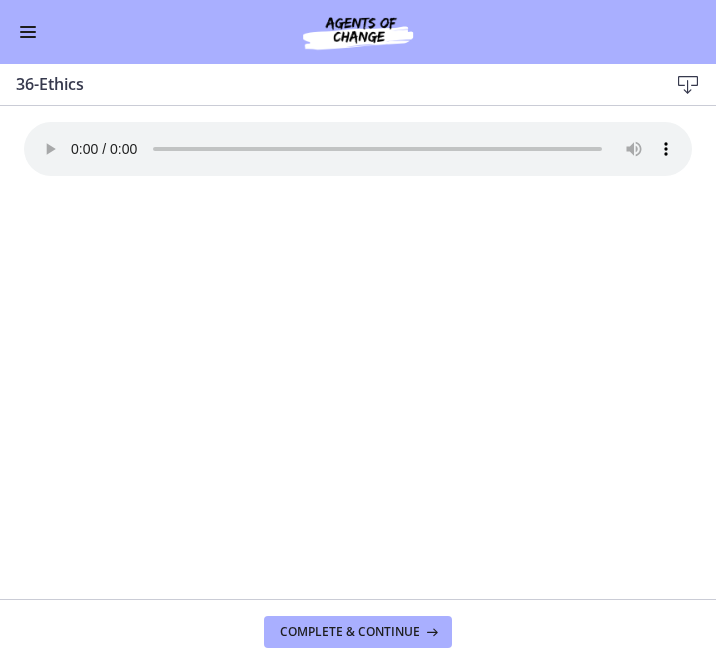 type 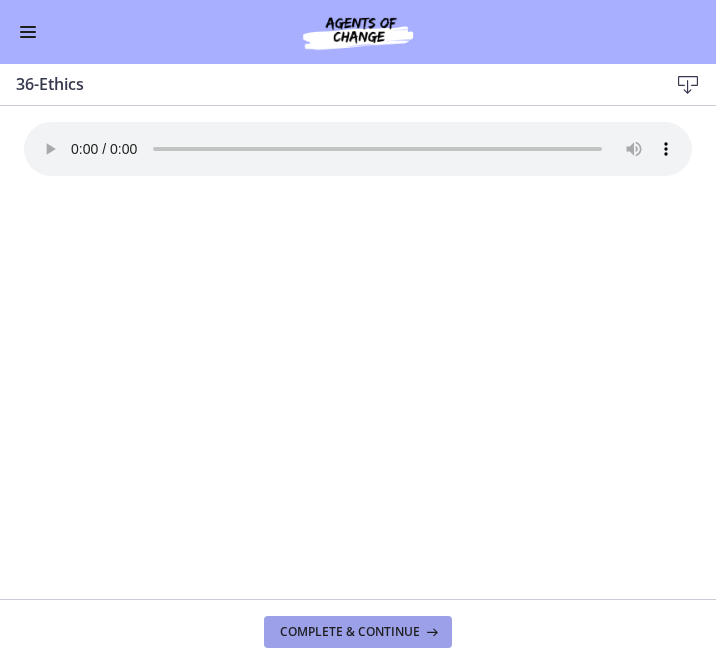 click on "Complete & continue" at bounding box center [358, 632] 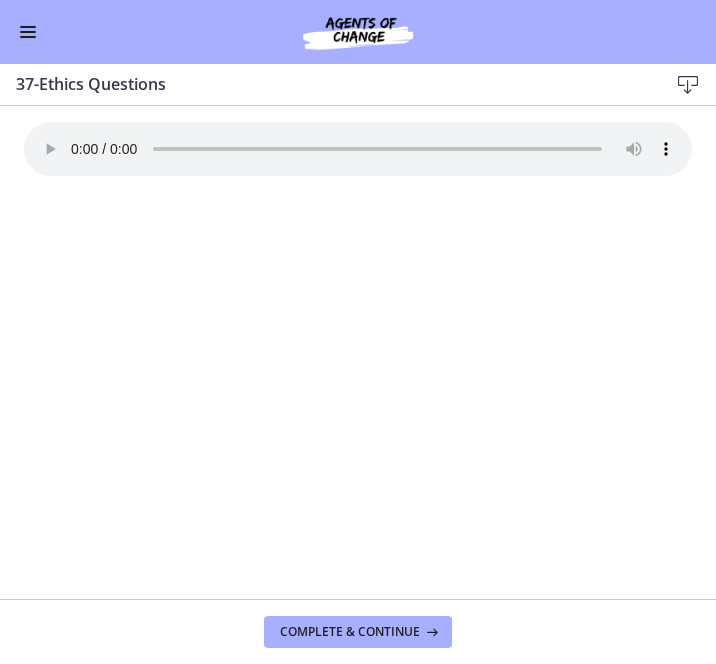 click at bounding box center (28, 32) 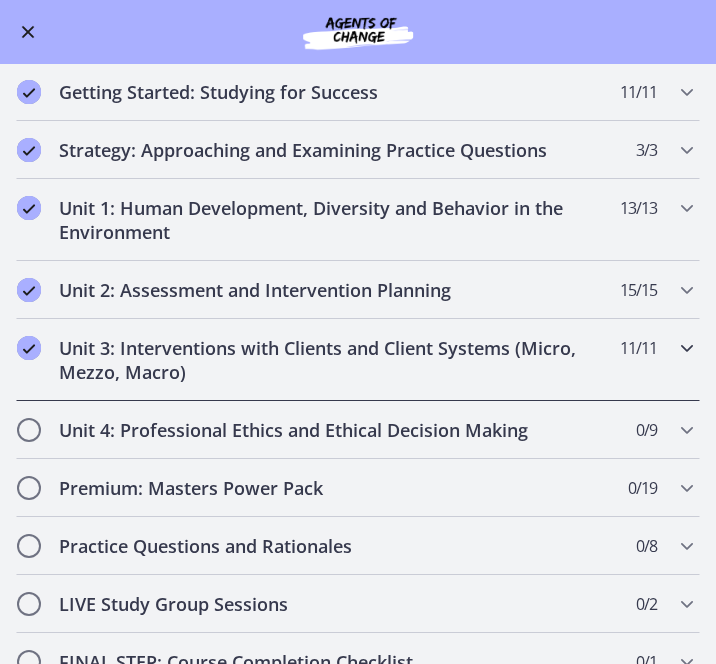 scroll, scrollTop: 255, scrollLeft: 0, axis: vertical 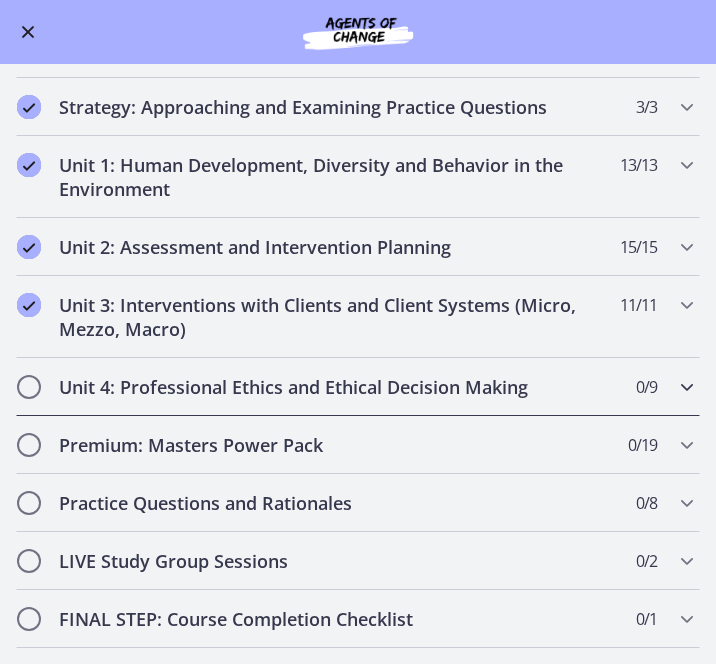 click on "Unit 4: Professional Ethics and Ethical Decision Making" at bounding box center (339, 387) 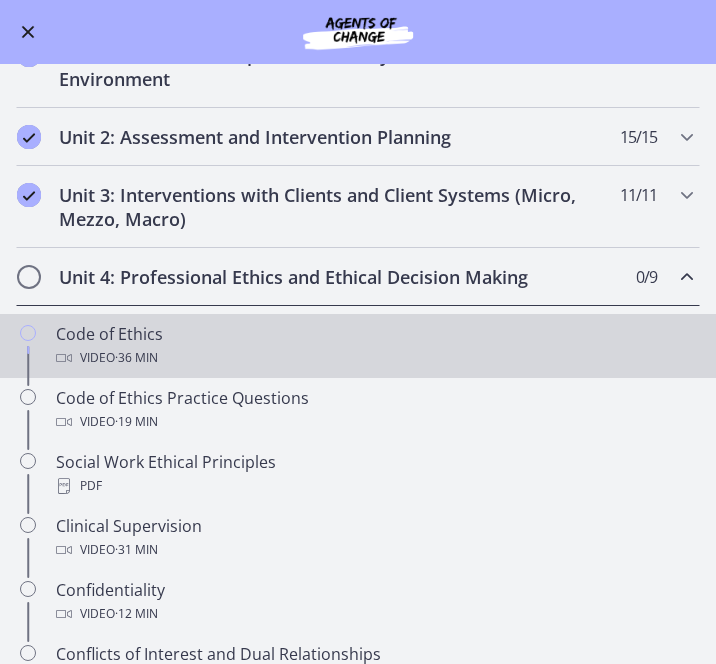 scroll, scrollTop: 373, scrollLeft: 0, axis: vertical 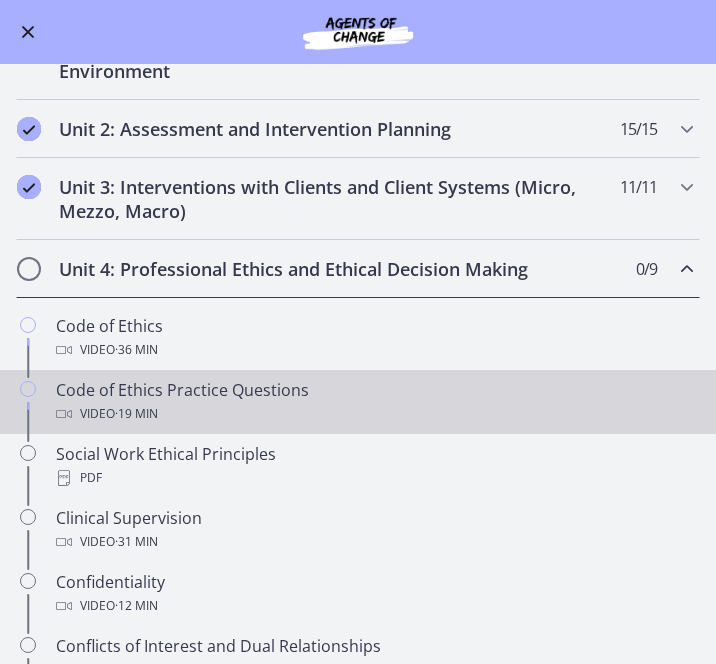 click on "Video
·  19 min" at bounding box center [378, 414] 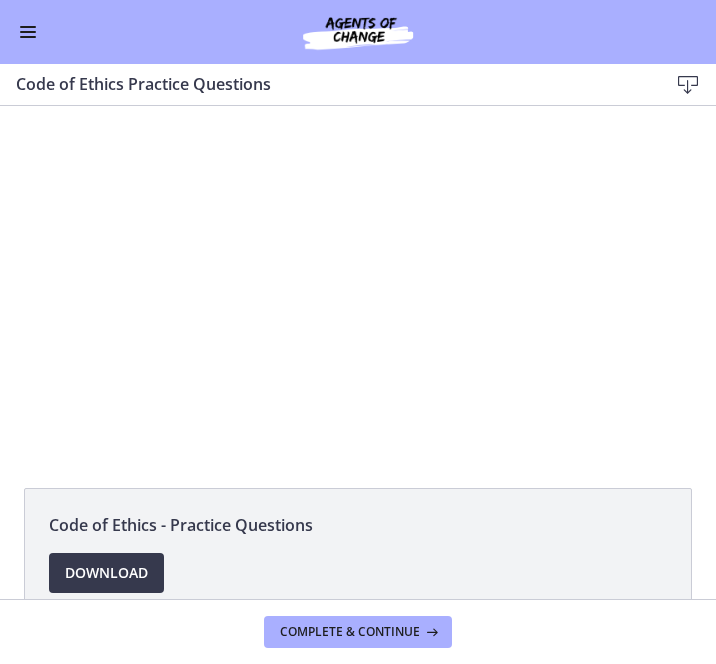 scroll, scrollTop: 0, scrollLeft: 0, axis: both 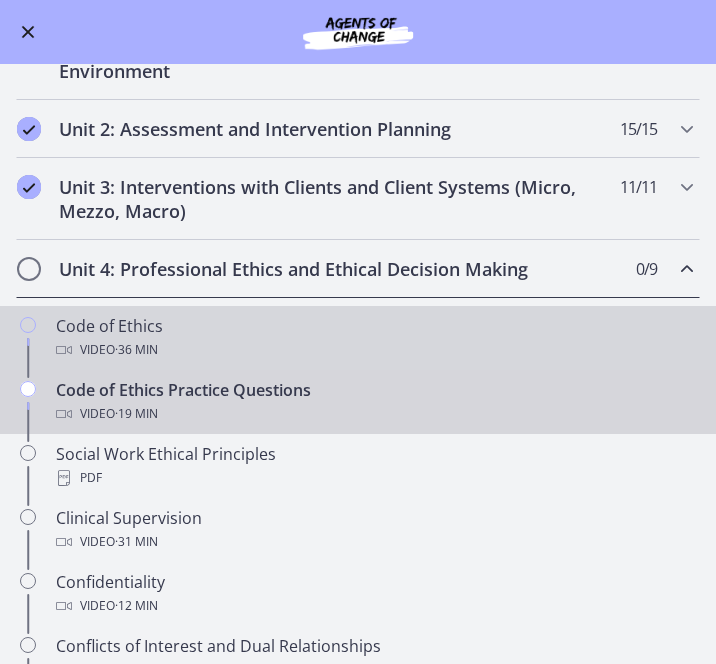 click on "·  36 min" at bounding box center [136, 350] 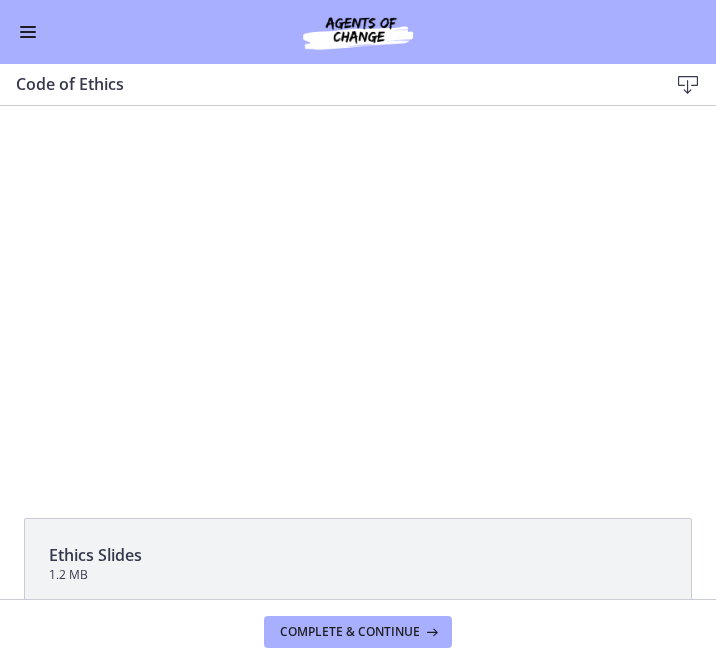 scroll, scrollTop: 0, scrollLeft: 0, axis: both 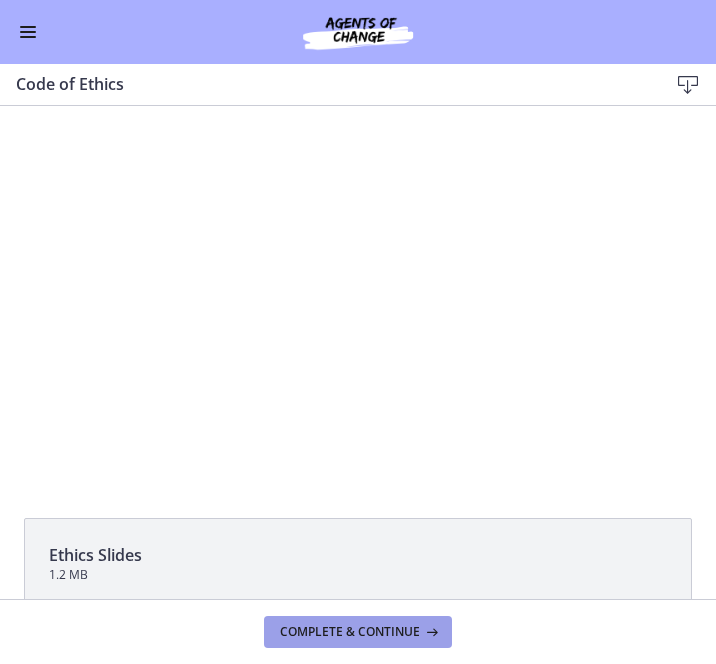 click on "Complete & continue" at bounding box center [350, 632] 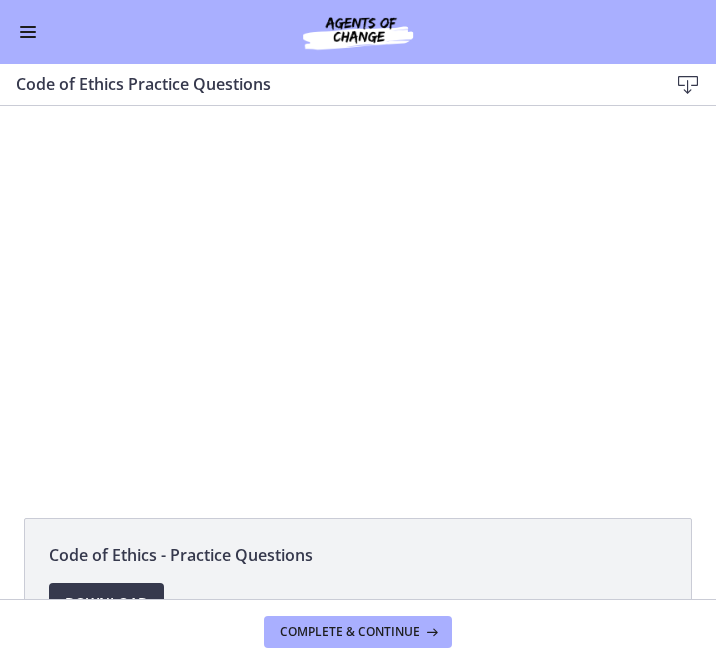 scroll, scrollTop: 0, scrollLeft: 0, axis: both 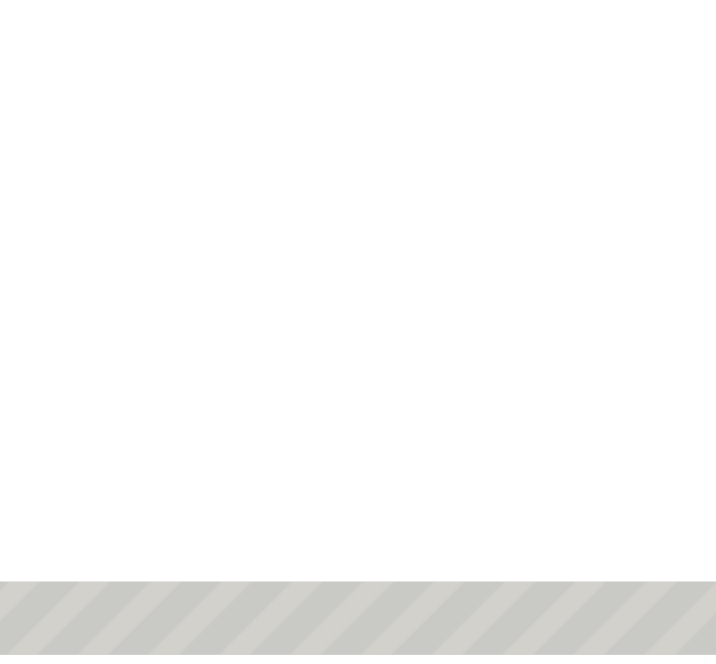 click at bounding box center (140, 225) 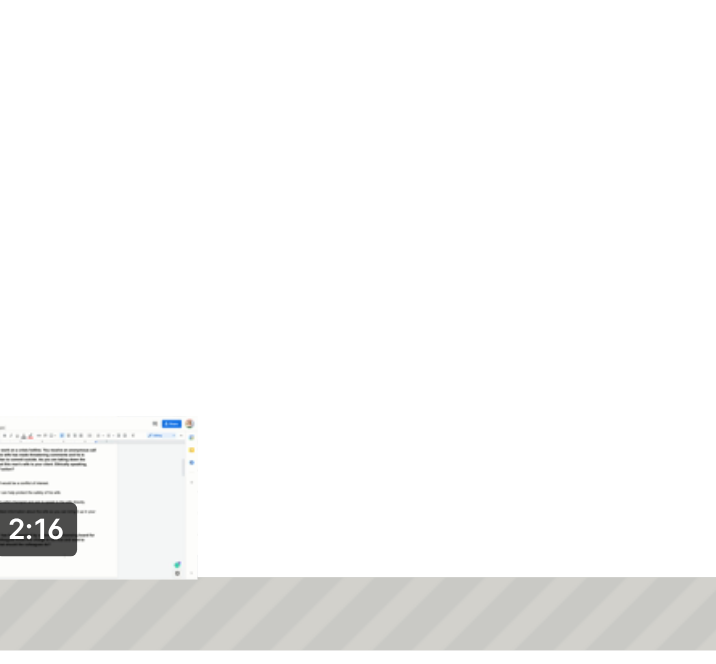 click on "2:16" at bounding box center (50, 221) 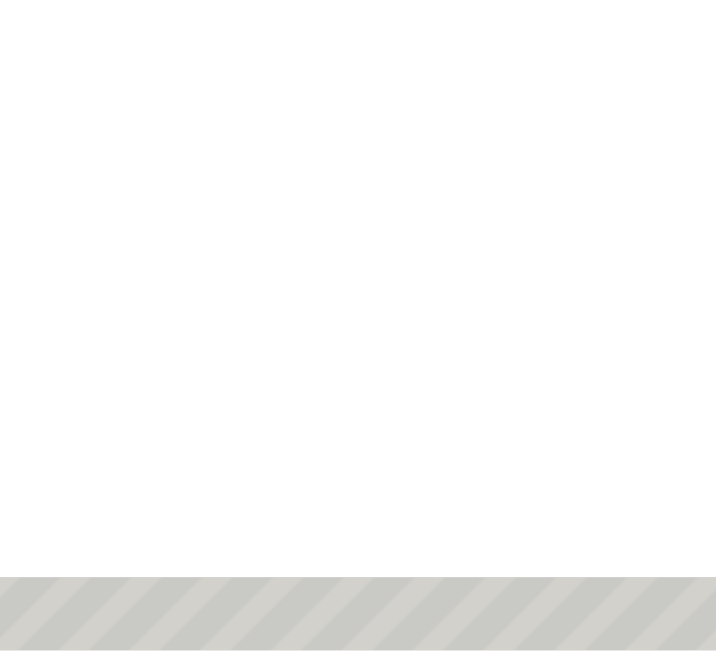click at bounding box center (69, 58) 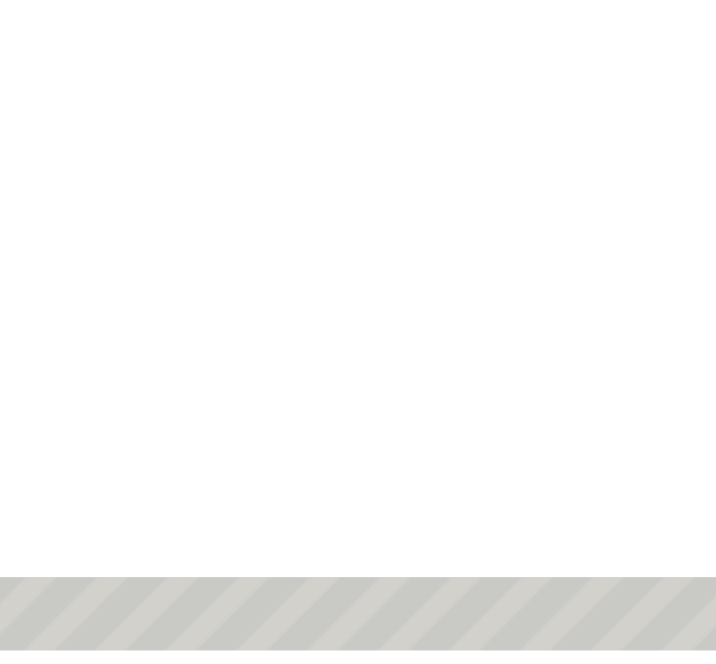 click on "2:25" at bounding box center [86, 221] 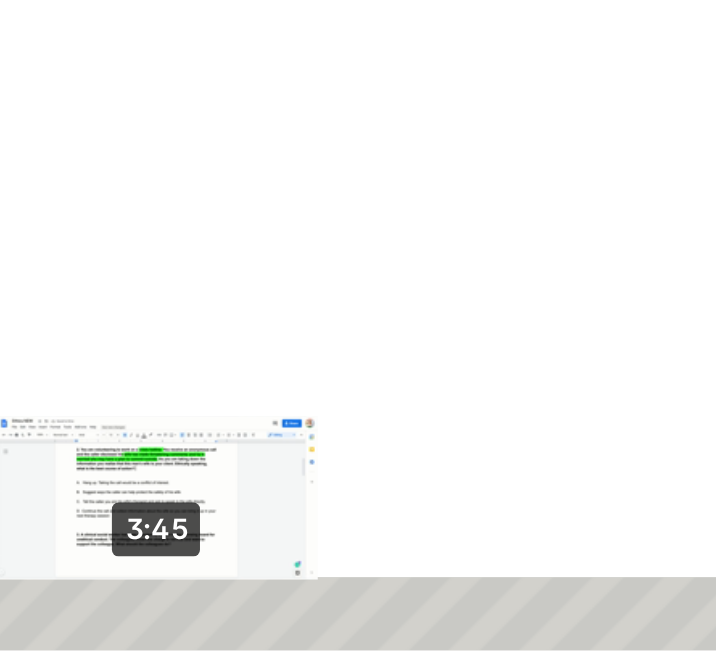 click on "3:45" at bounding box center [86, 221] 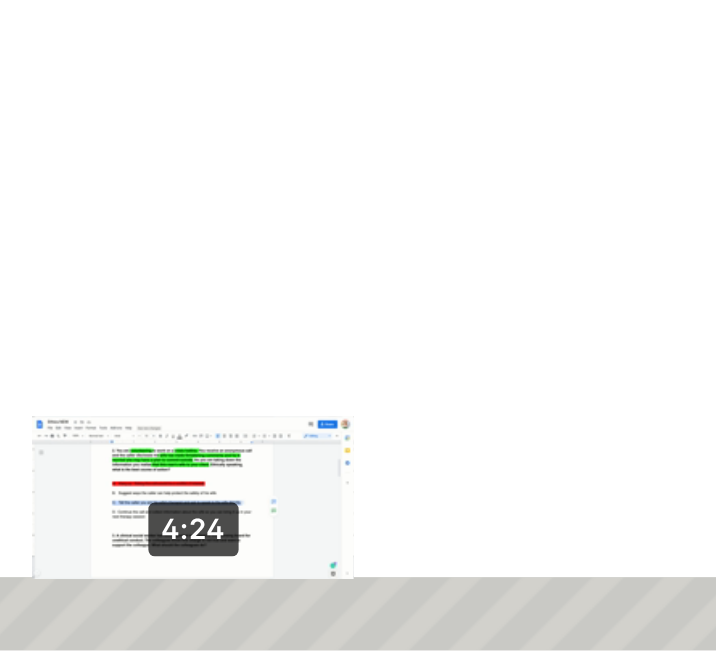 click on "4:24" at bounding box center [86, 221] 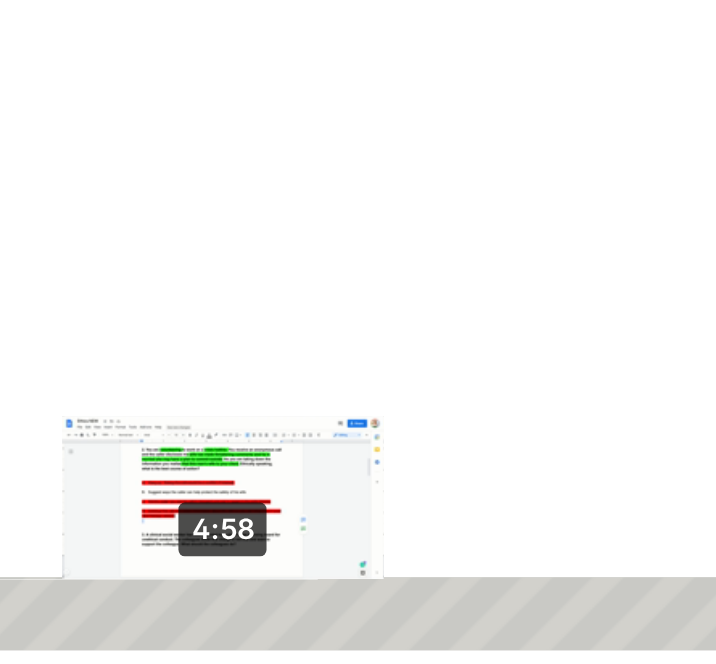 click on "4:58" at bounding box center (86, 221) 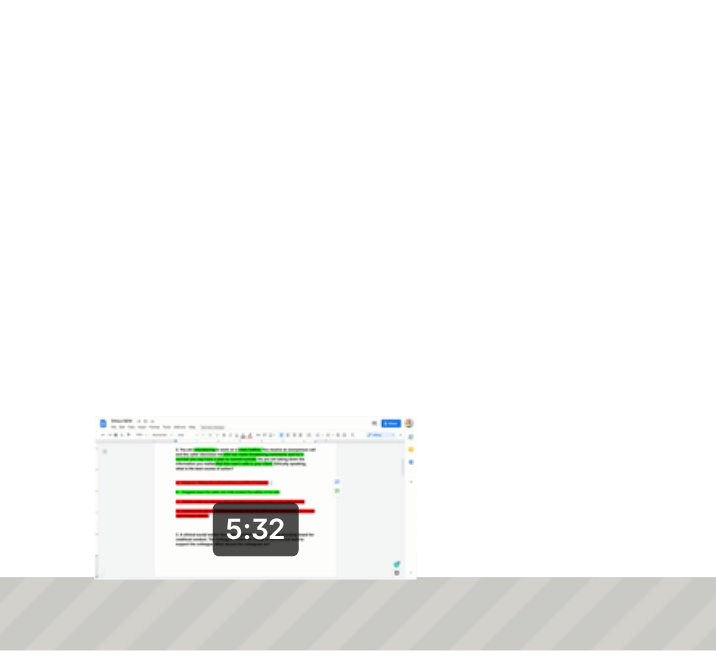click on "5:32" at bounding box center [86, 221] 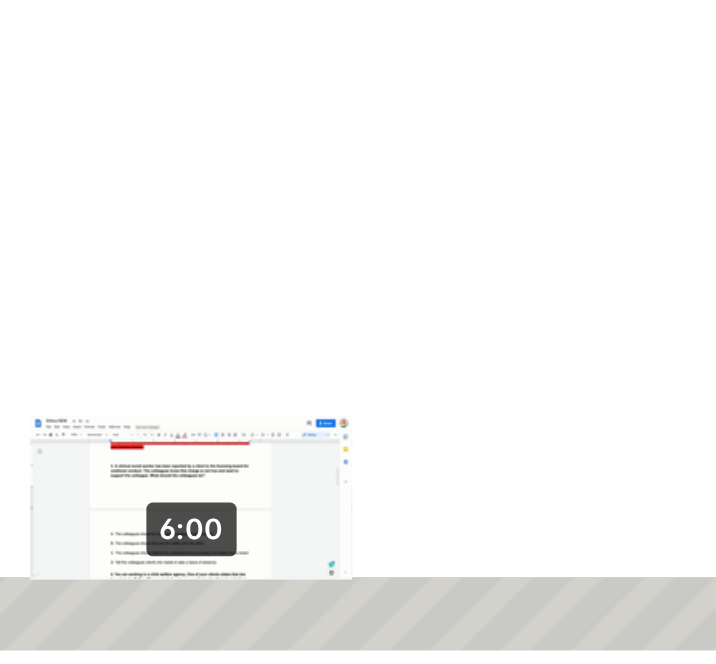 click on "6:00" at bounding box center (-4, 221) 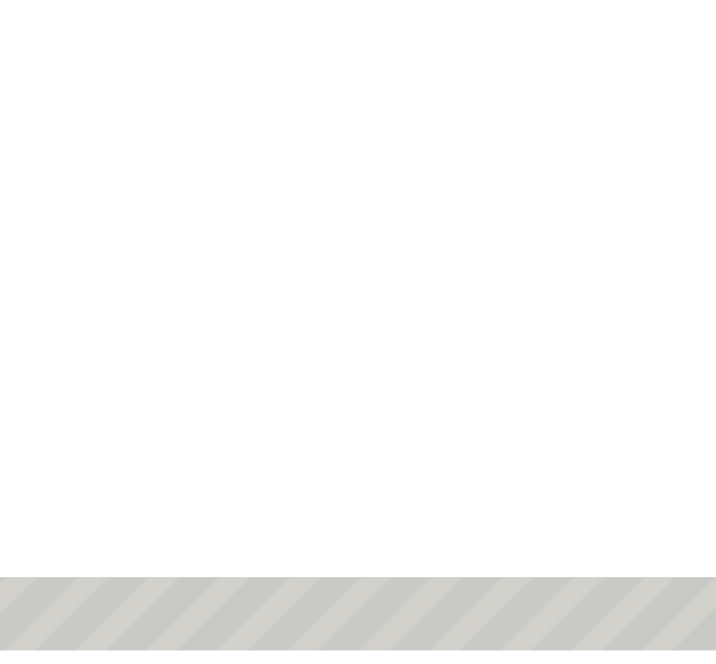 scroll, scrollTop: 7, scrollLeft: 0, axis: vertical 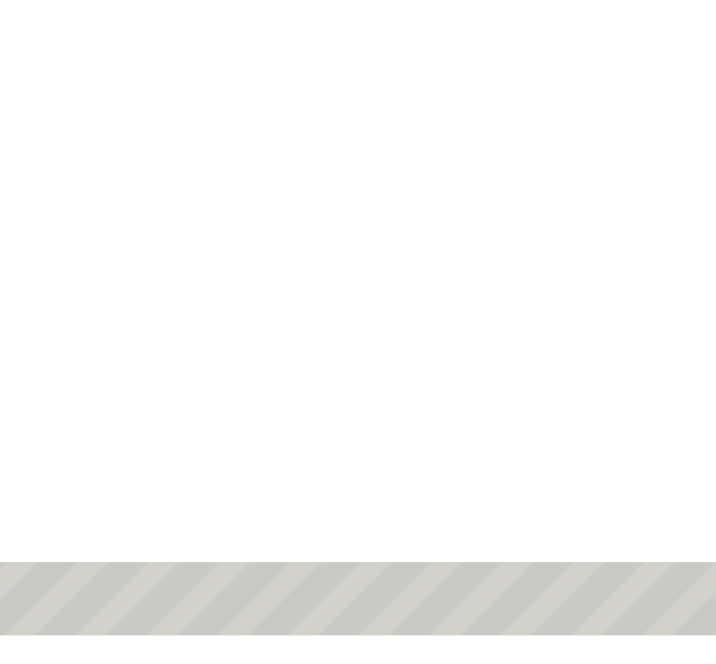 click at bounding box center [15, 43] 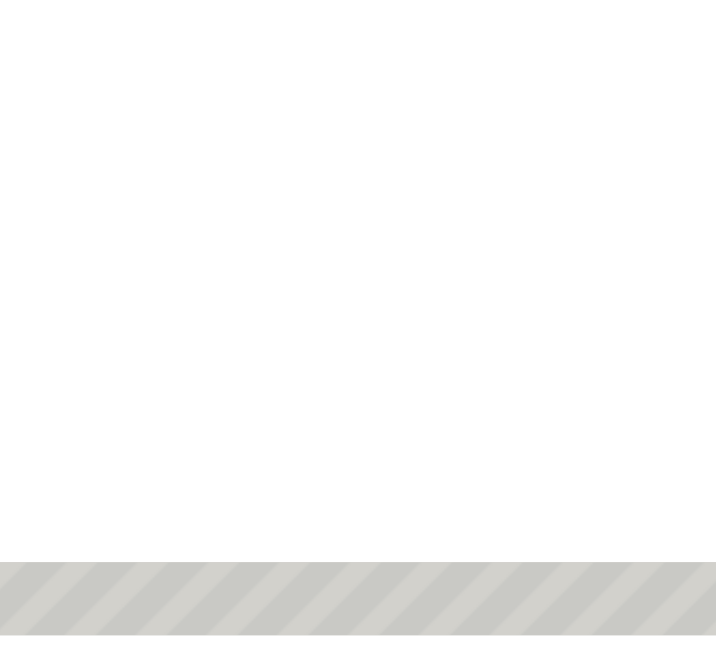 click at bounding box center (4, 43) 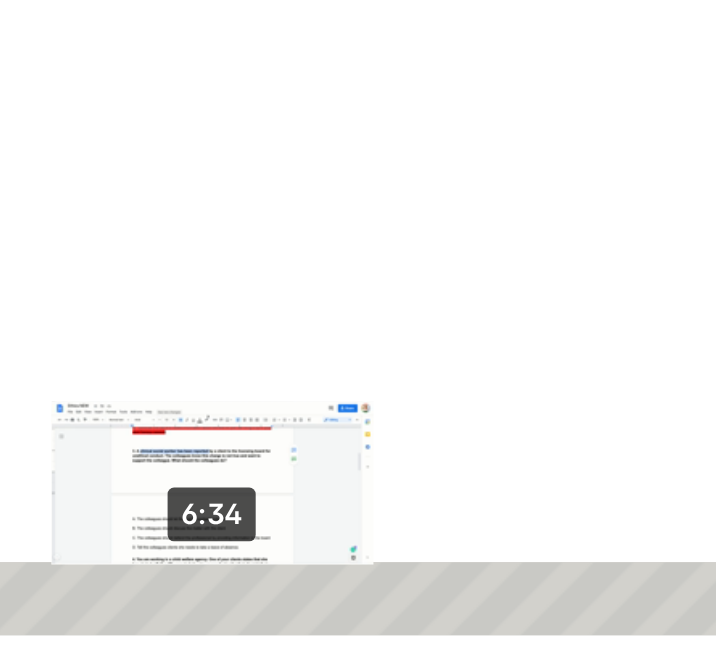 click on "6:34" at bounding box center (-15, 206) 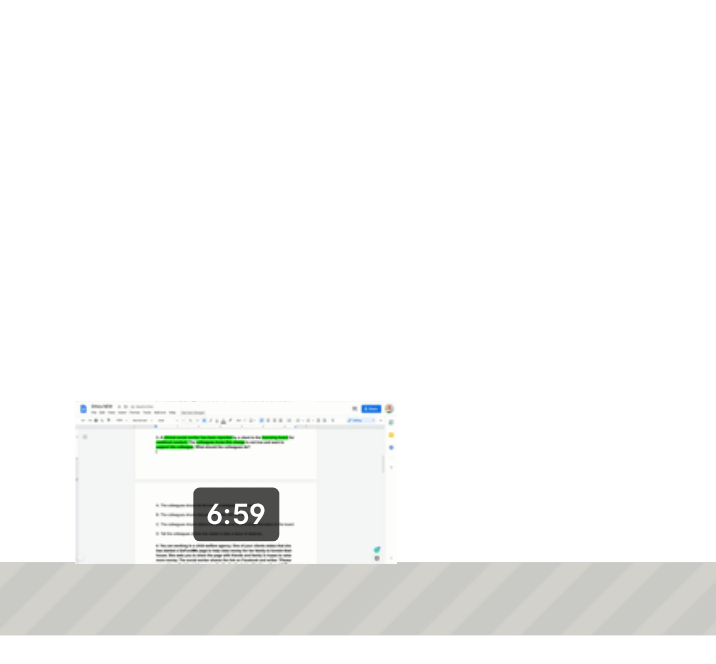 click on "6:59" at bounding box center [-15, 206] 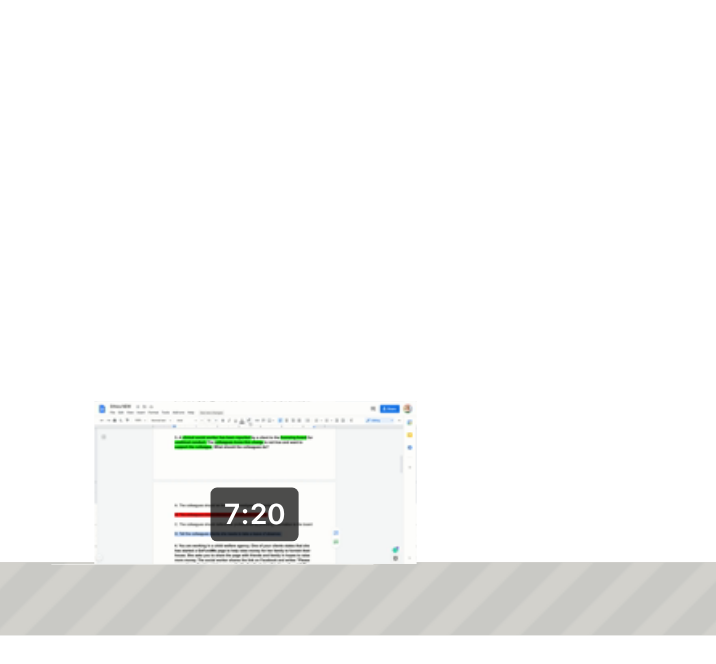click on "7:20" at bounding box center [-15, 206] 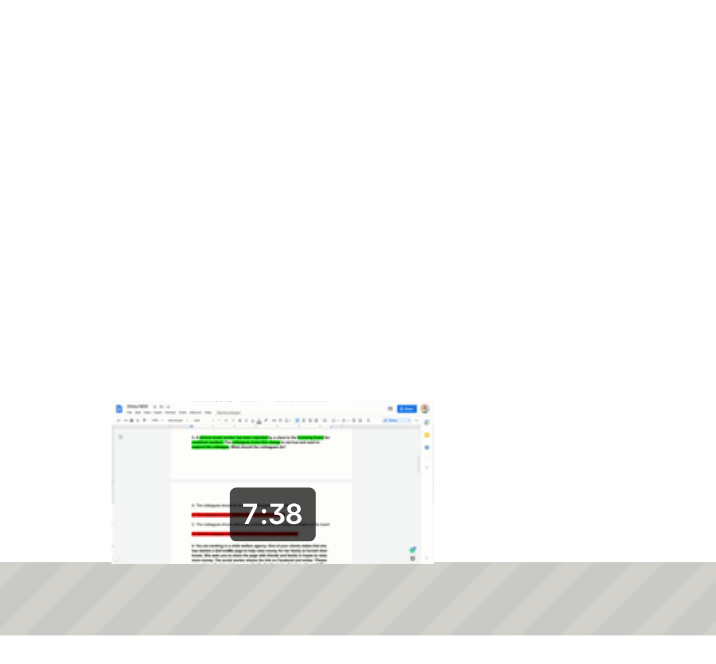 click on "7:38" at bounding box center [-15, 206] 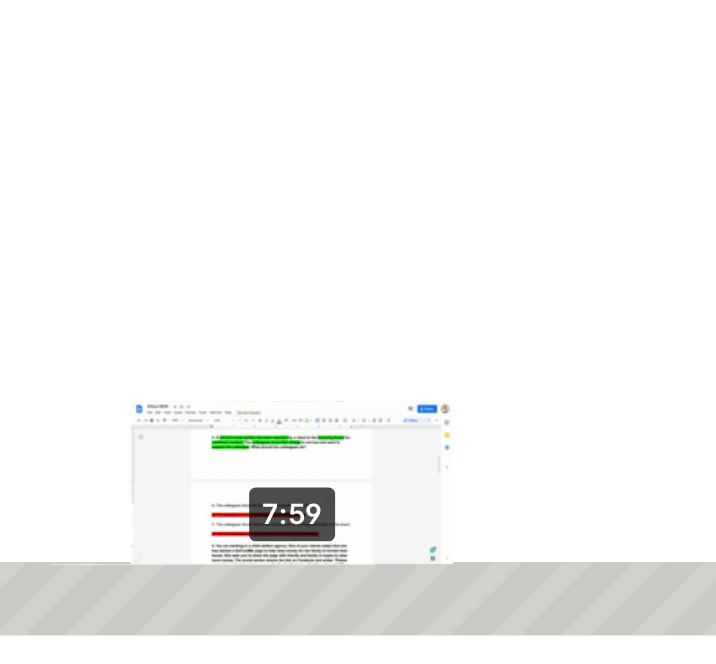 click on "7:59" at bounding box center (-15, 206) 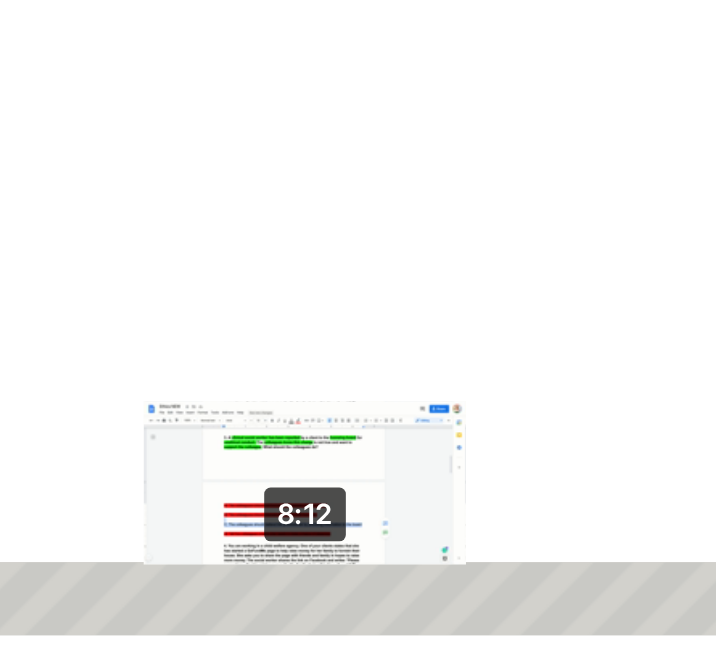click on "8:12" at bounding box center (-15, 206) 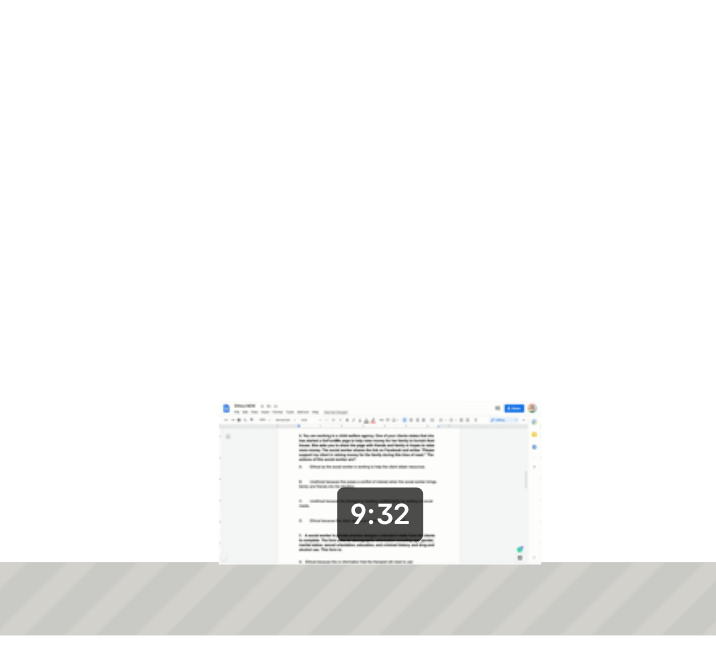 click on "9:32" at bounding box center (-15, 206) 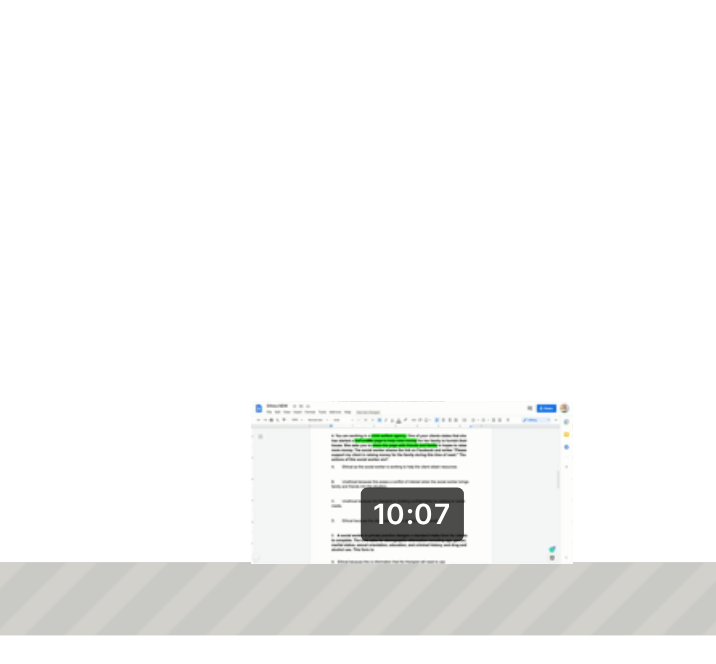 click on "10:07" at bounding box center (-15, 206) 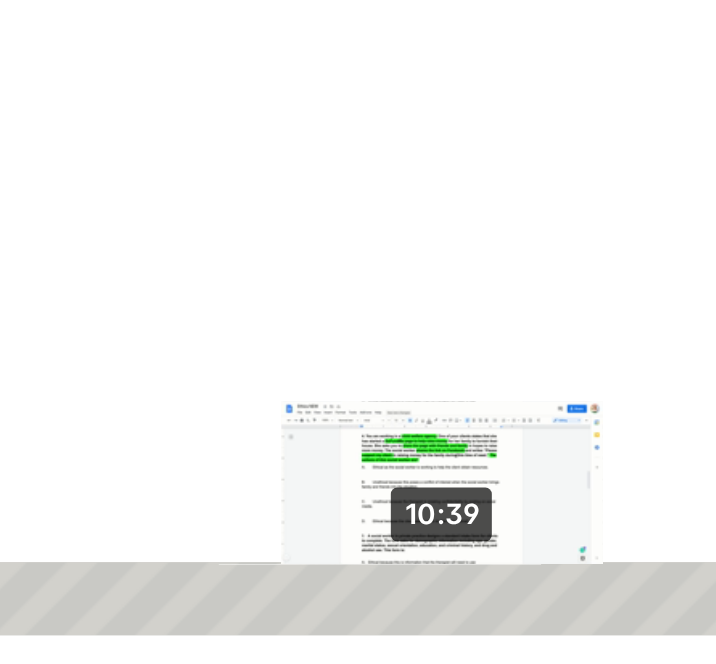 click on "10:39" at bounding box center [-15, 206] 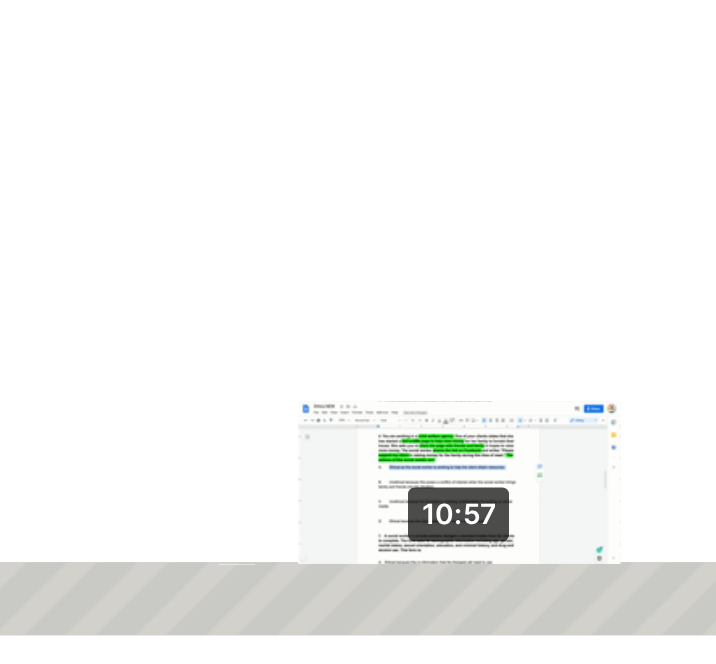 click on "10:57" at bounding box center [-15, 206] 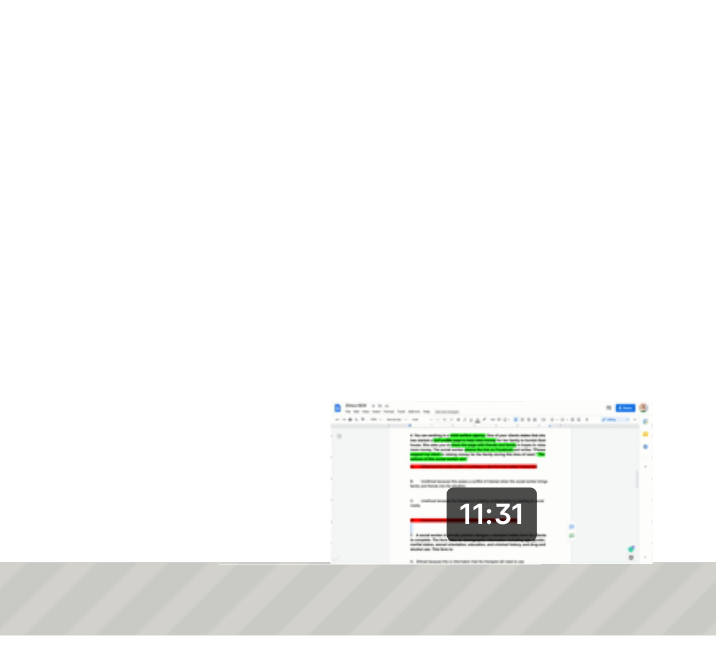click on "11:31" at bounding box center [-15, 206] 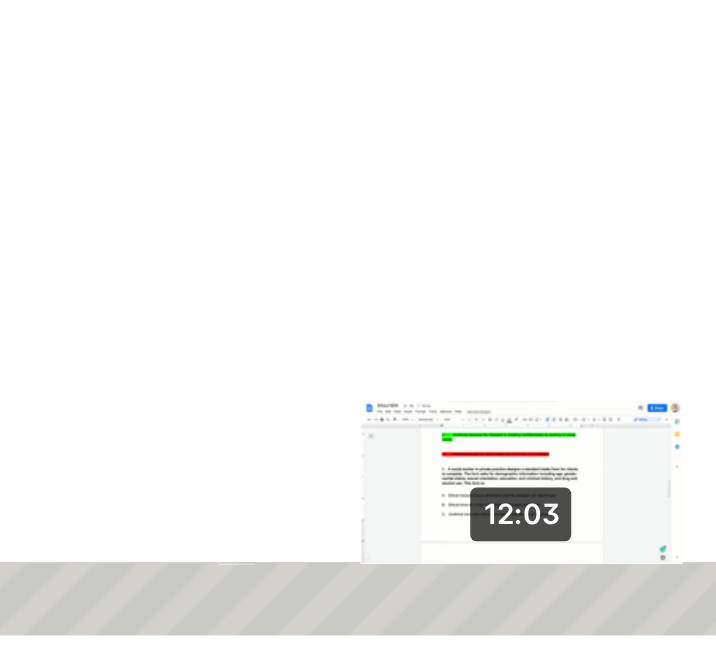 click on "12:03" at bounding box center (-15, 206) 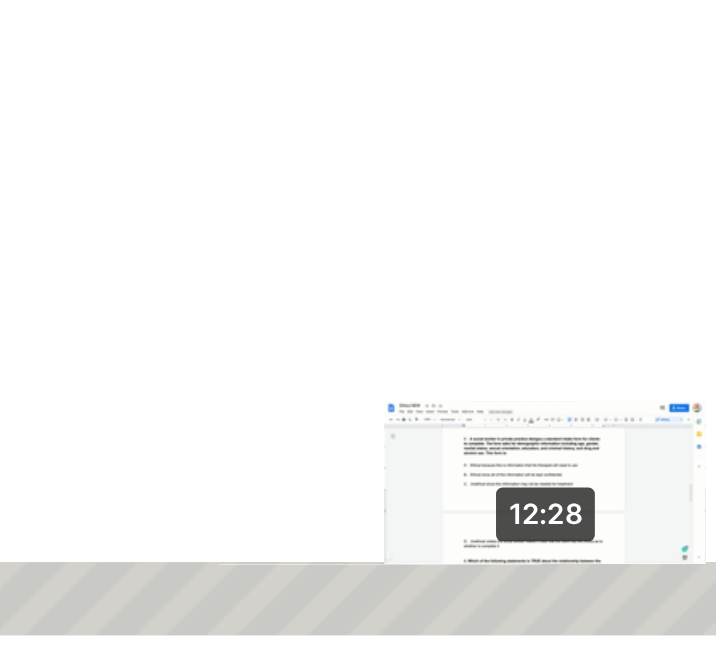 click on "12:28" at bounding box center (-15, 206) 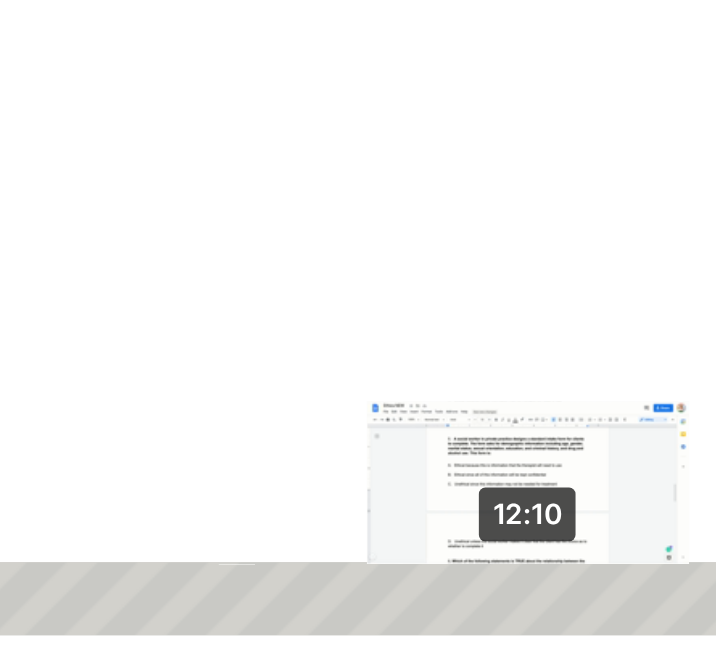 click at bounding box center [64, 206] 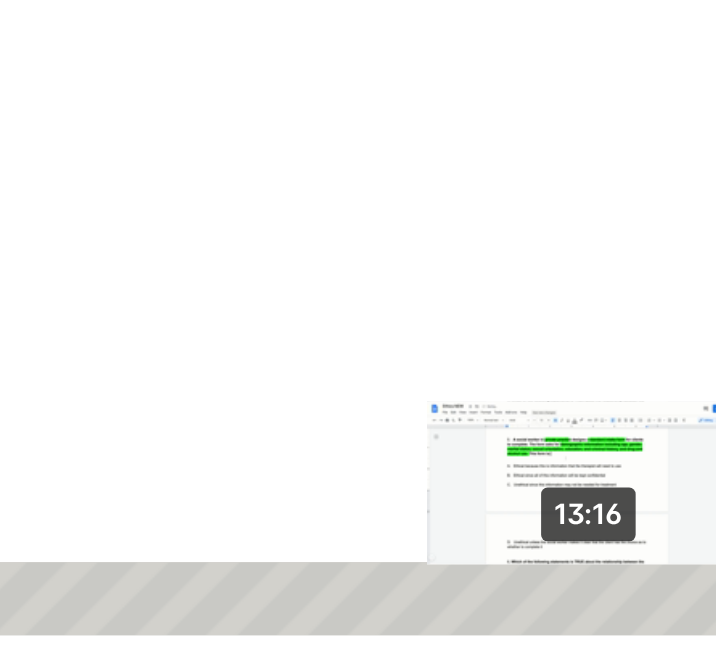 click on "13:16" at bounding box center [-15, 206] 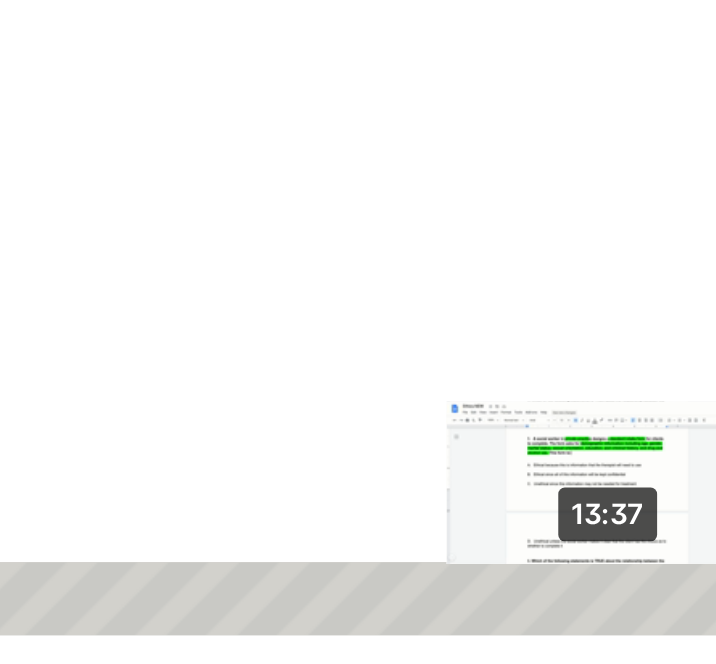 click on "13:37" at bounding box center (-15, 206) 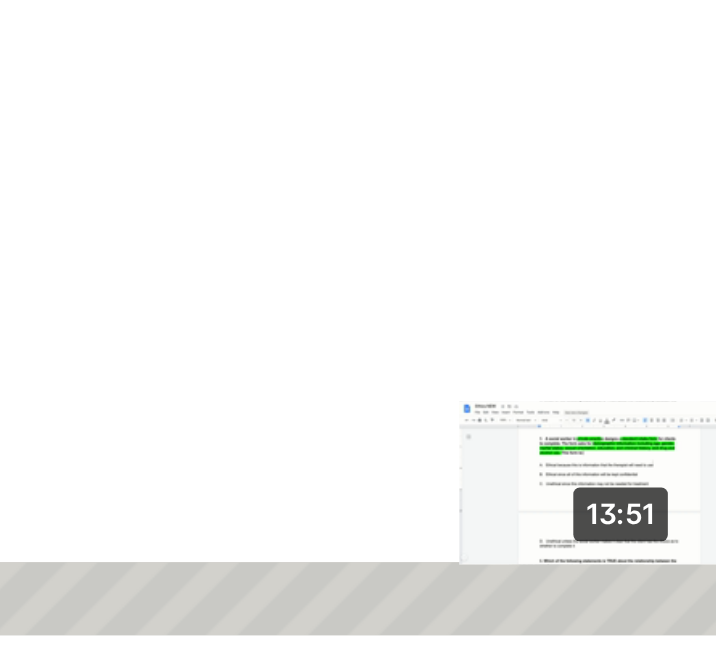 click on "13:51" at bounding box center (-15, 206) 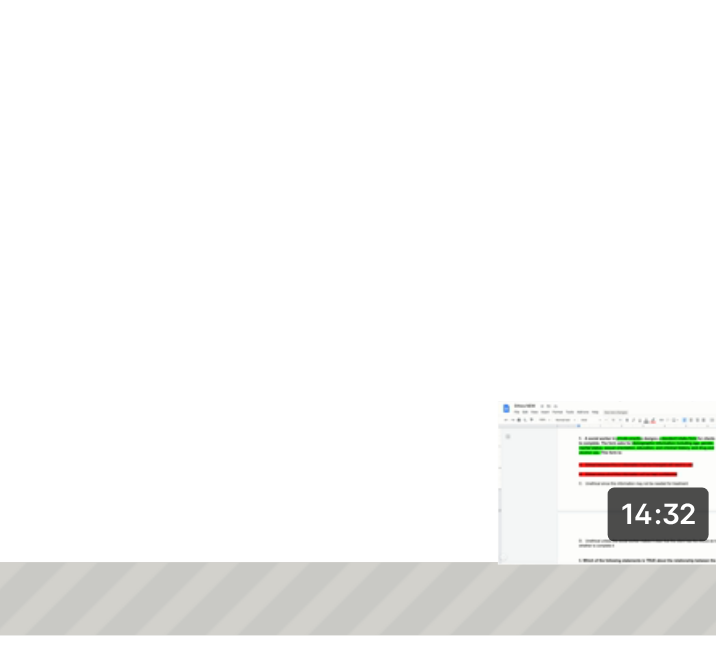 click on "14:32" at bounding box center (-15, 206) 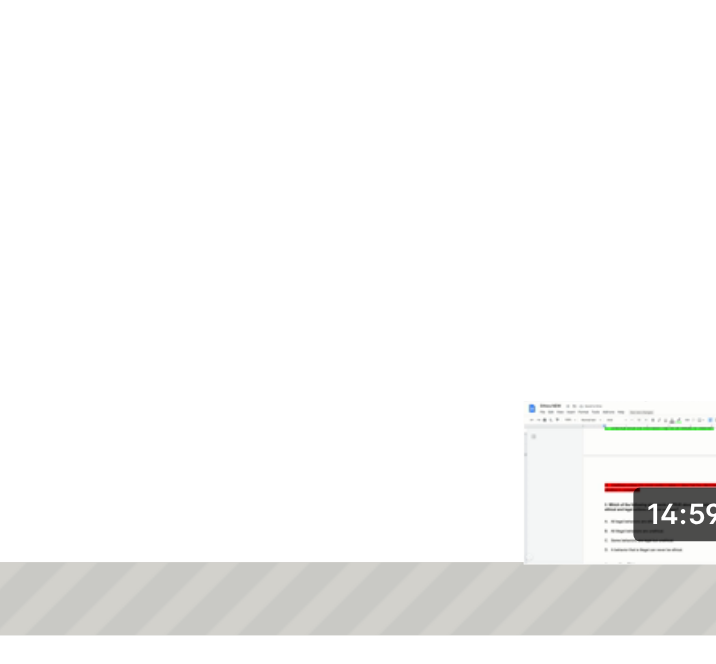 click on "14:59" at bounding box center (-15, 206) 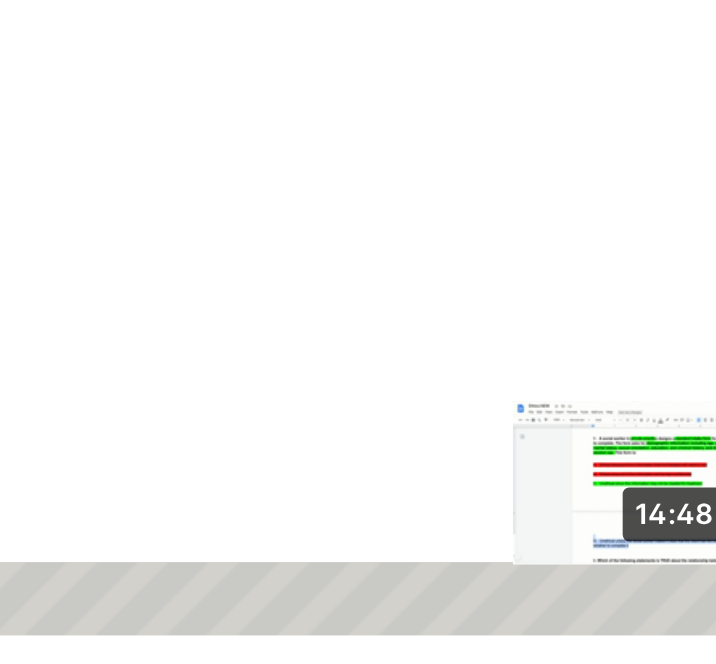 click at bounding box center [125, 206] 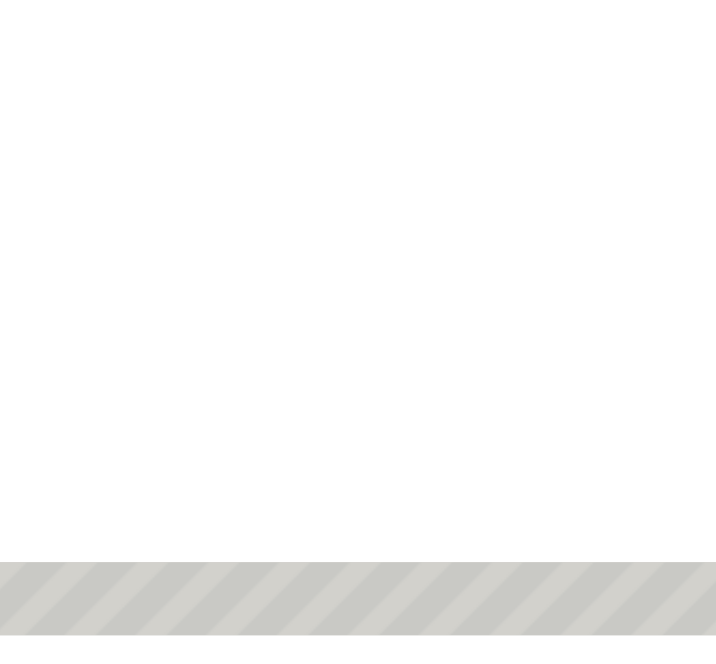 click at bounding box center (4, 43) 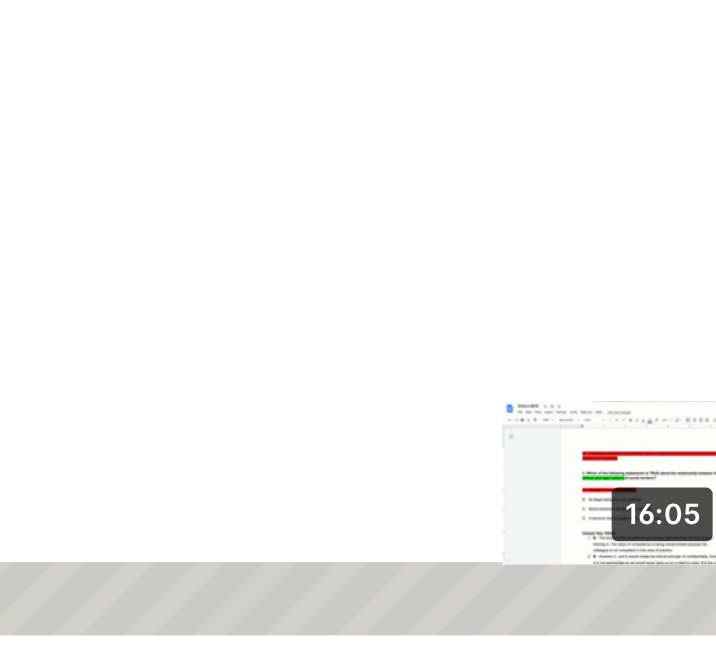 click on "16:05" at bounding box center [-98, 206] 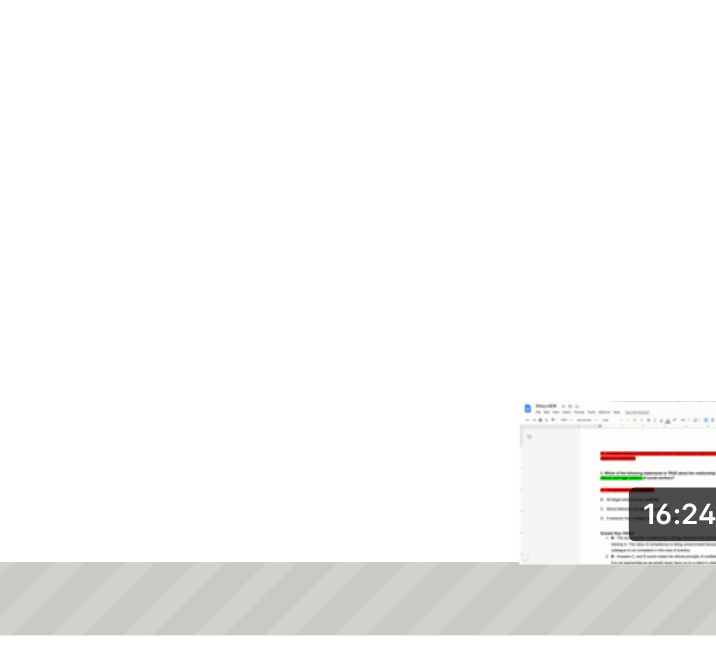 click on "16:24" at bounding box center (-98, 206) 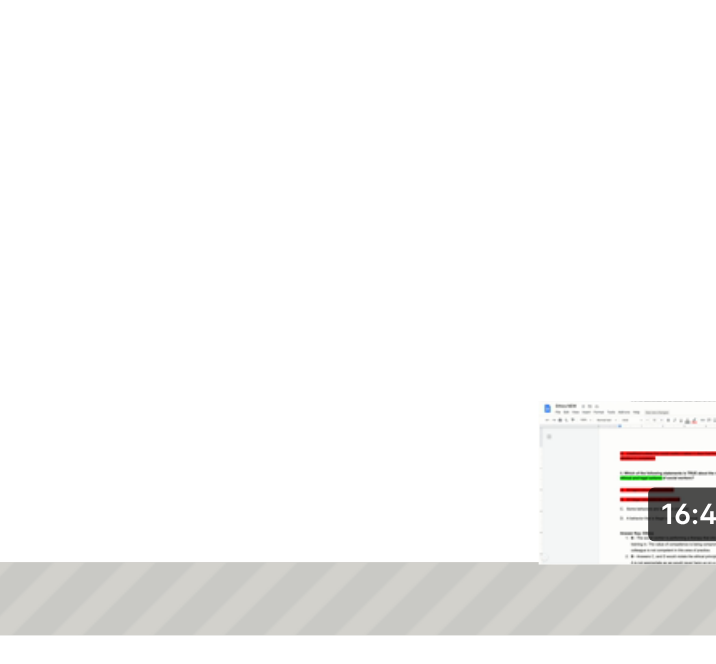 click on "16:44" at bounding box center [-98, 206] 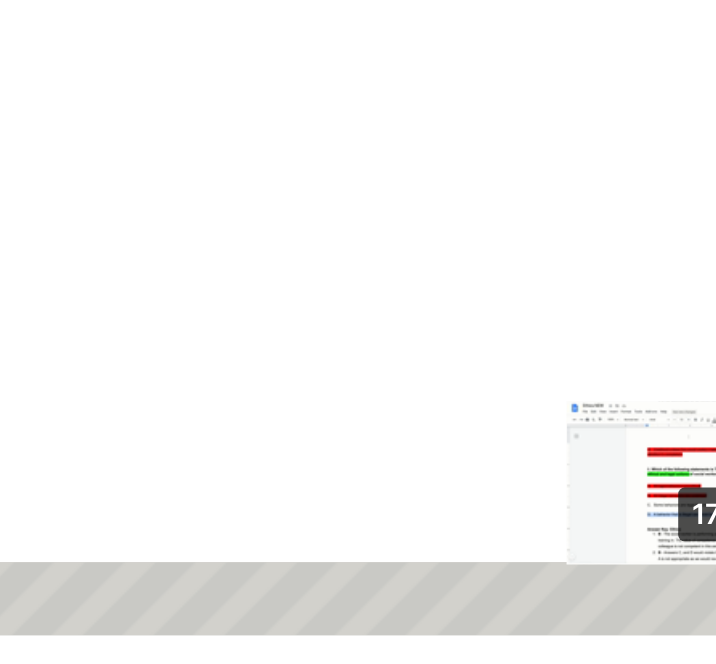 drag, startPoint x: 97, startPoint y: 207, endPoint x: 109, endPoint y: 207, distance: 12 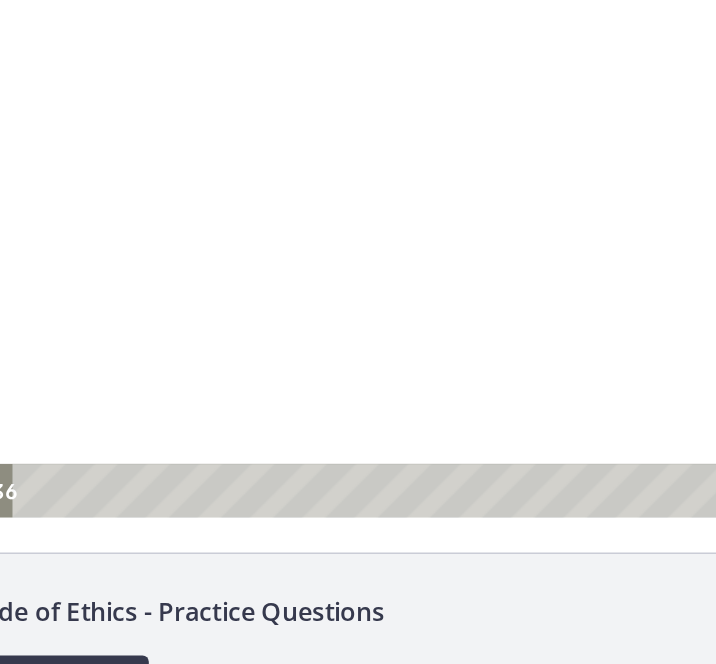 scroll, scrollTop: 31, scrollLeft: 0, axis: vertical 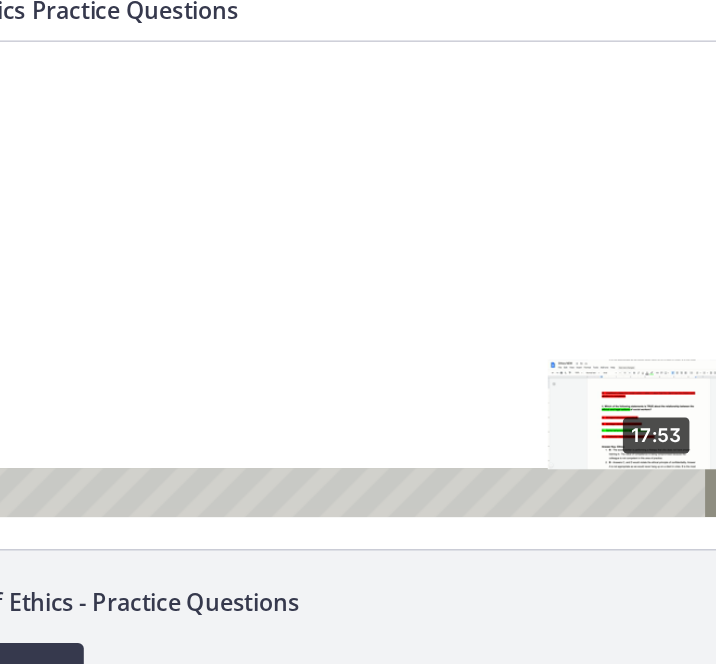 click on "17:53" at bounding box center [186, 341] 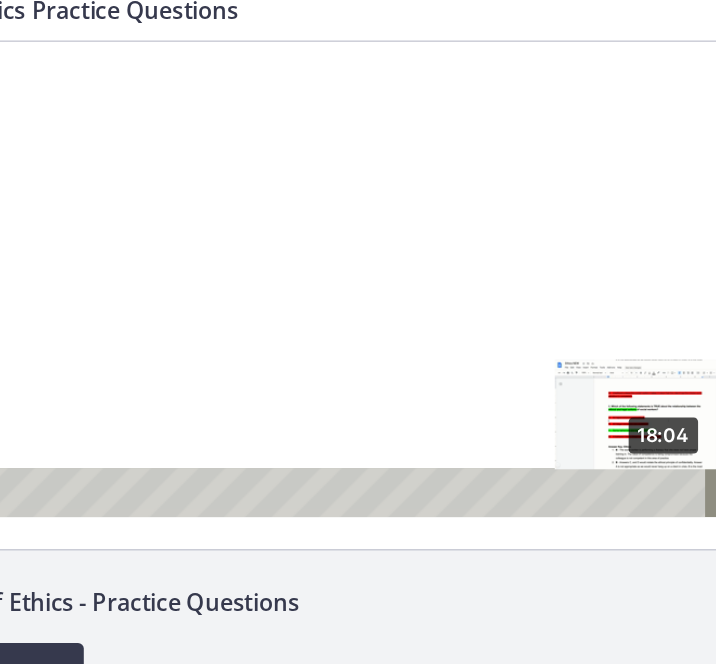click on "18:04" at bounding box center (186, 341) 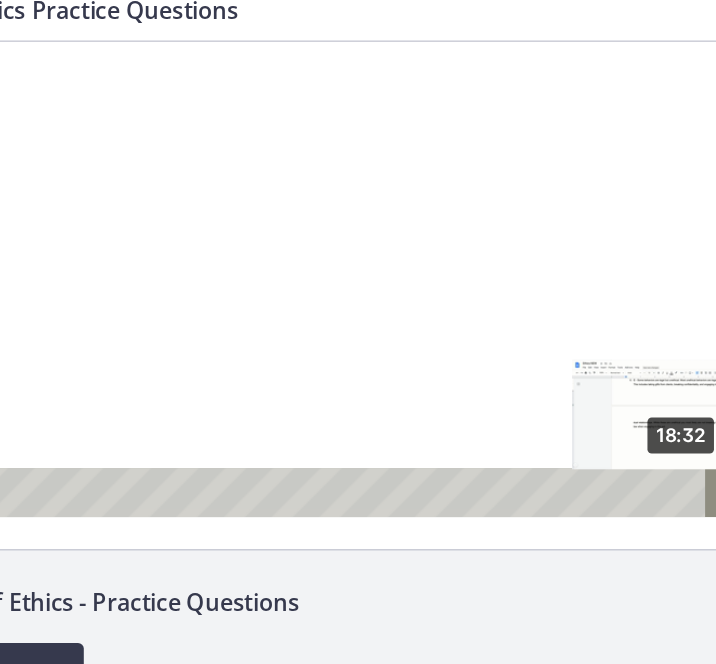 click on "18:32" at bounding box center (186, 341) 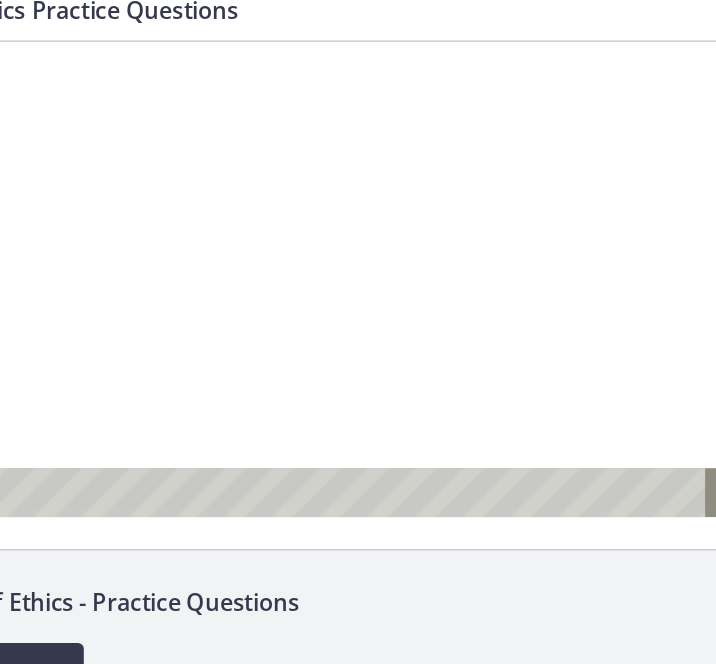click at bounding box center (205, 178) 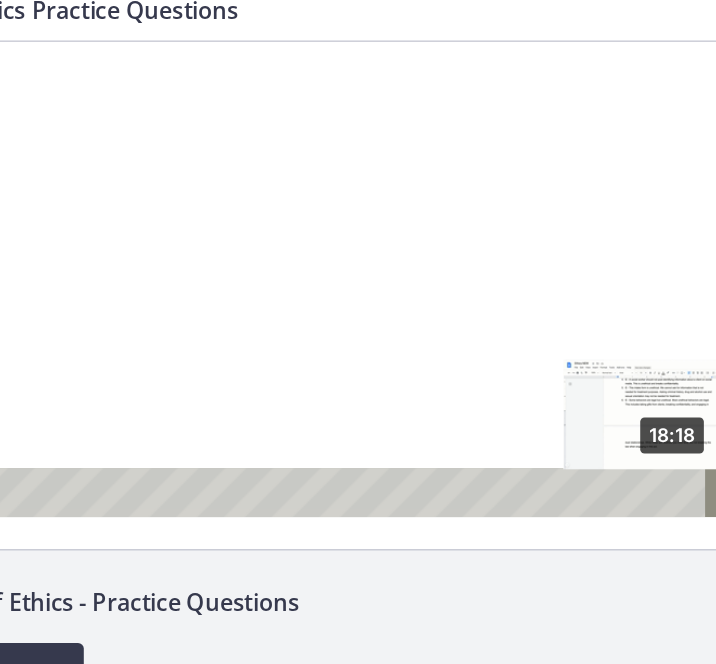 click at bounding box center [417, 341] 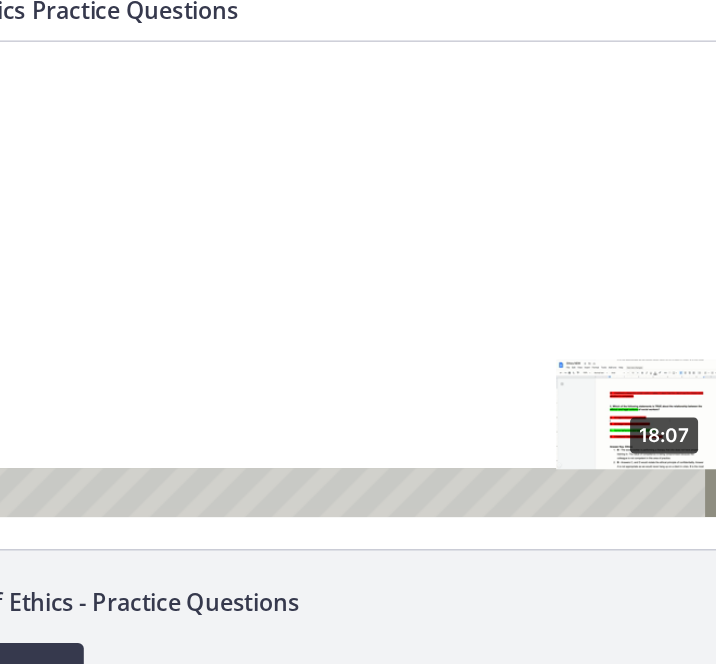 click at bounding box center [412, 341] 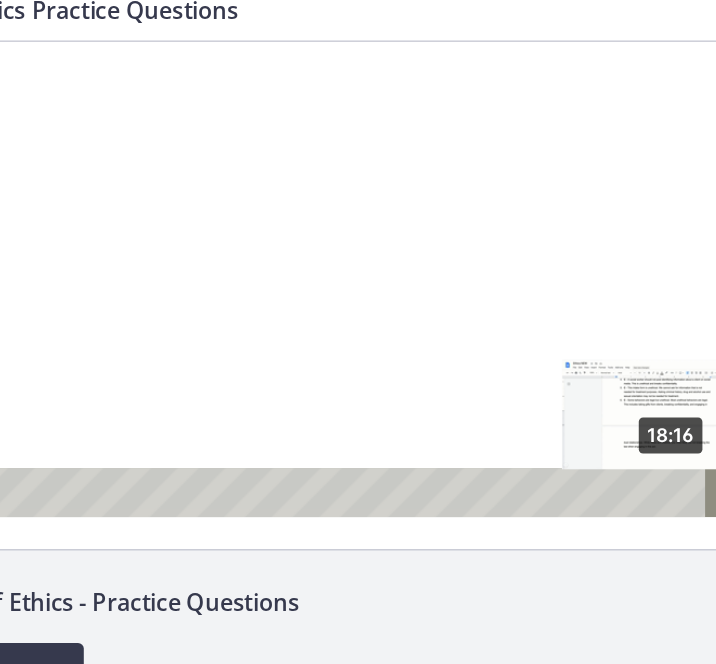 click on "18:16" at bounding box center [186, 341] 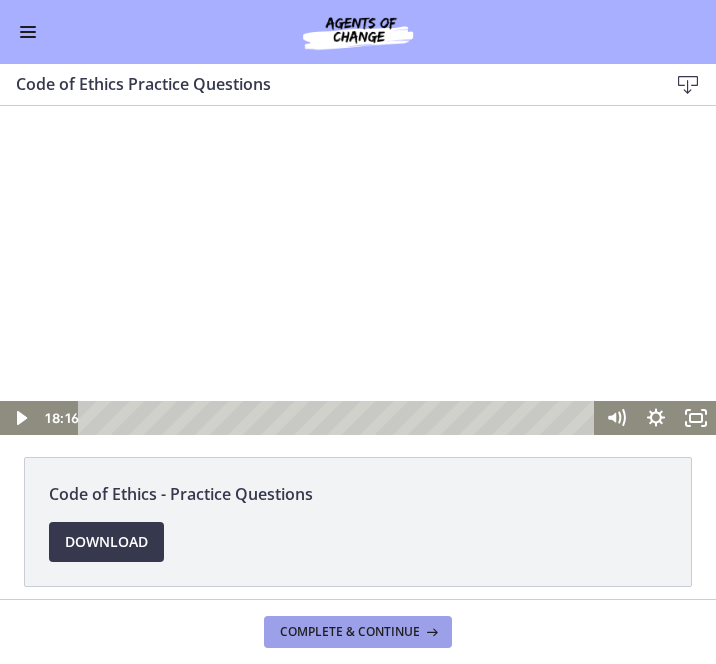 click on "Complete & continue" at bounding box center (350, 632) 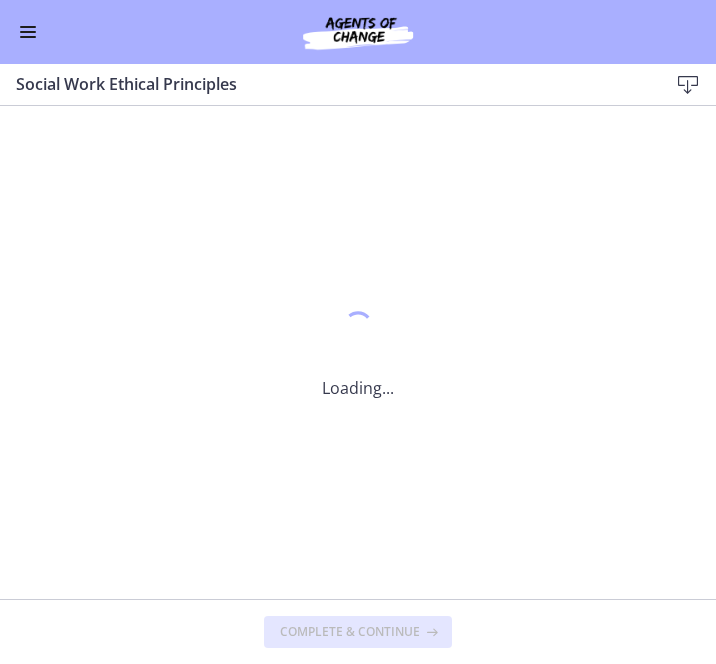 scroll, scrollTop: 0, scrollLeft: 0, axis: both 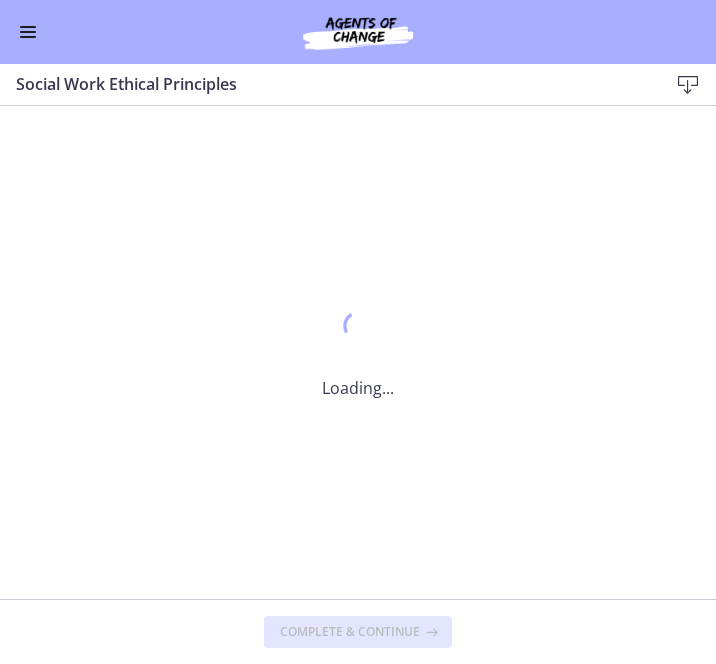 click at bounding box center [28, 32] 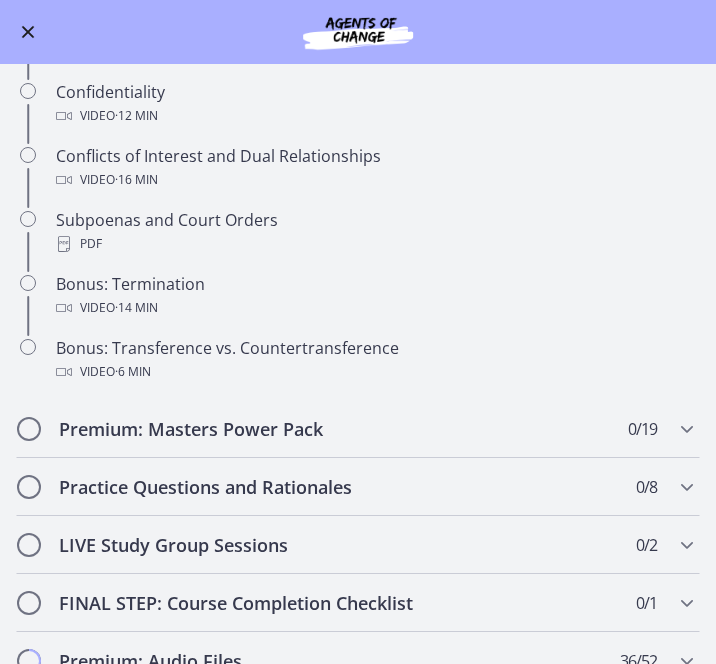 scroll, scrollTop: 1121, scrollLeft: 0, axis: vertical 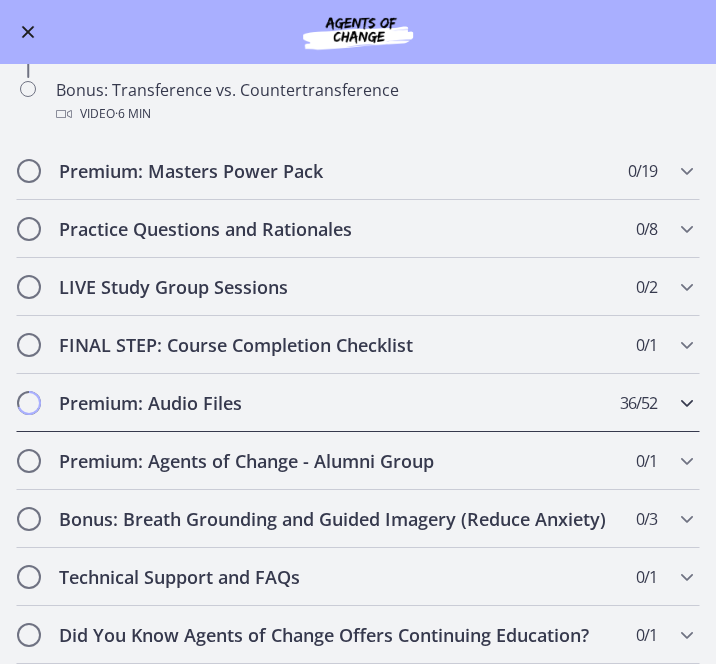 click on "Premium: Audio Files" at bounding box center (339, 403) 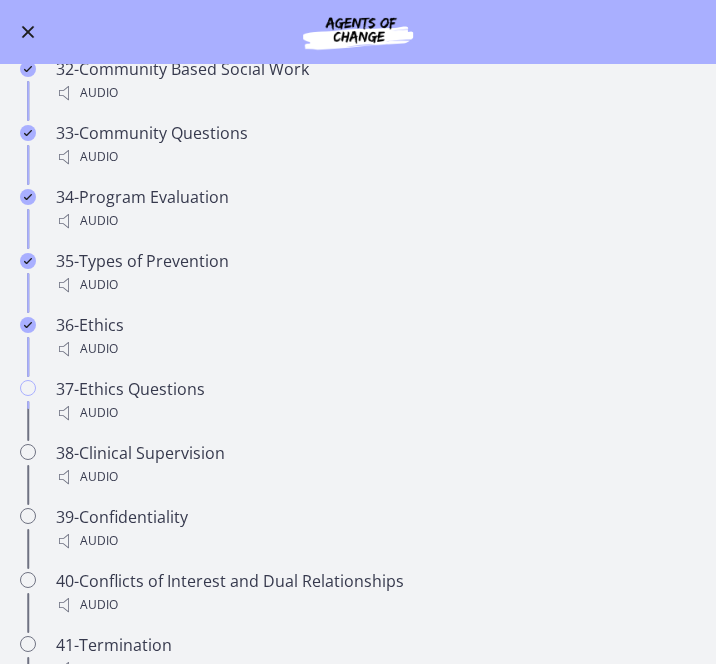 scroll, scrollTop: 2980, scrollLeft: 0, axis: vertical 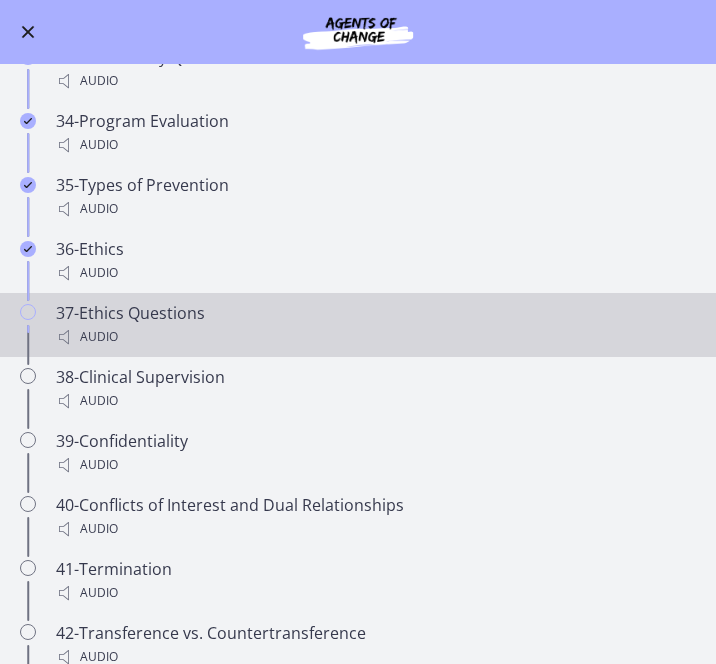 click on "Audio" at bounding box center [378, 337] 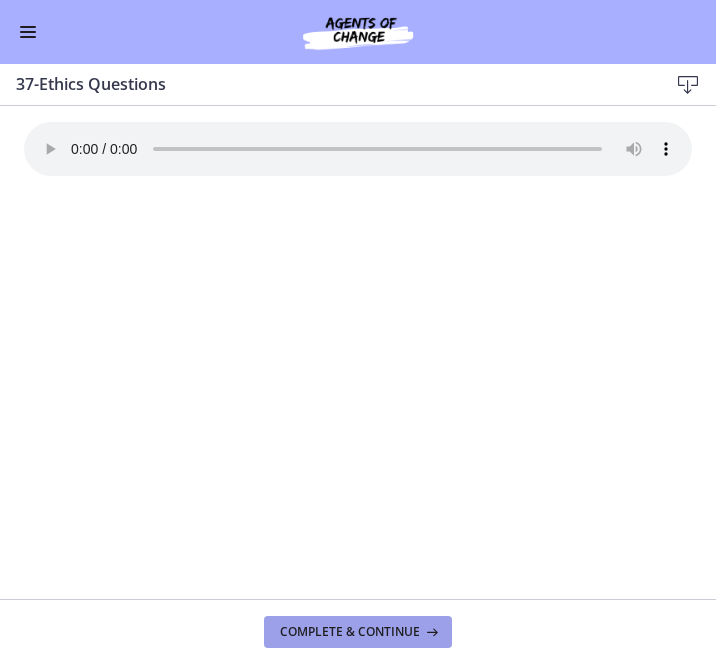 click on "Complete & continue" at bounding box center (350, 632) 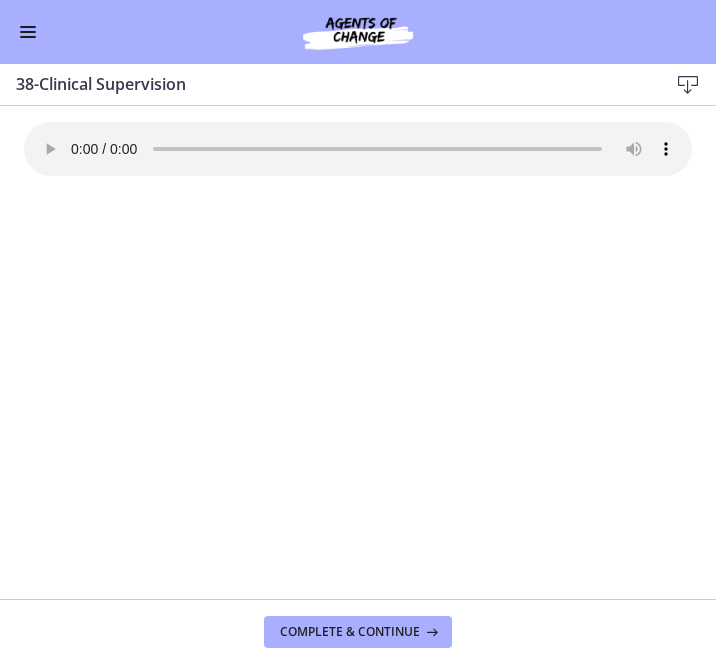 click at bounding box center (28, 32) 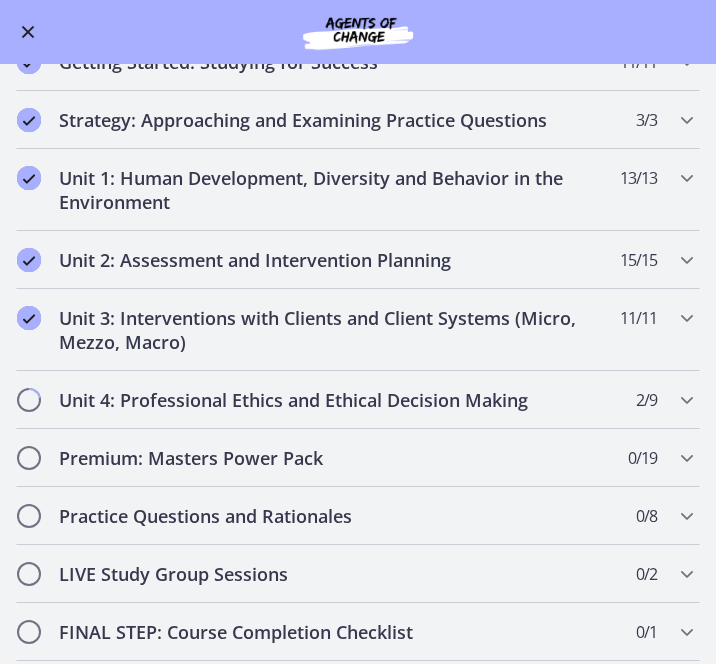 scroll, scrollTop: 254, scrollLeft: 0, axis: vertical 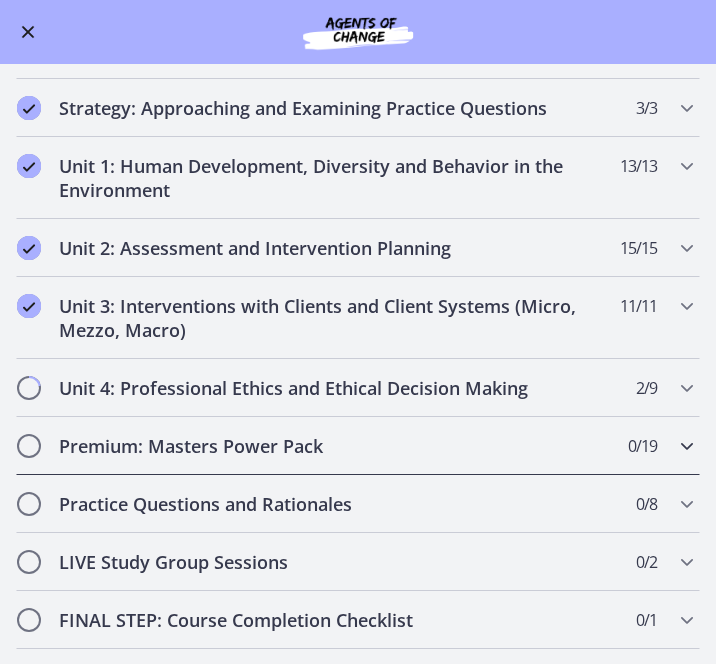 click on "Premium: Masters Power Pack
0  /  19
Completed" at bounding box center [358, 446] 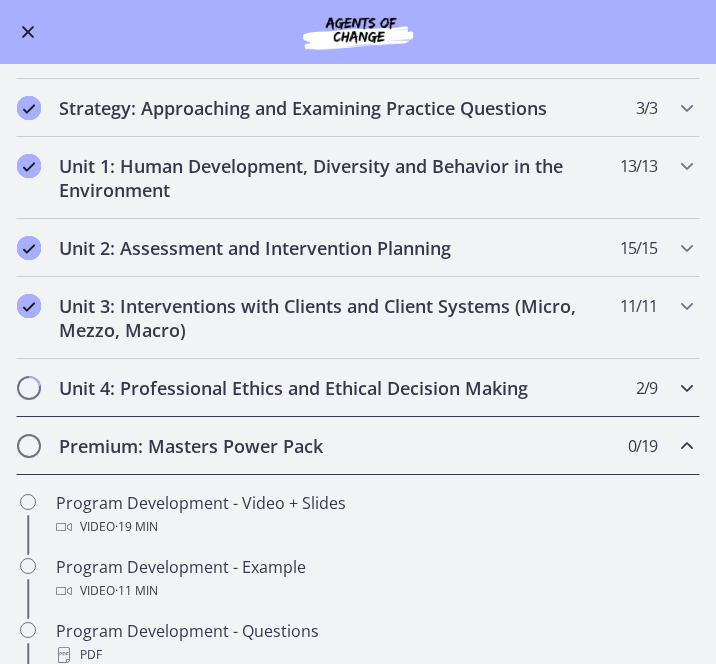 click on "Unit 4: Professional Ethics and Ethical Decision Making" at bounding box center [339, 388] 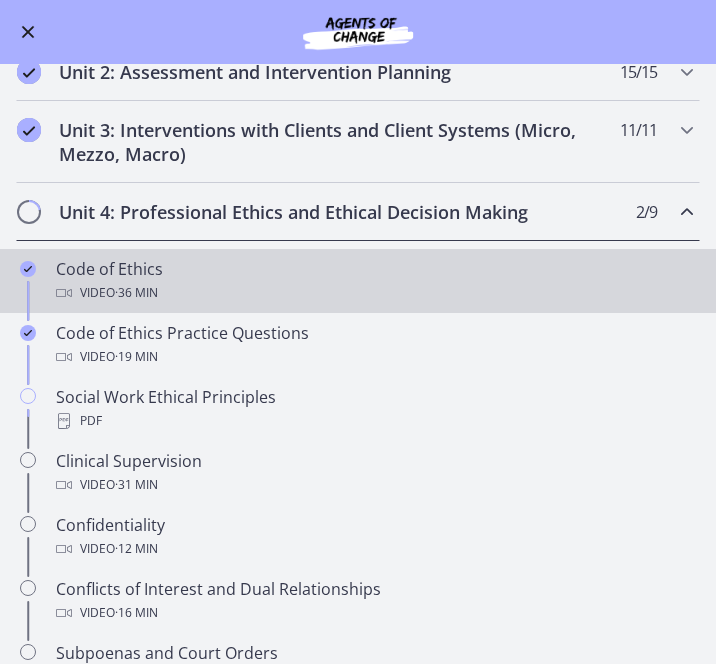 scroll, scrollTop: 436, scrollLeft: 0, axis: vertical 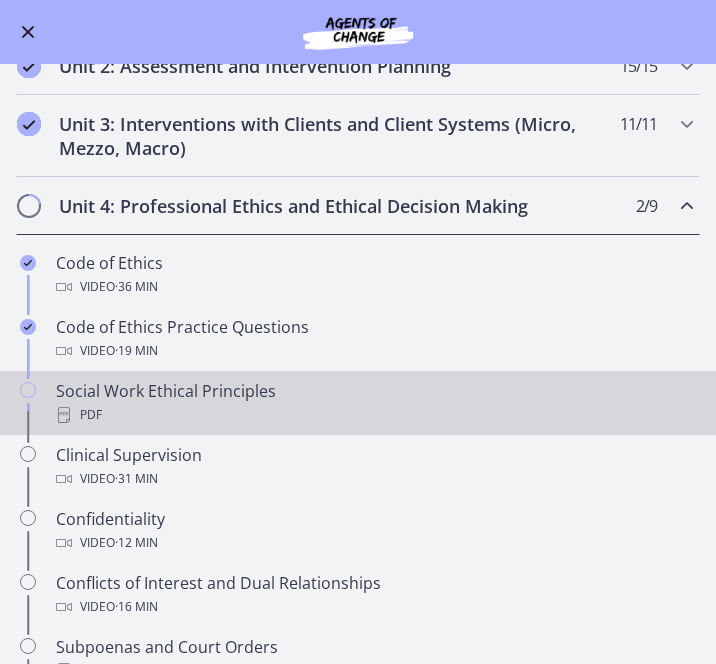 click on "PDF" at bounding box center [378, 415] 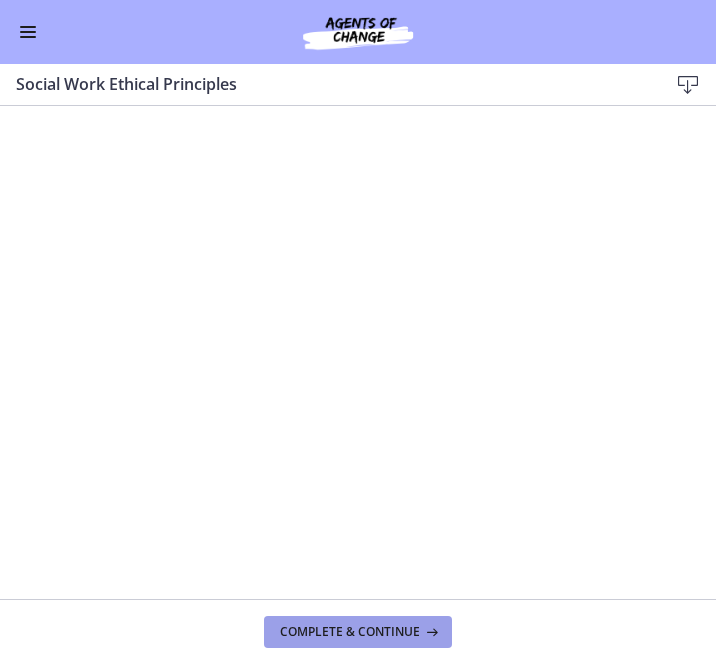 click on "Complete & continue" at bounding box center [350, 632] 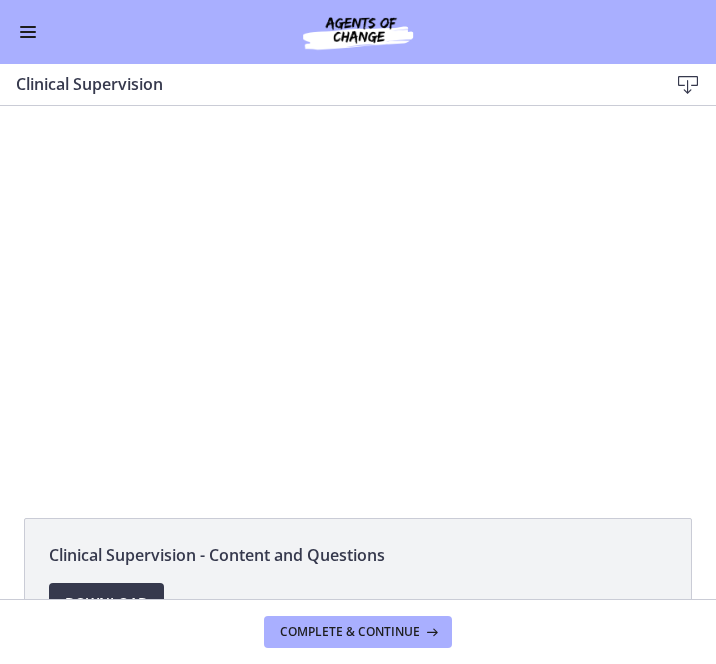 scroll, scrollTop: 0, scrollLeft: 0, axis: both 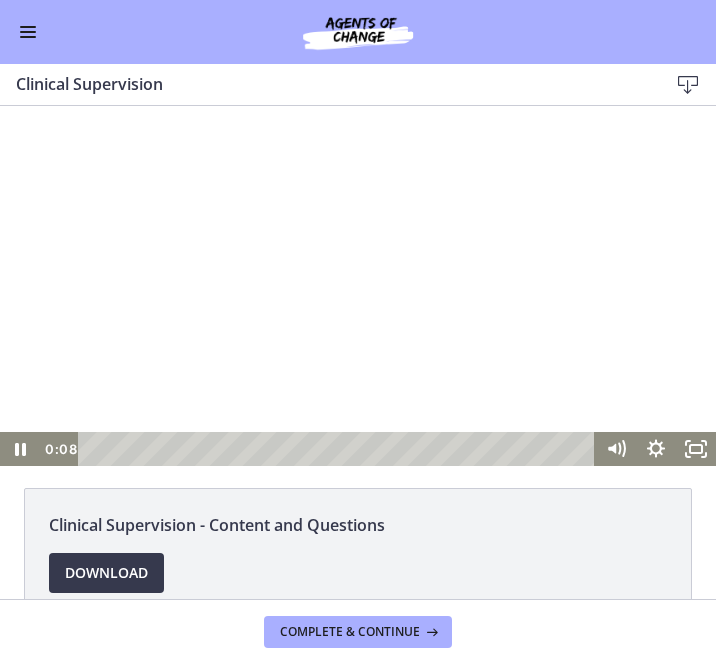 click at bounding box center [339, 449] 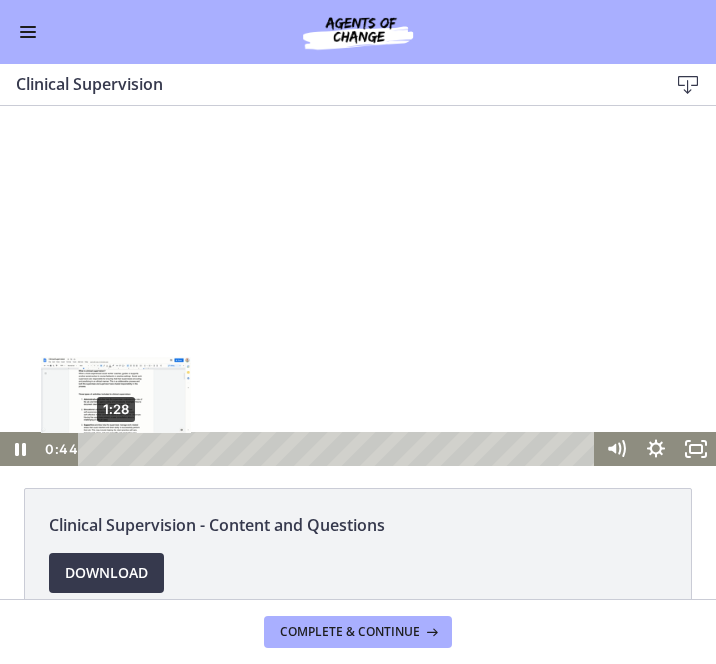 click on "1:28" at bounding box center (339, 449) 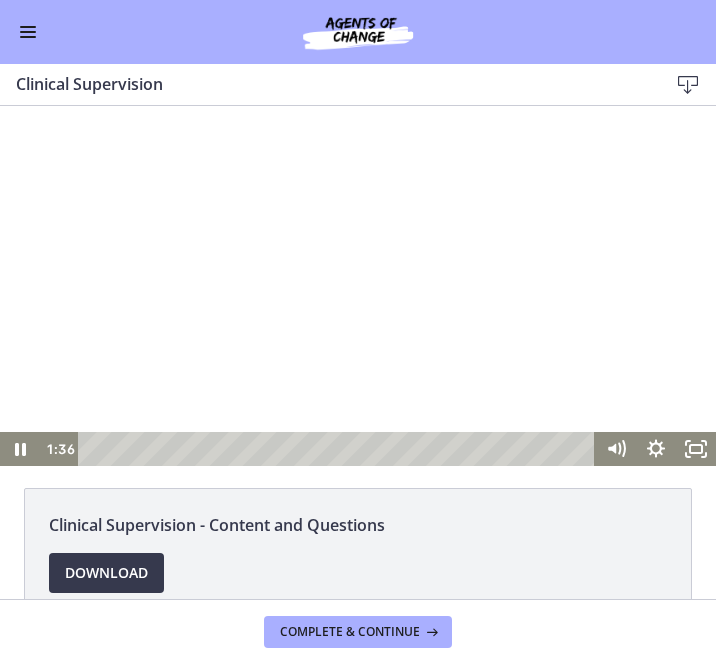 click at bounding box center [358, 286] 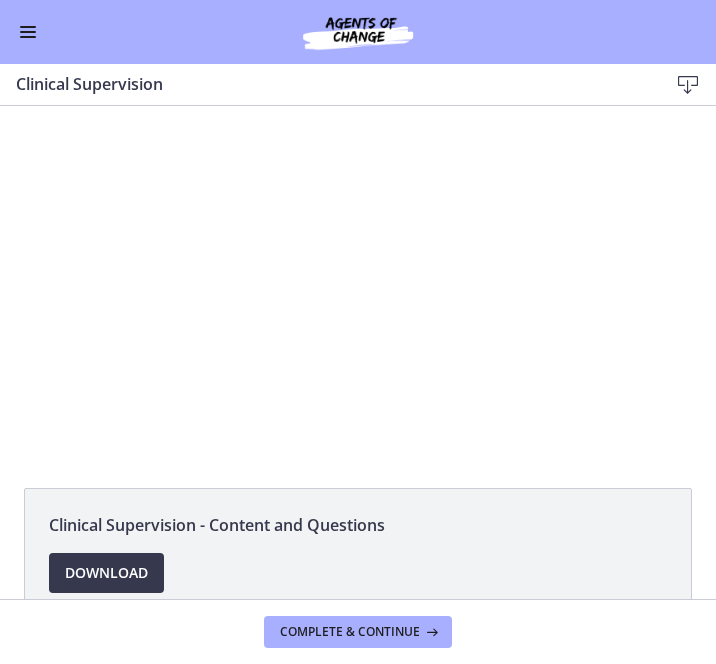 click at bounding box center [28, 32] 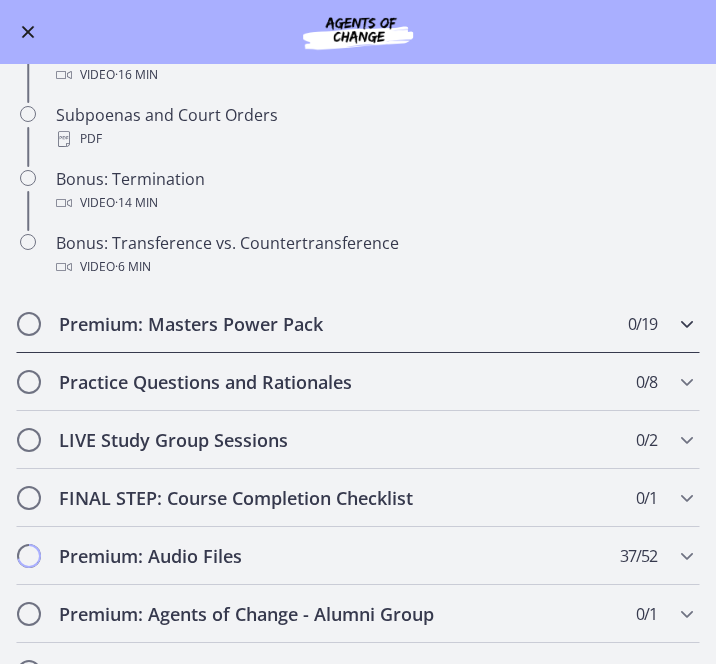 scroll, scrollTop: 976, scrollLeft: 0, axis: vertical 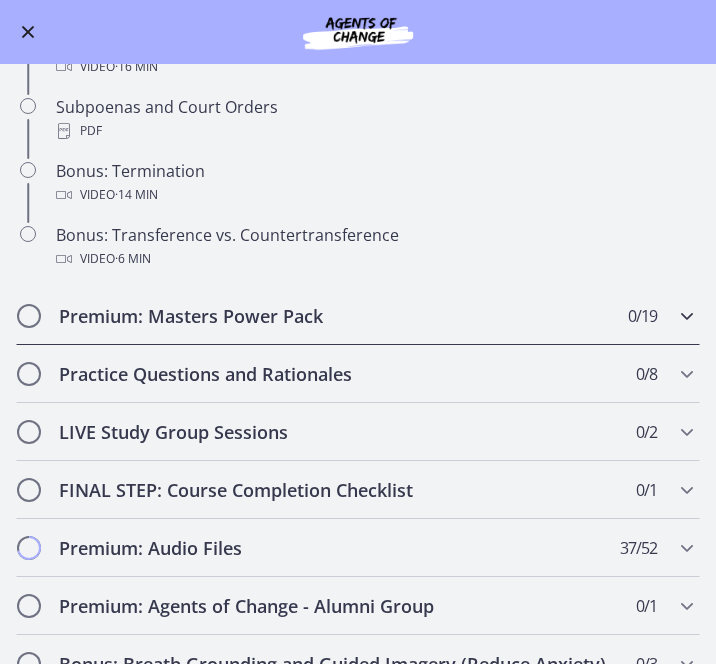 click on "Premium: Masters Power Pack" at bounding box center [339, 316] 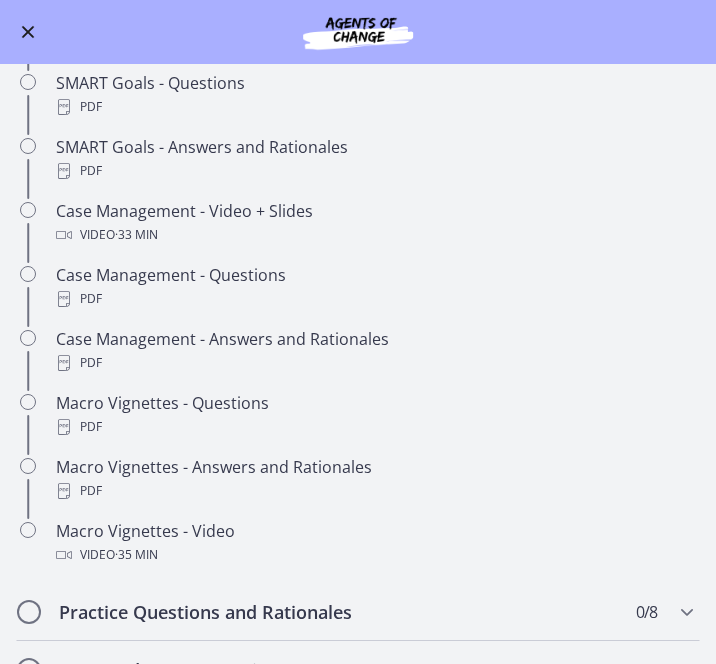 scroll, scrollTop: 1383, scrollLeft: 0, axis: vertical 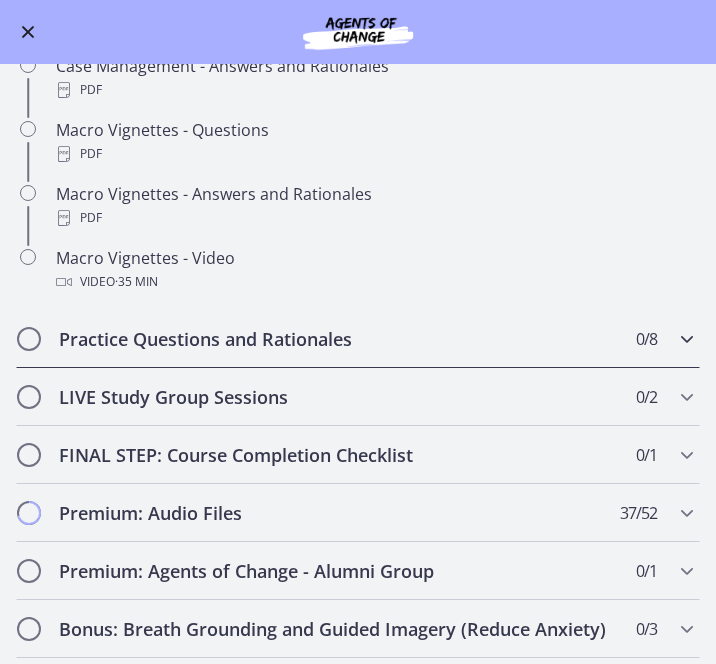 click on "Practice Questions and Rationales" at bounding box center (339, 339) 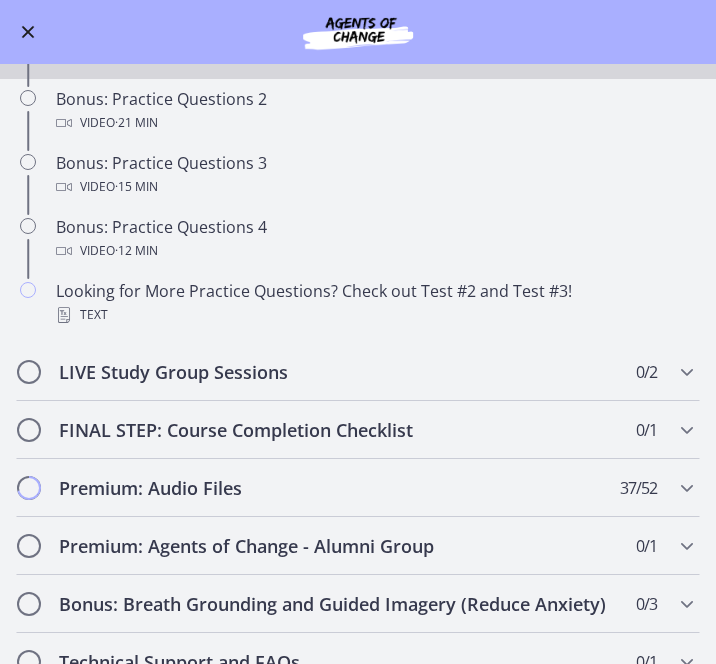 scroll, scrollTop: 985, scrollLeft: 0, axis: vertical 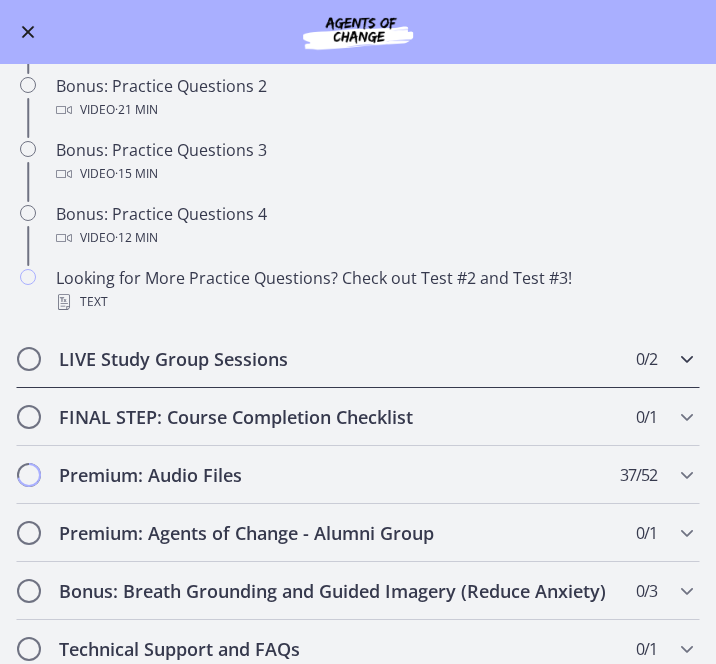 click on "LIVE Study Group Sessions" at bounding box center (339, 359) 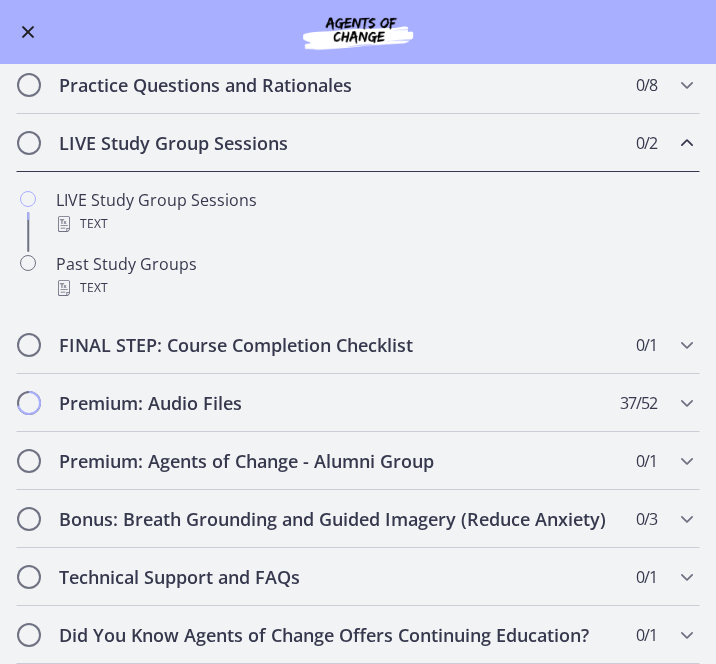 scroll, scrollTop: 673, scrollLeft: 0, axis: vertical 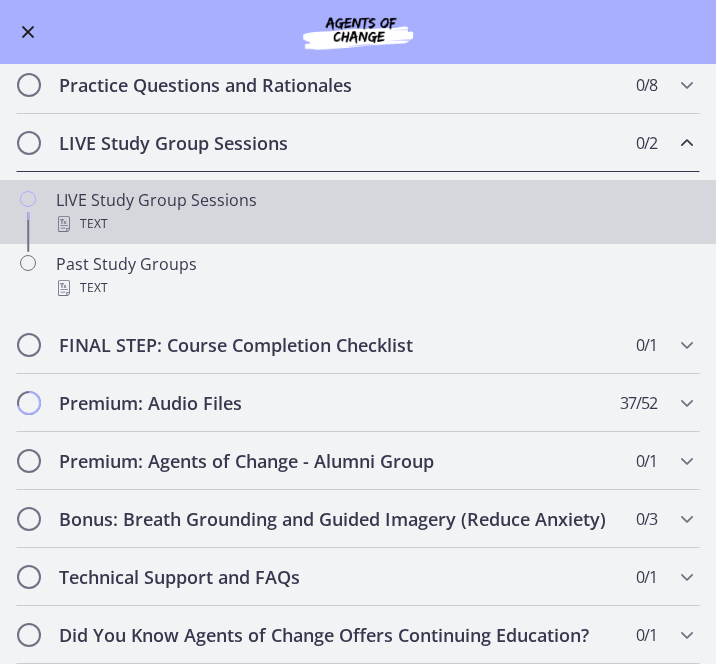 click on "Text" at bounding box center [378, 224] 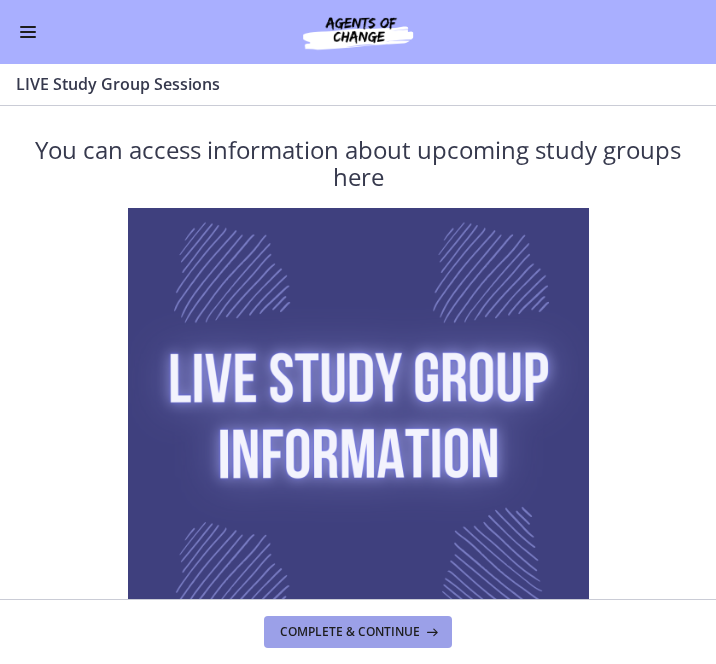 click on "Complete & continue" at bounding box center (350, 632) 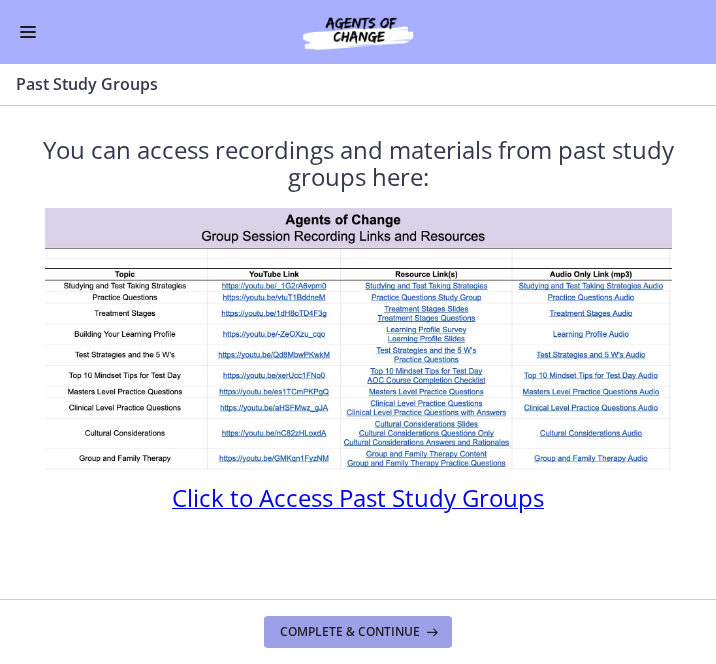 click on "Complete & continue" at bounding box center (350, 632) 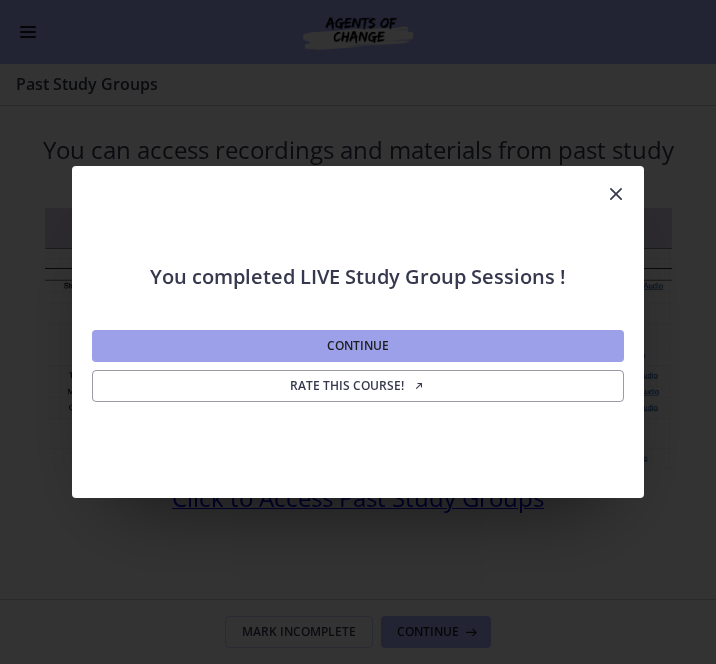 click on "Continue" at bounding box center [358, 346] 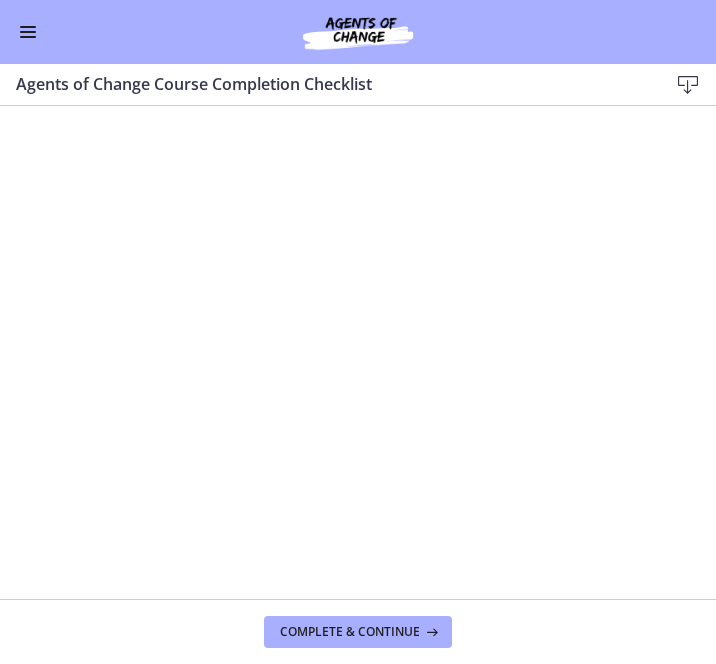 scroll, scrollTop: 609, scrollLeft: 0, axis: vertical 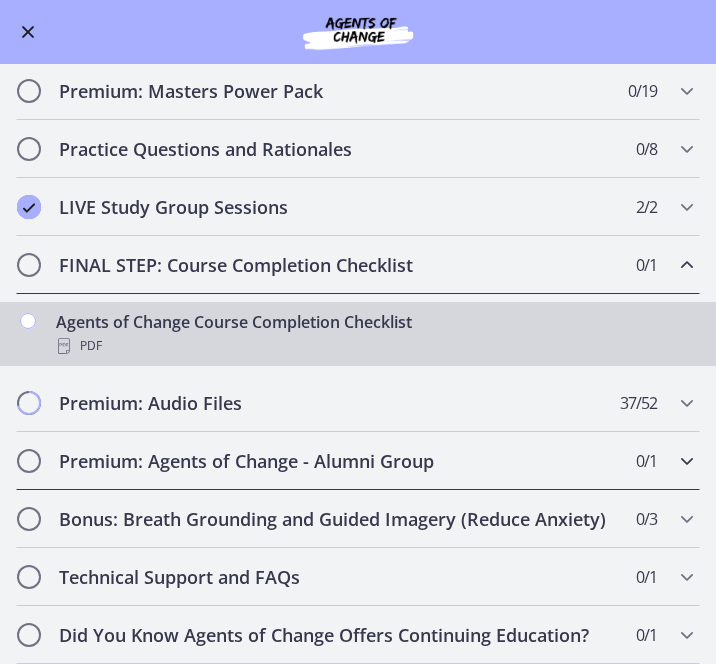 click on "Premium: Agents of Change - Alumni Group" at bounding box center (339, 461) 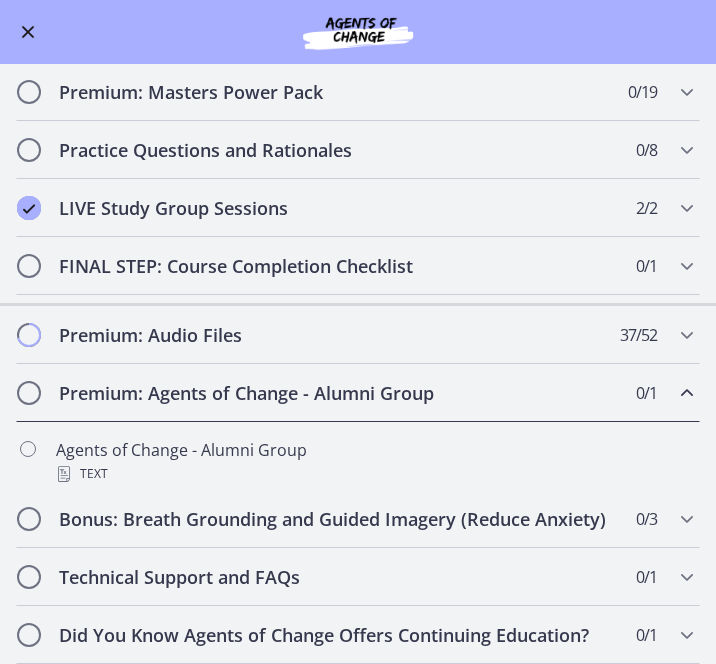 scroll, scrollTop: 609, scrollLeft: 0, axis: vertical 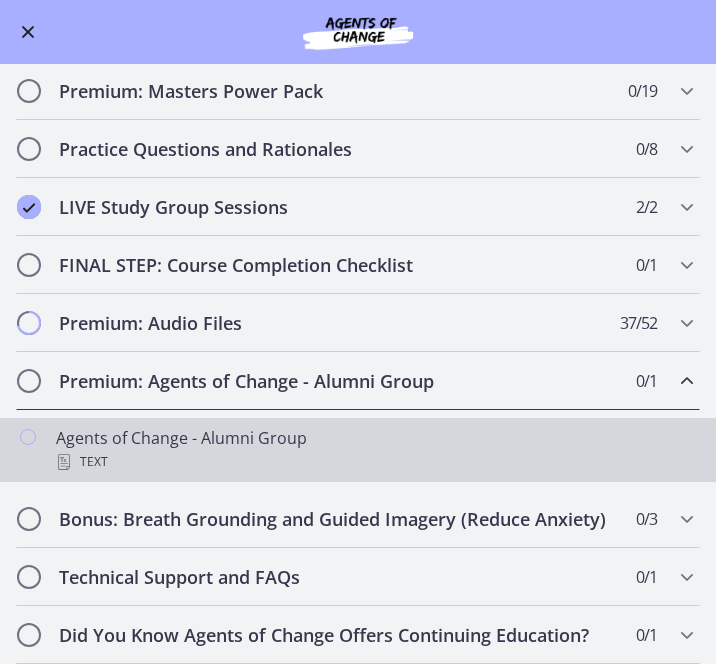 click on "Text" at bounding box center [378, 462] 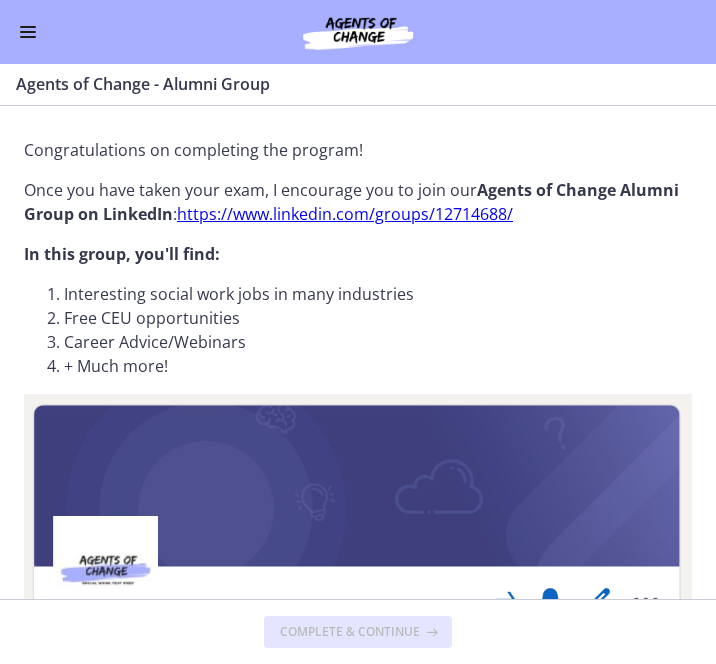 scroll, scrollTop: 0, scrollLeft: 0, axis: both 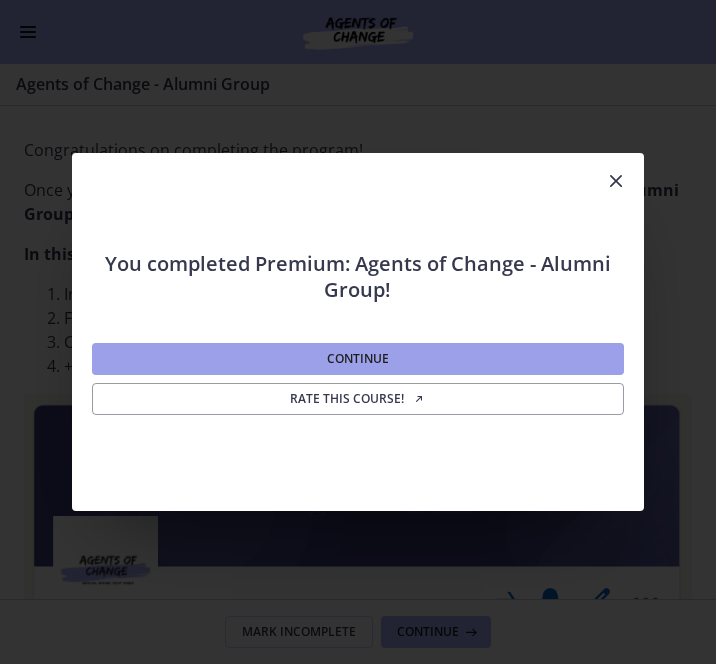 click on "Continue" at bounding box center [358, 359] 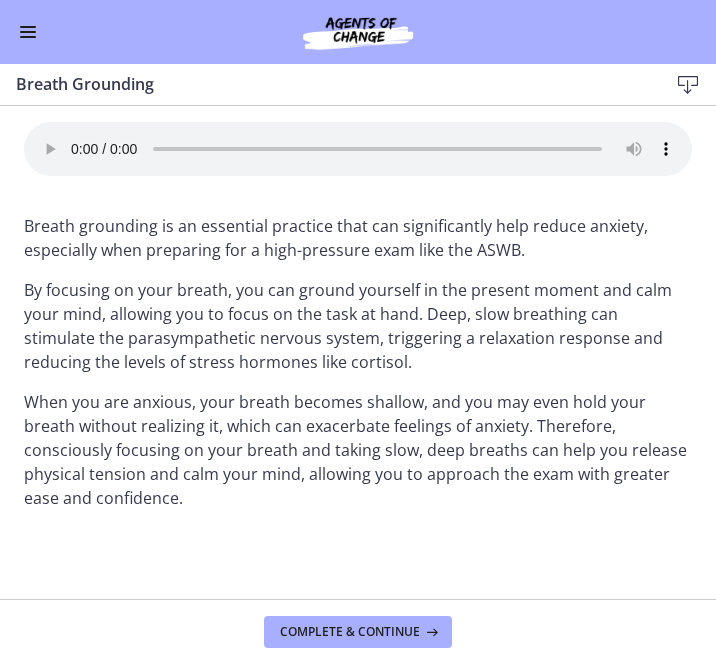 click at bounding box center [28, 32] 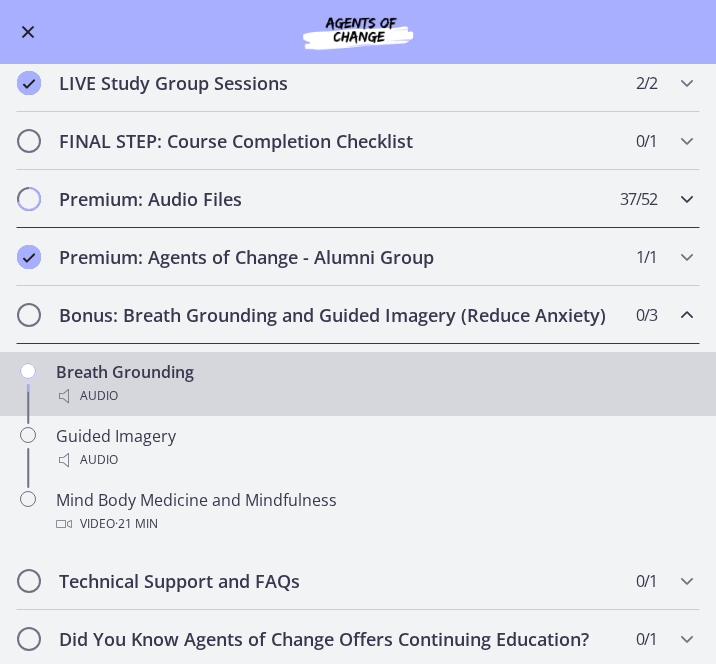 scroll, scrollTop: 737, scrollLeft: 0, axis: vertical 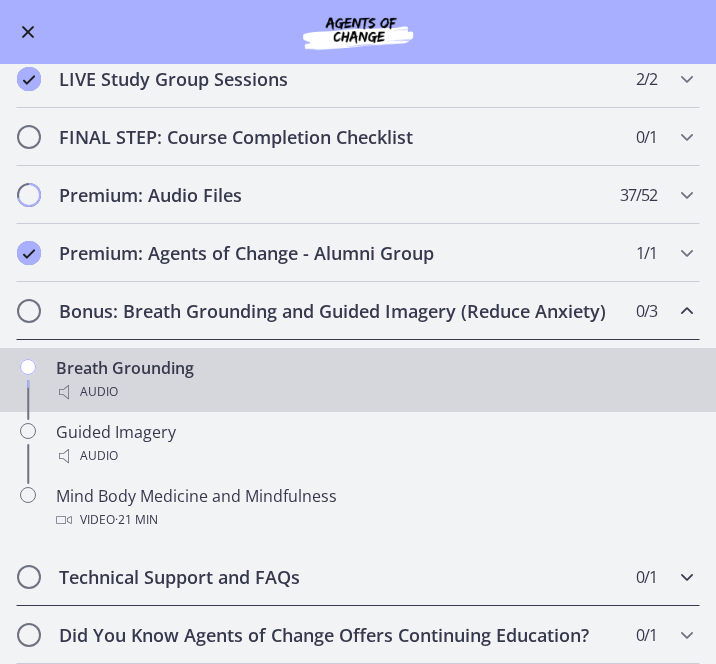 click on "Technical Support and FAQs" at bounding box center [339, 577] 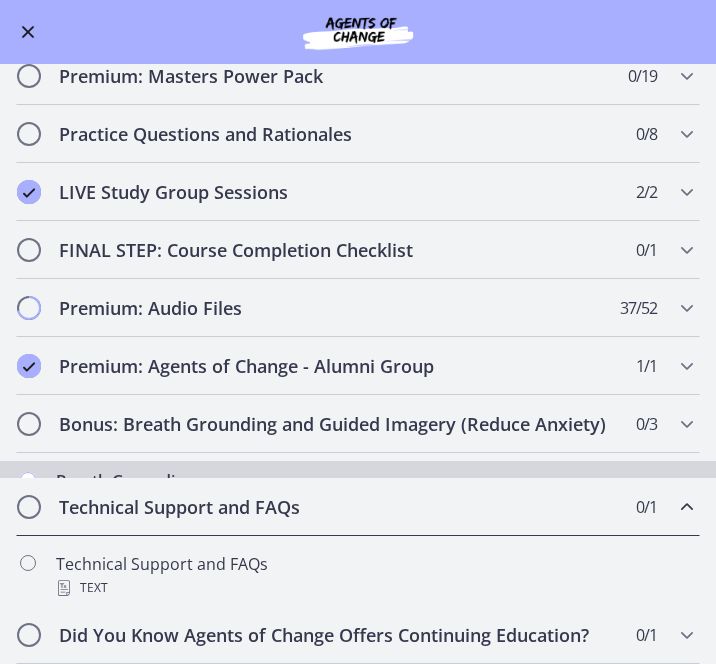 scroll, scrollTop: 609, scrollLeft: 0, axis: vertical 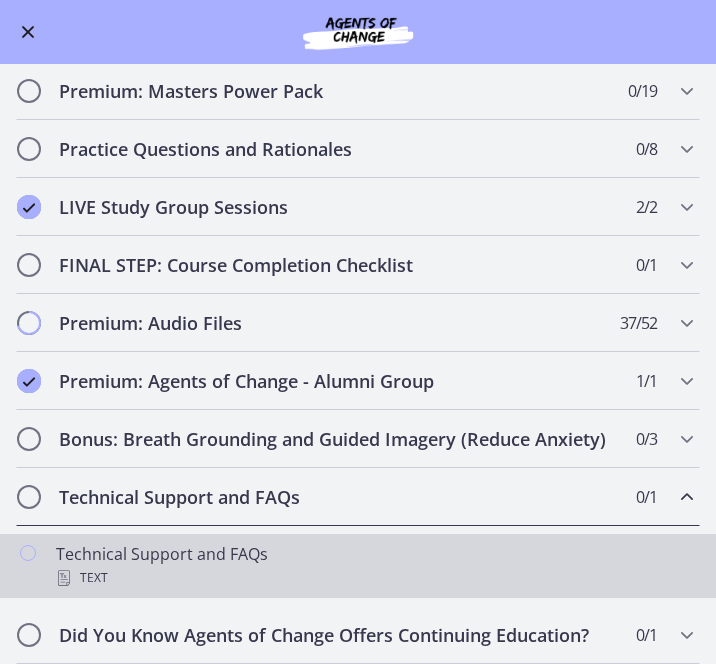 click on "Text" at bounding box center [378, 578] 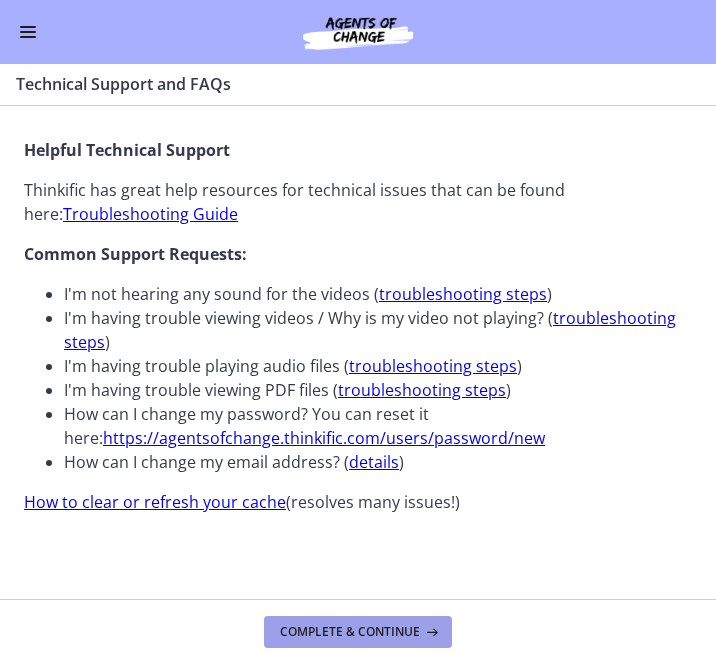 click on "Complete & continue" at bounding box center [350, 632] 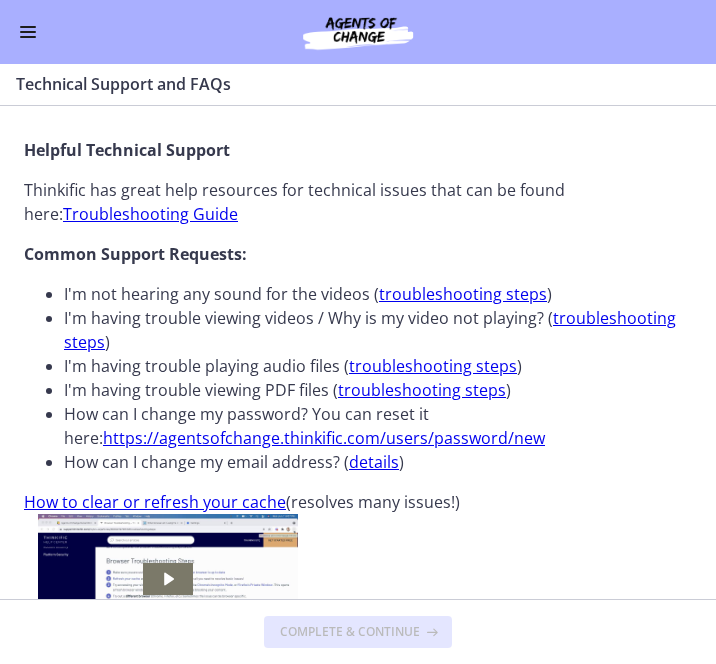 scroll, scrollTop: 0, scrollLeft: 0, axis: both 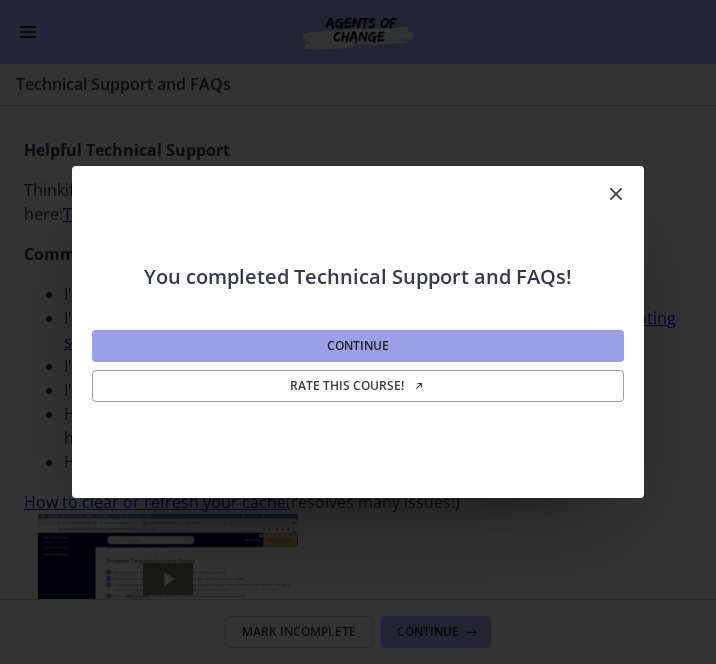 click on "Continue" at bounding box center (358, 346) 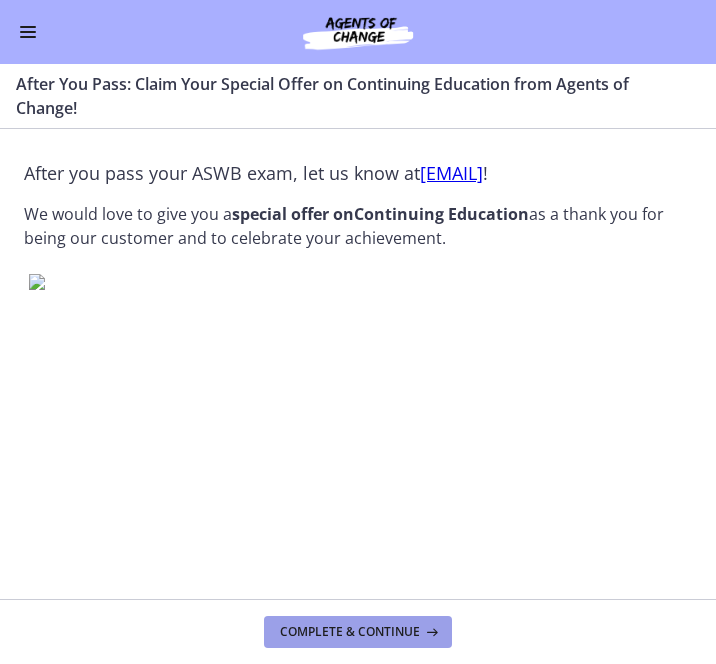 scroll, scrollTop: 609, scrollLeft: 0, axis: vertical 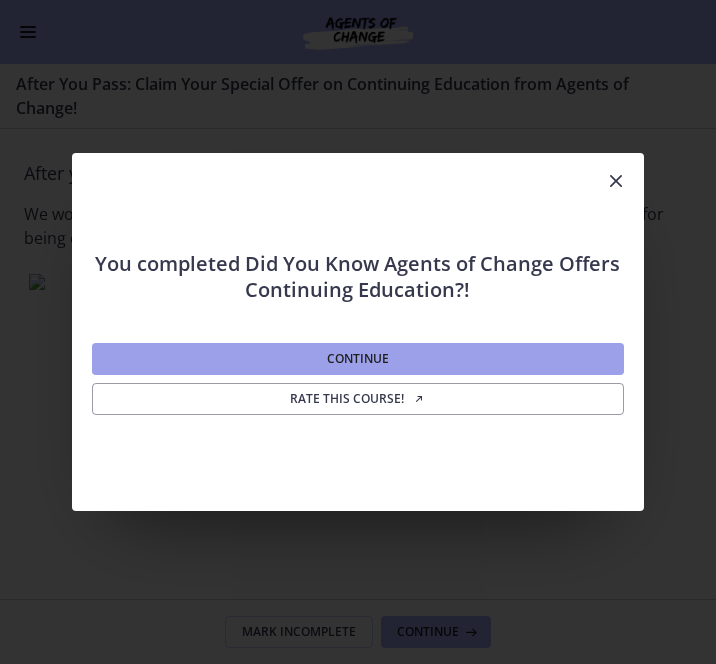 click on "Continue" at bounding box center (358, 359) 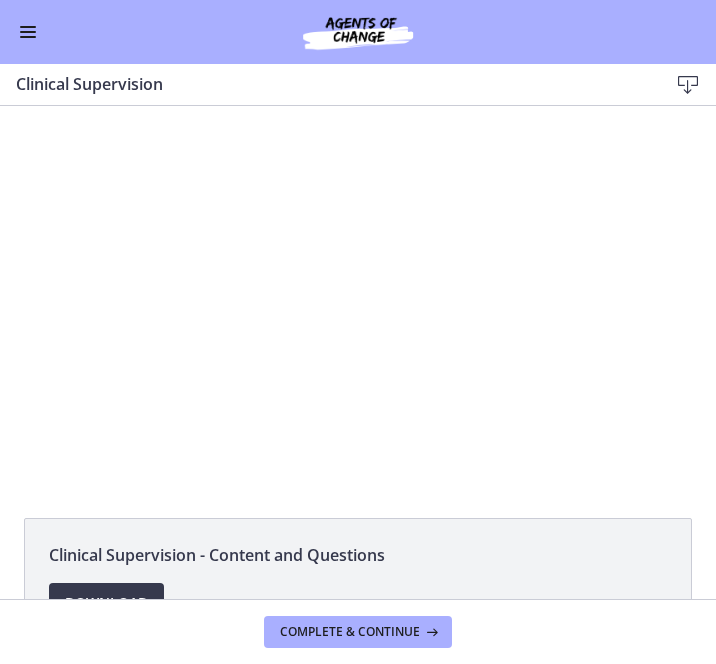 scroll, scrollTop: 1121, scrollLeft: 0, axis: vertical 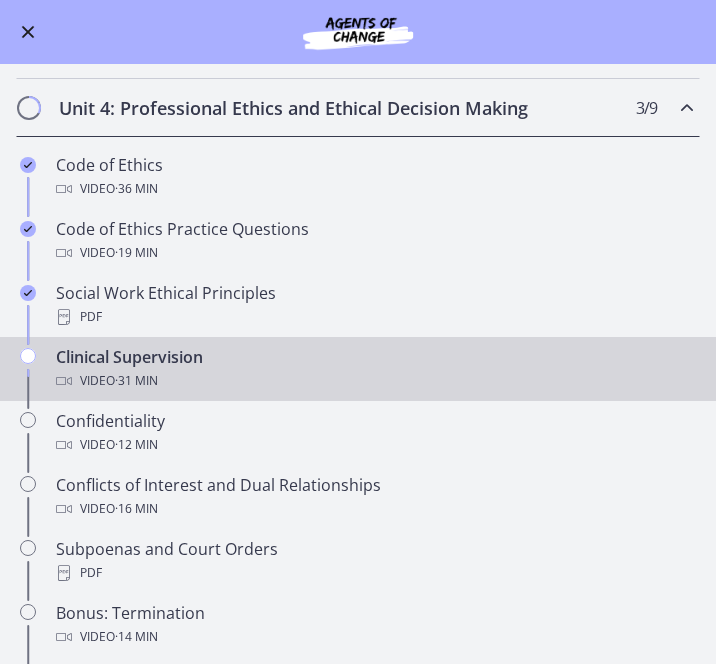click at bounding box center (28, 32) 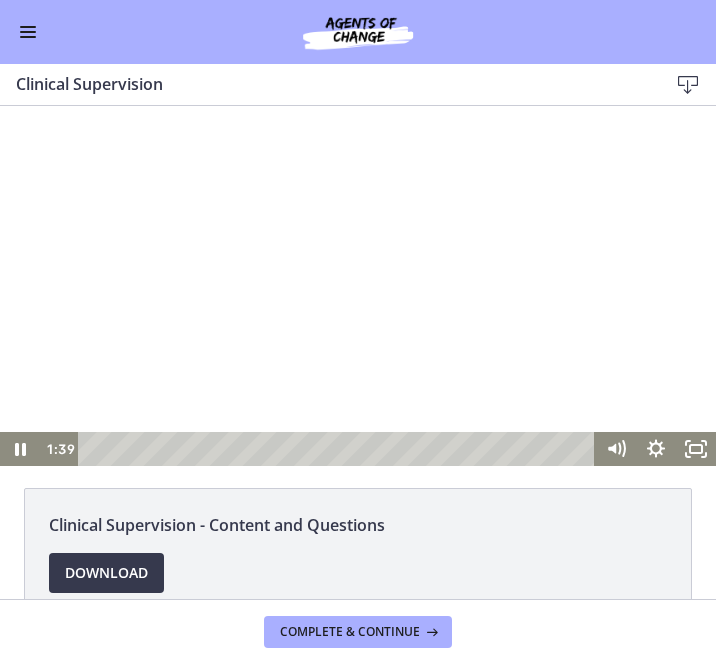 click at bounding box center [358, 286] 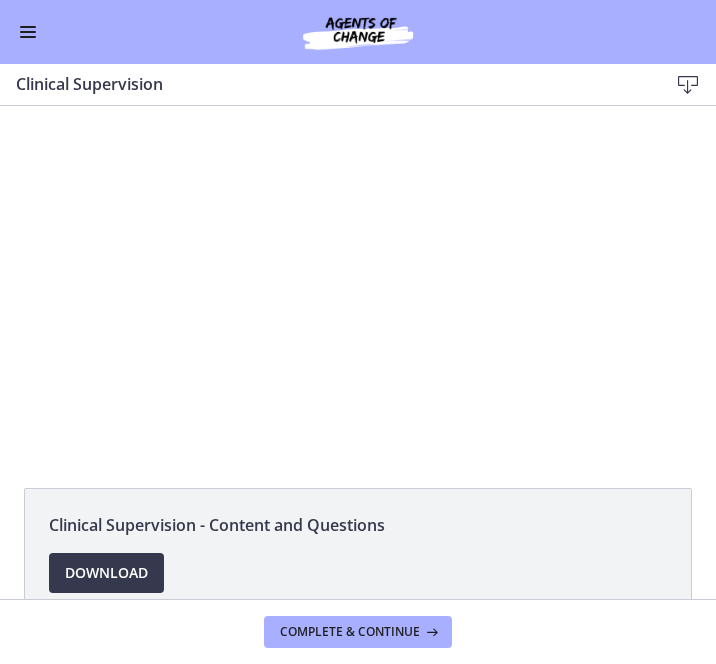 click on "Go to Dashboard" at bounding box center [358, 32] 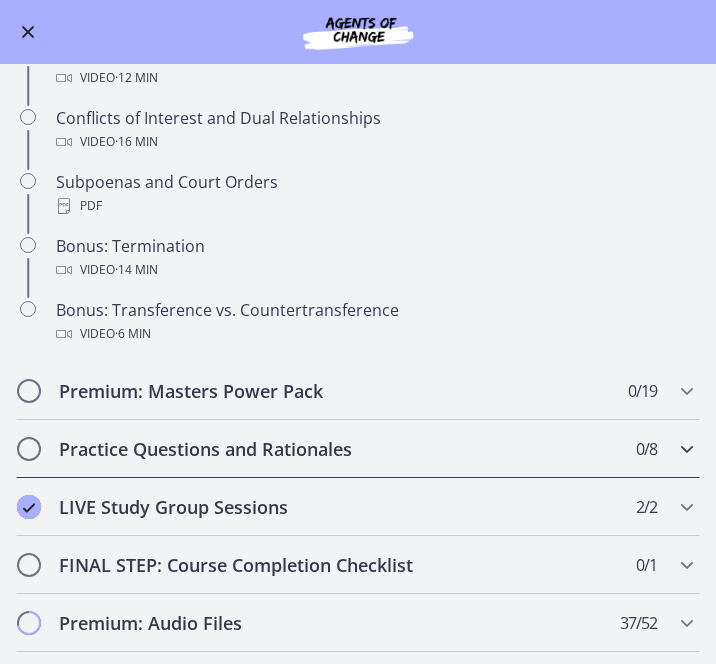 scroll, scrollTop: 904, scrollLeft: 0, axis: vertical 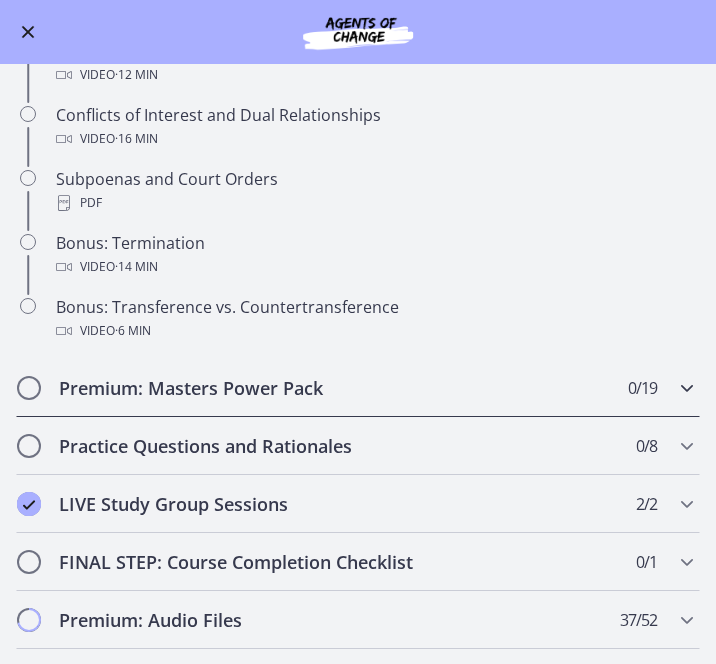click on "Premium: Masters Power Pack" at bounding box center [339, 388] 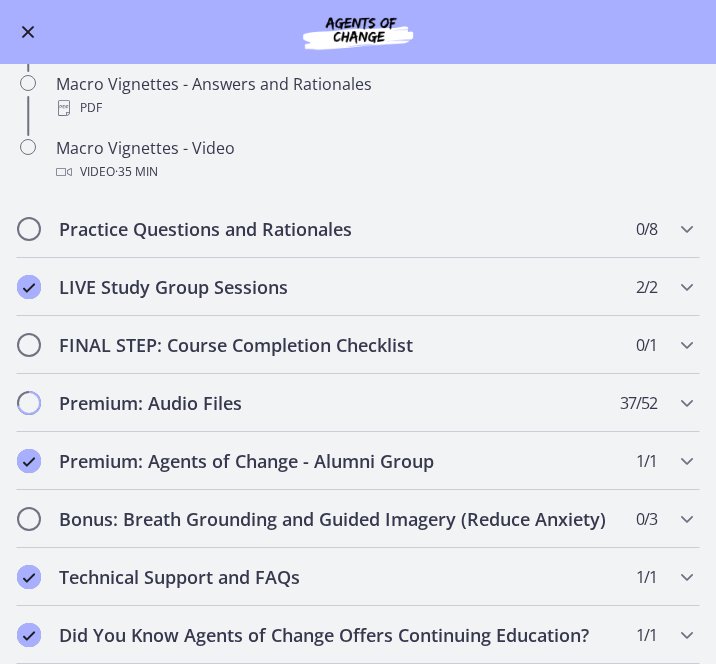 scroll, scrollTop: 0, scrollLeft: 0, axis: both 